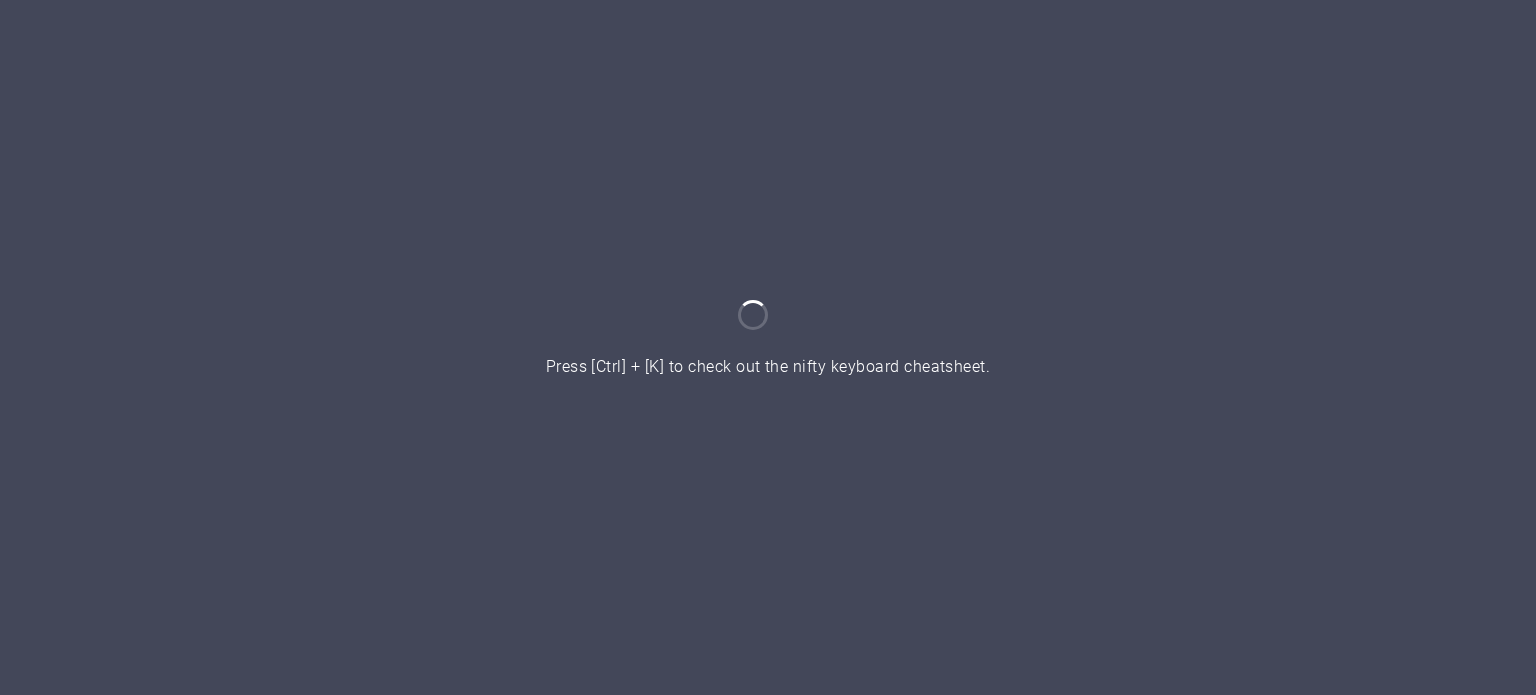 scroll, scrollTop: 0, scrollLeft: 0, axis: both 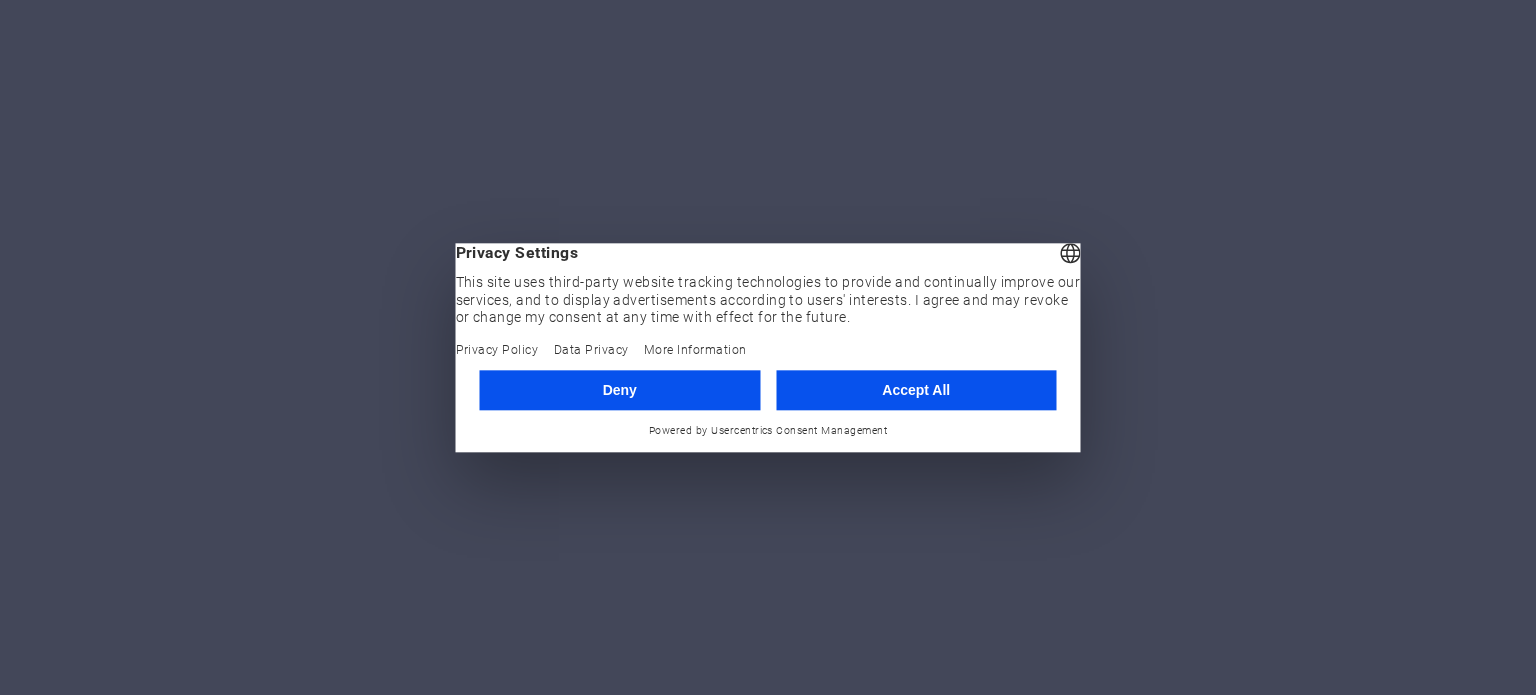 click on "Accept All" at bounding box center (916, 390) 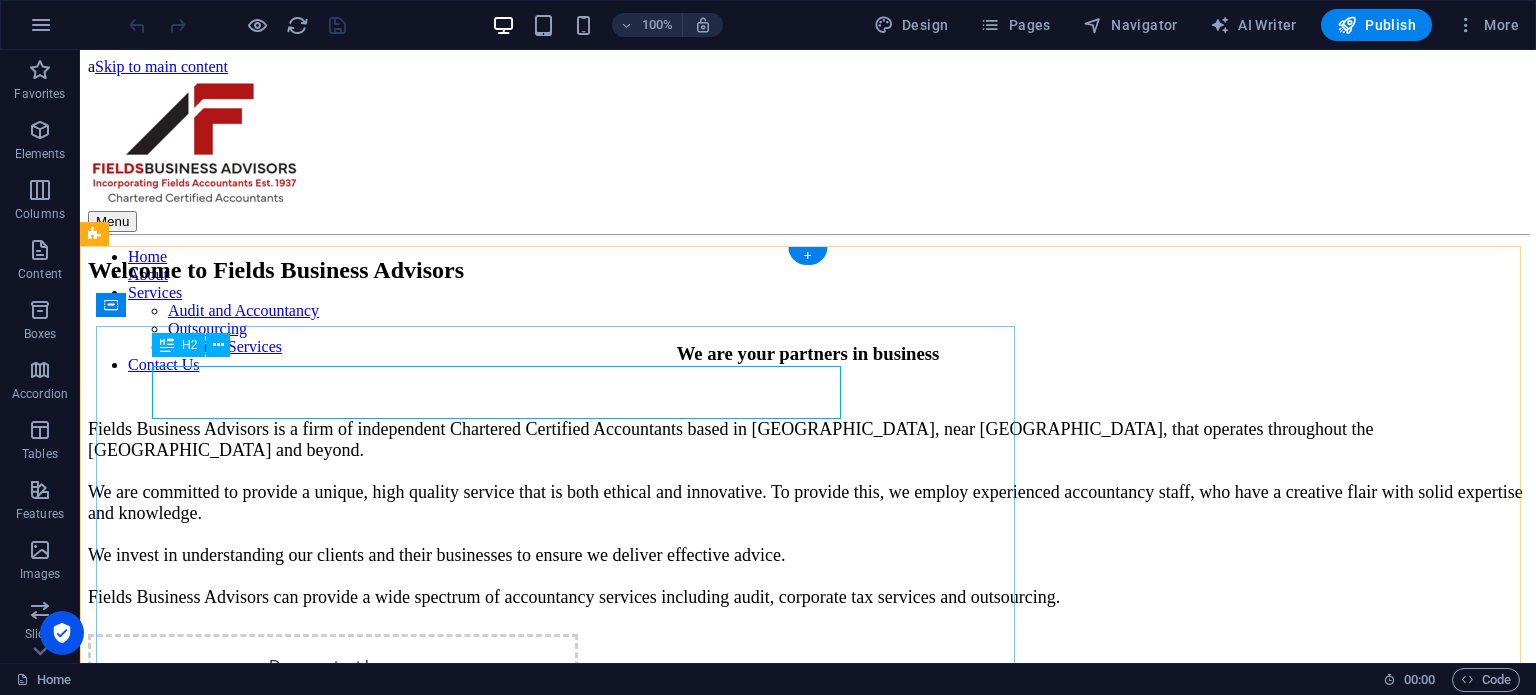 scroll, scrollTop: 0, scrollLeft: 0, axis: both 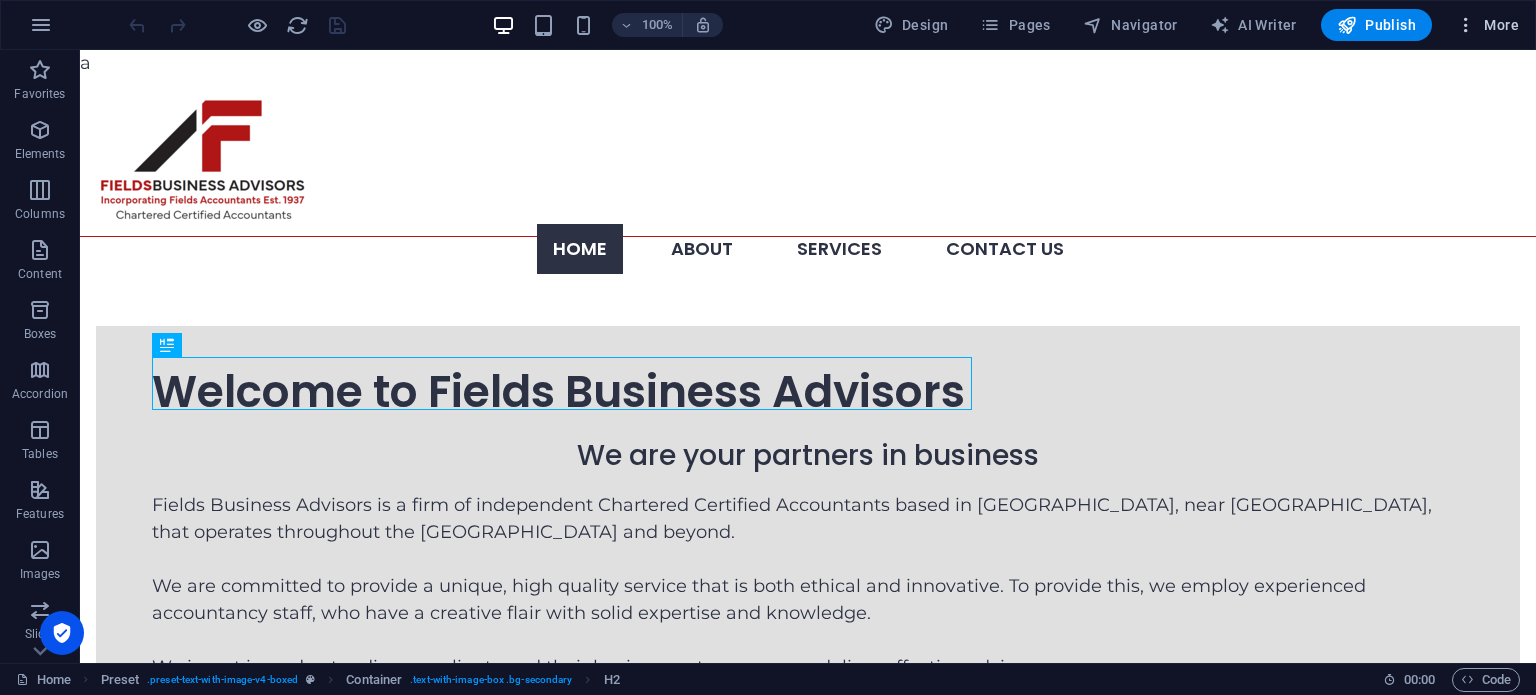 click at bounding box center (1466, 25) 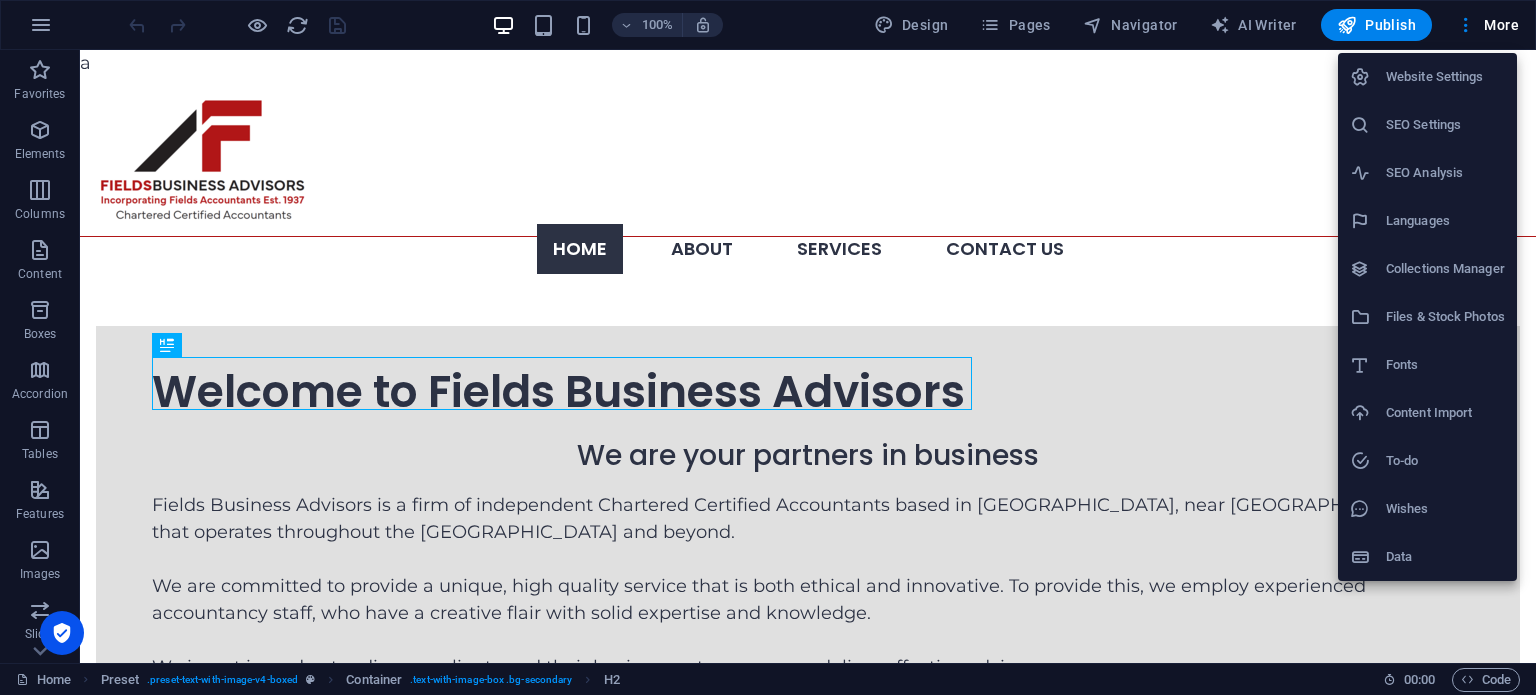 click on "SEO Settings" at bounding box center (1427, 125) 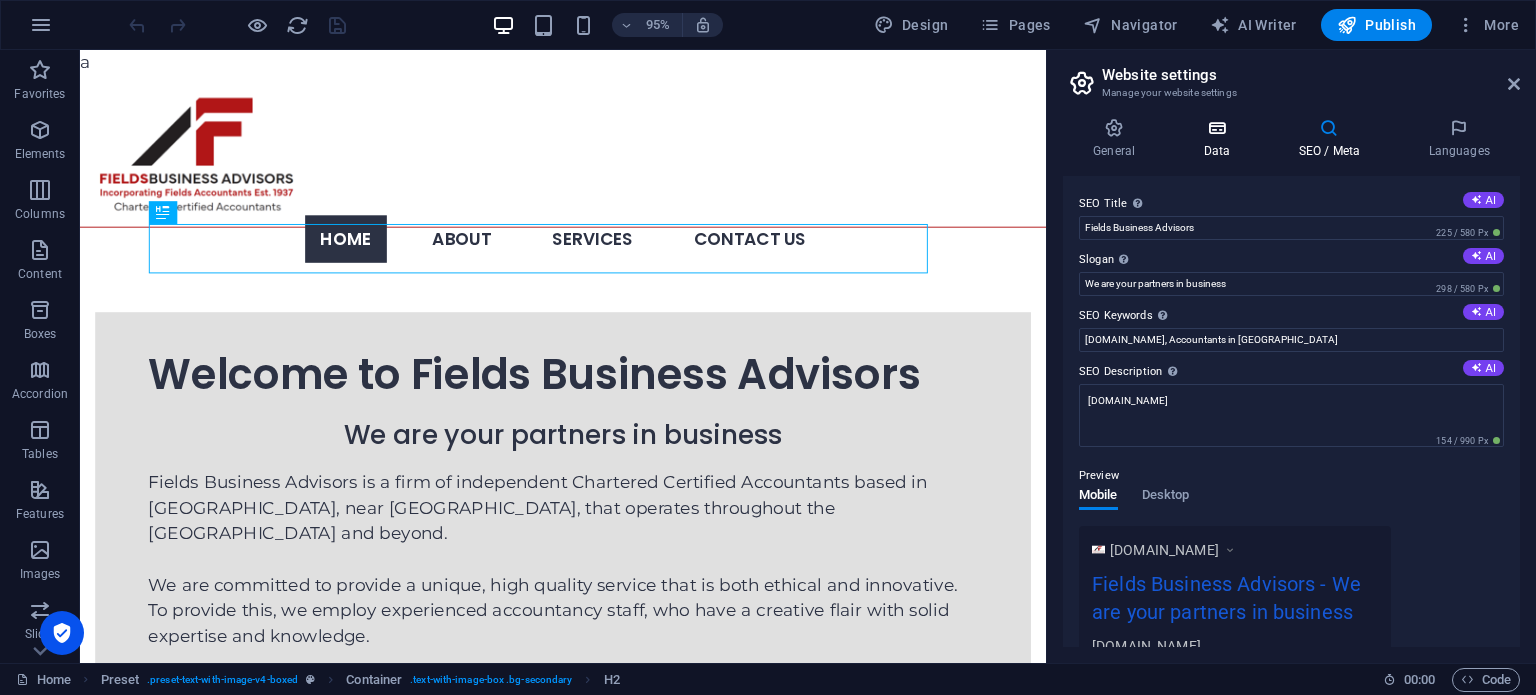 click on "Data" at bounding box center [1220, 139] 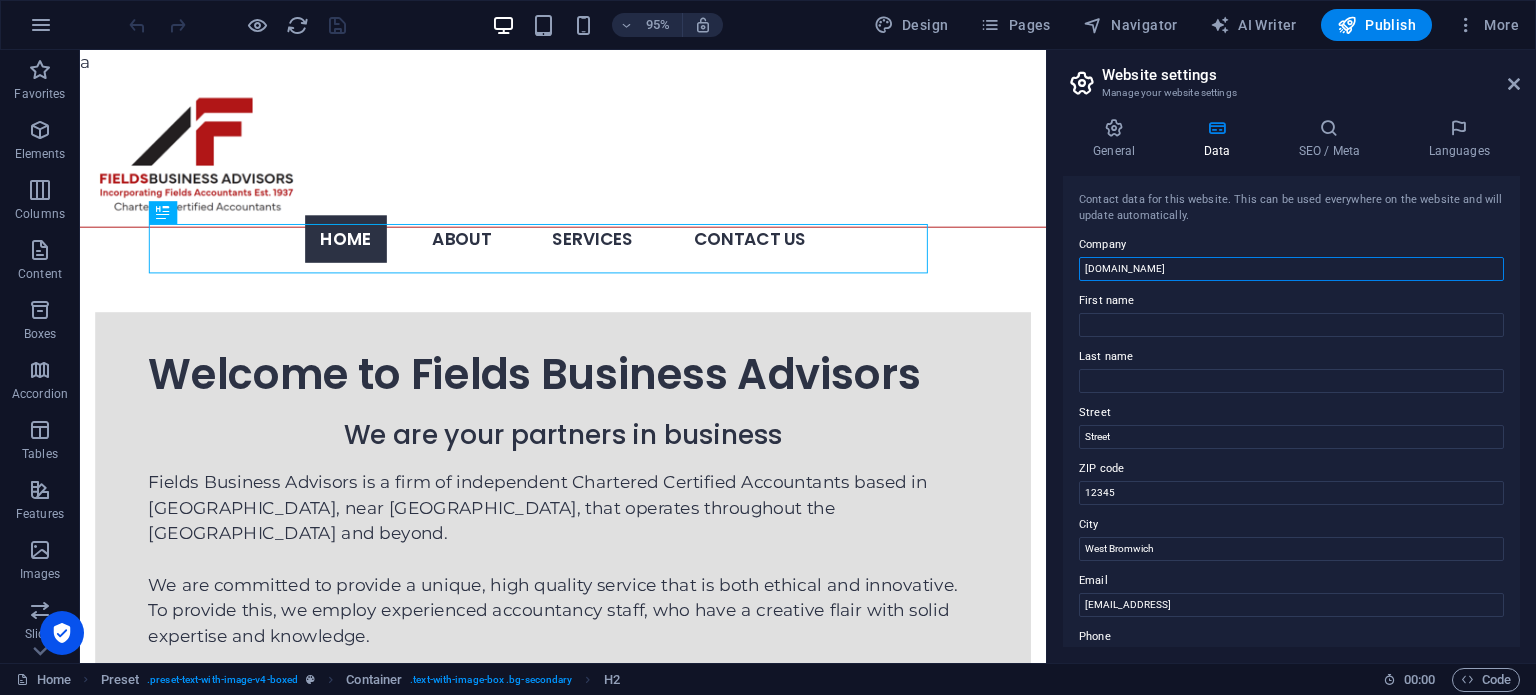 drag, startPoint x: 1313, startPoint y: 316, endPoint x: 1094, endPoint y: 304, distance: 219.32852 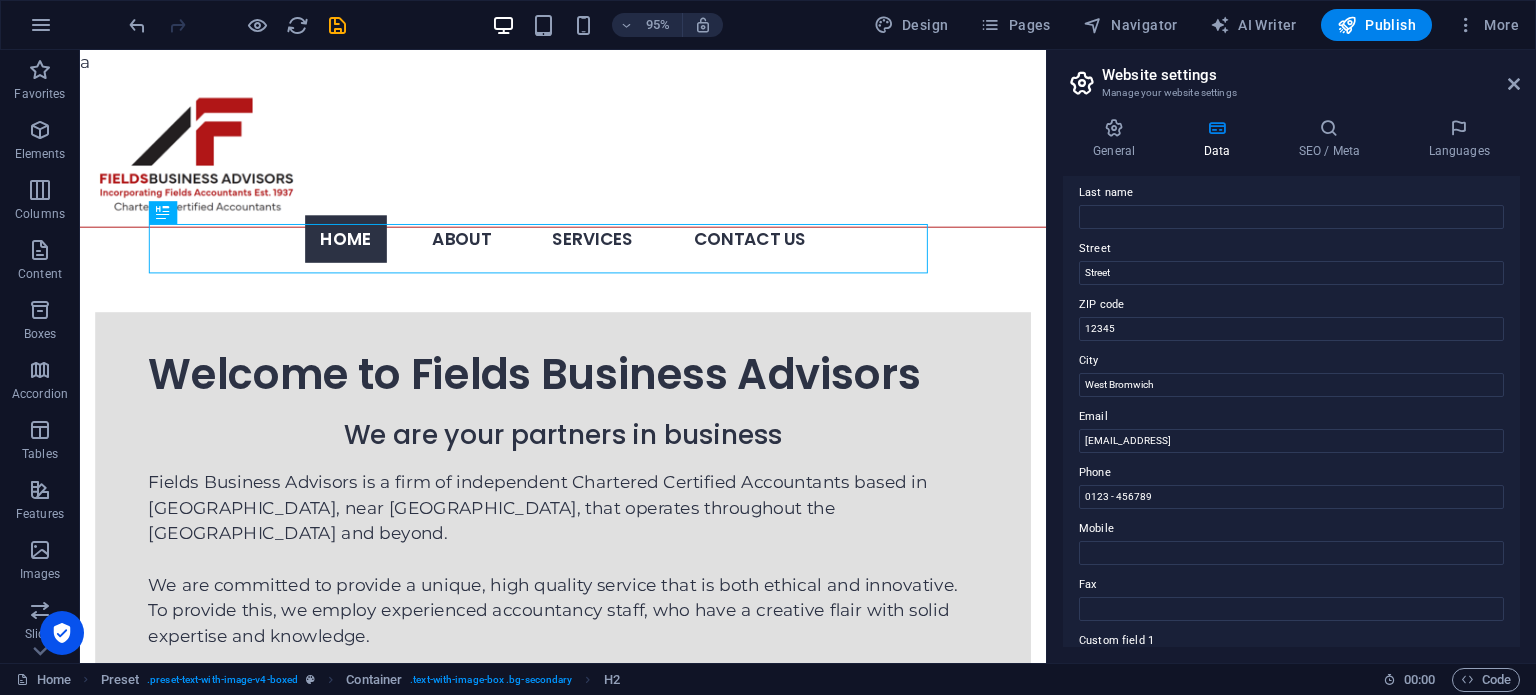 scroll, scrollTop: 163, scrollLeft: 0, axis: vertical 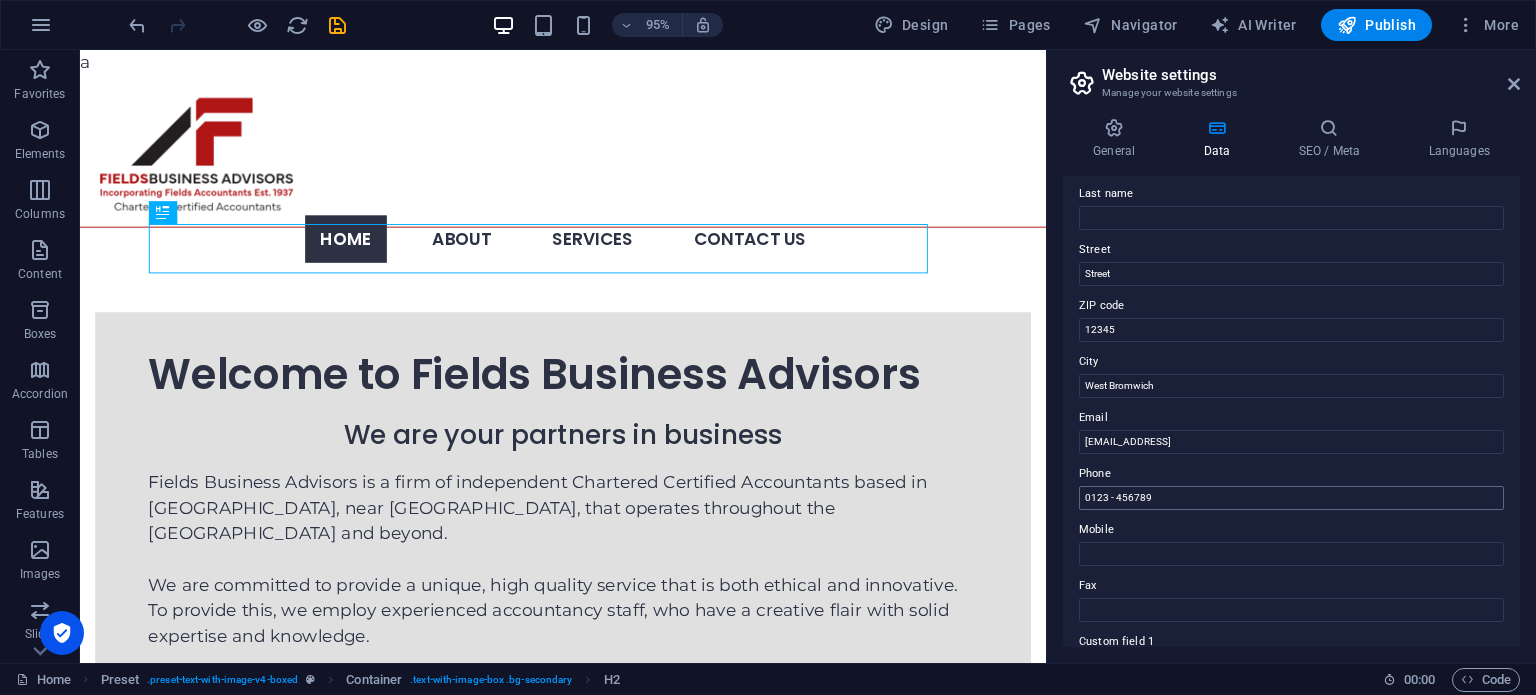 type on "Fields Business Advisors" 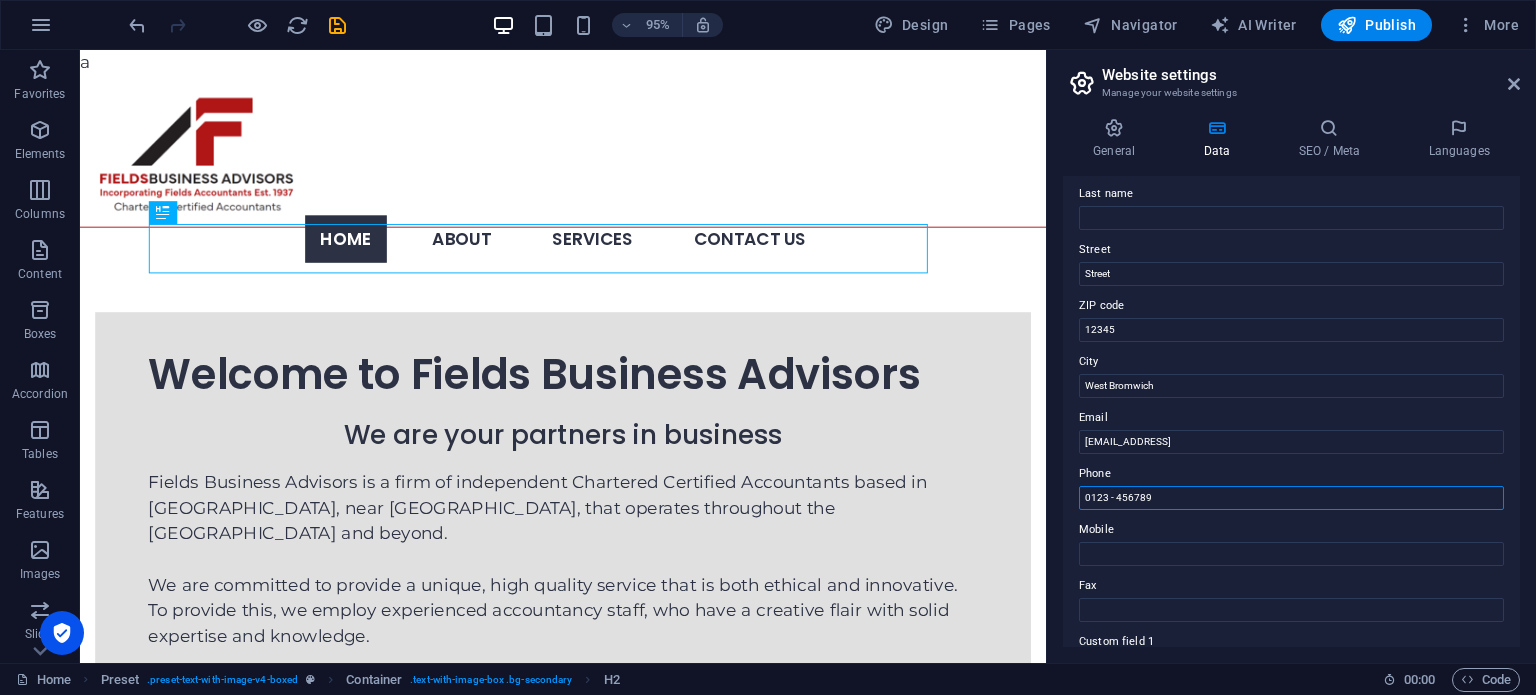 drag, startPoint x: 1360, startPoint y: 537, endPoint x: 1051, endPoint y: 515, distance: 309.7822 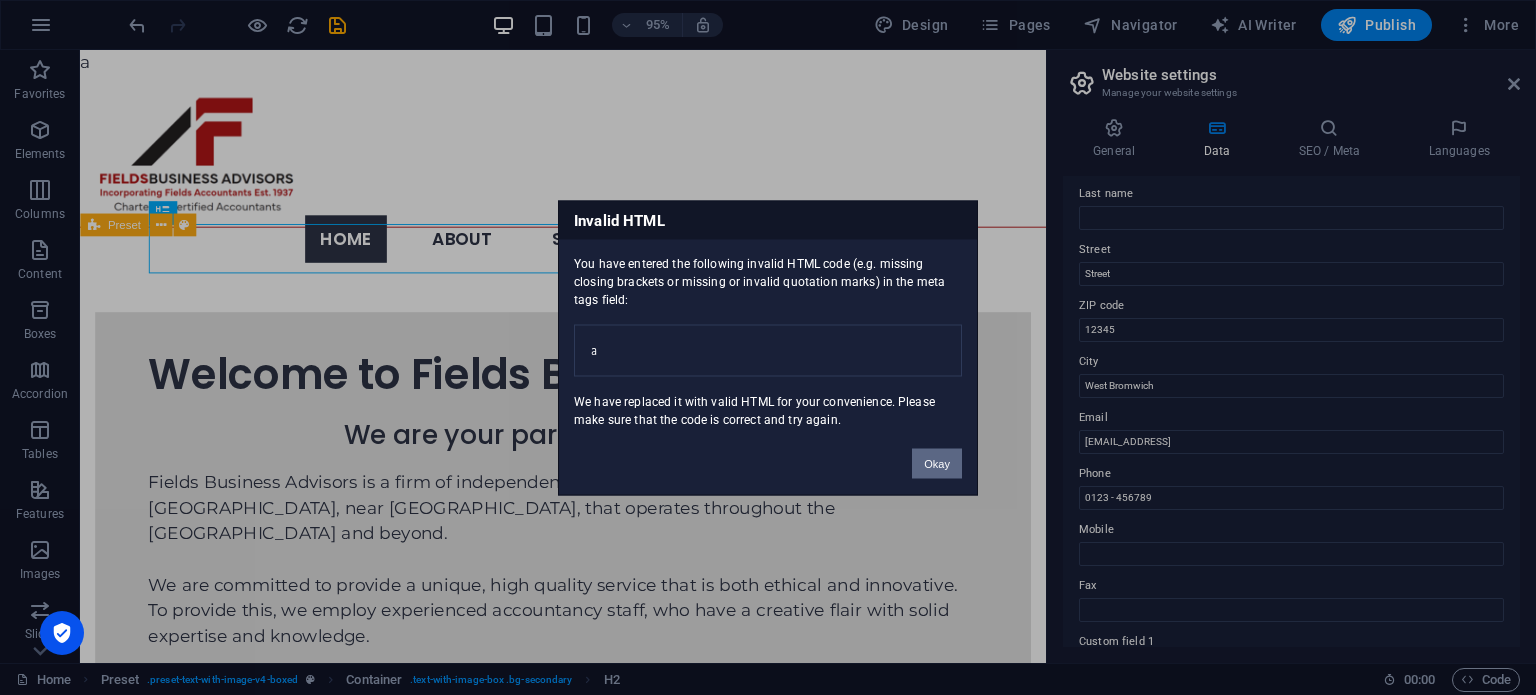 click on "Okay" at bounding box center [937, 463] 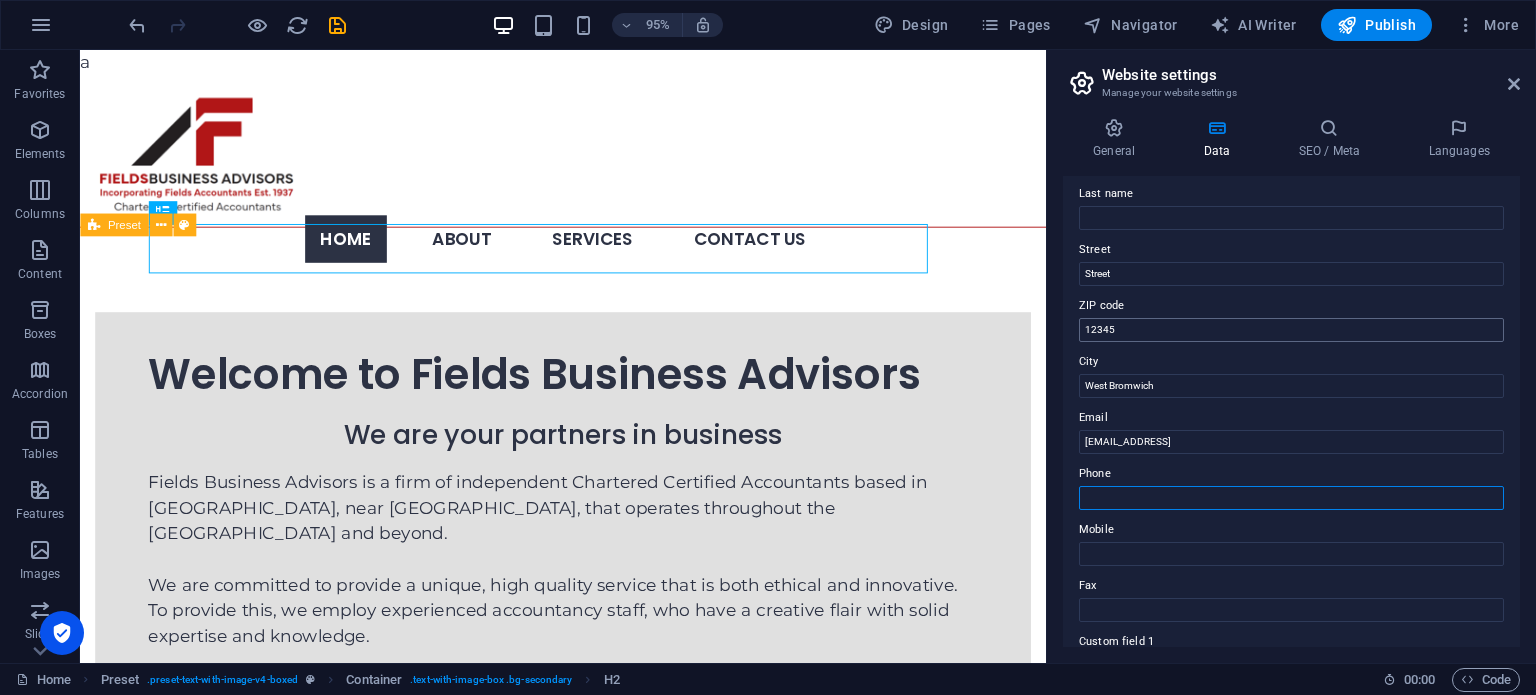 type 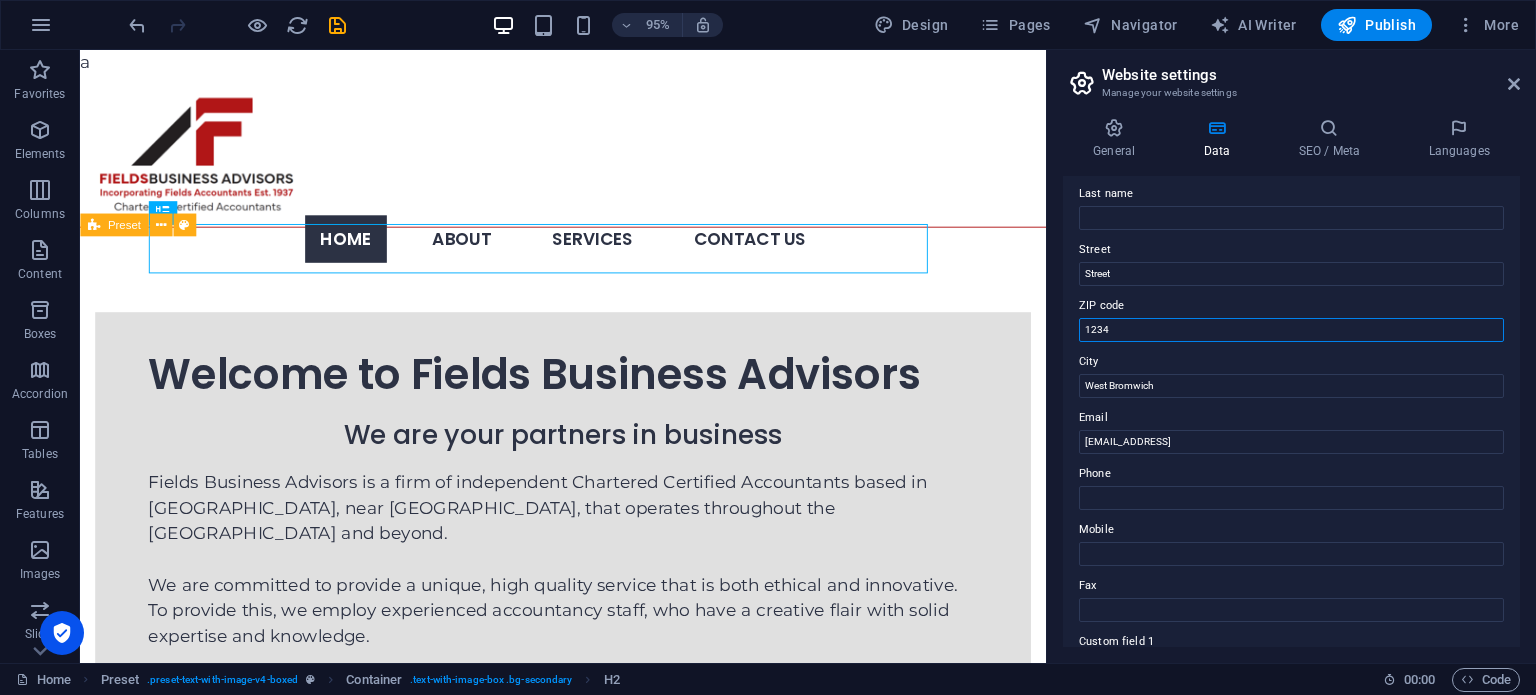 click on "1234" at bounding box center [1291, 330] 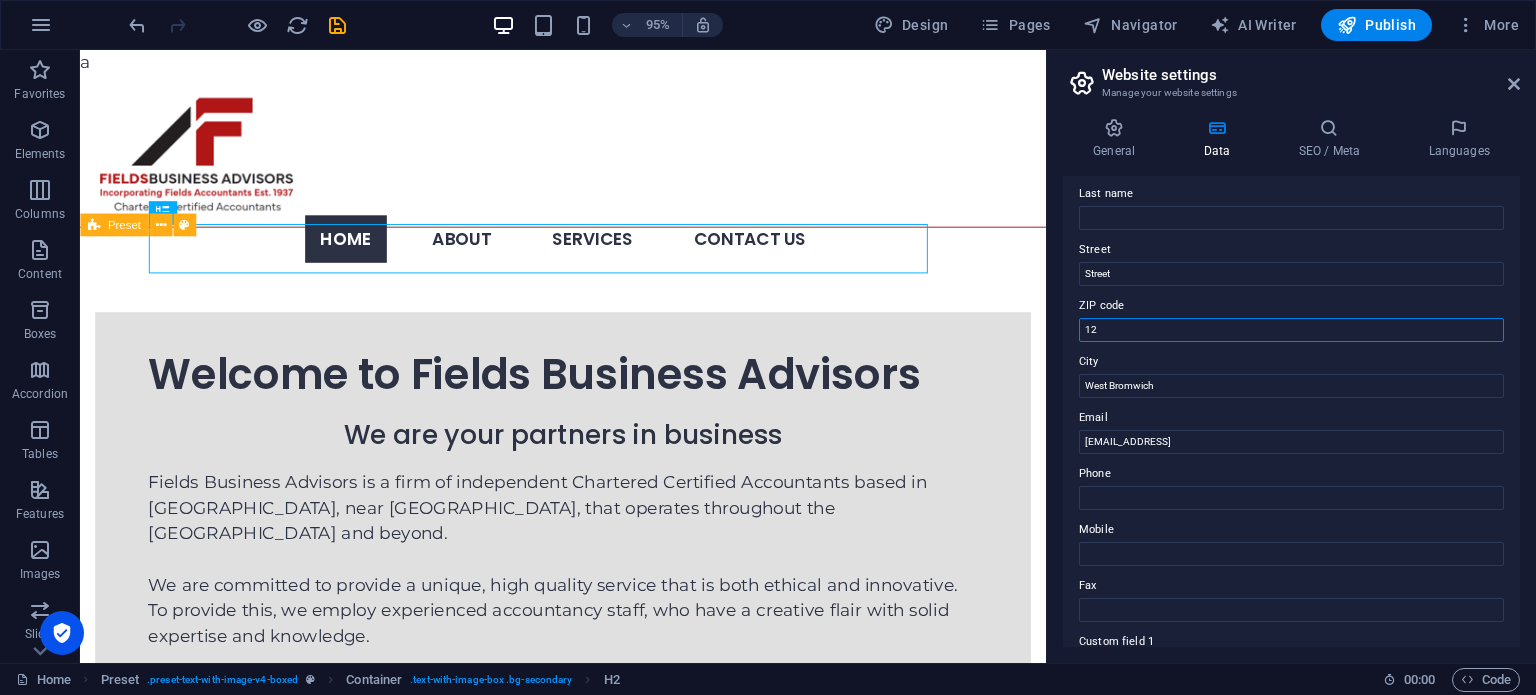 type on "1" 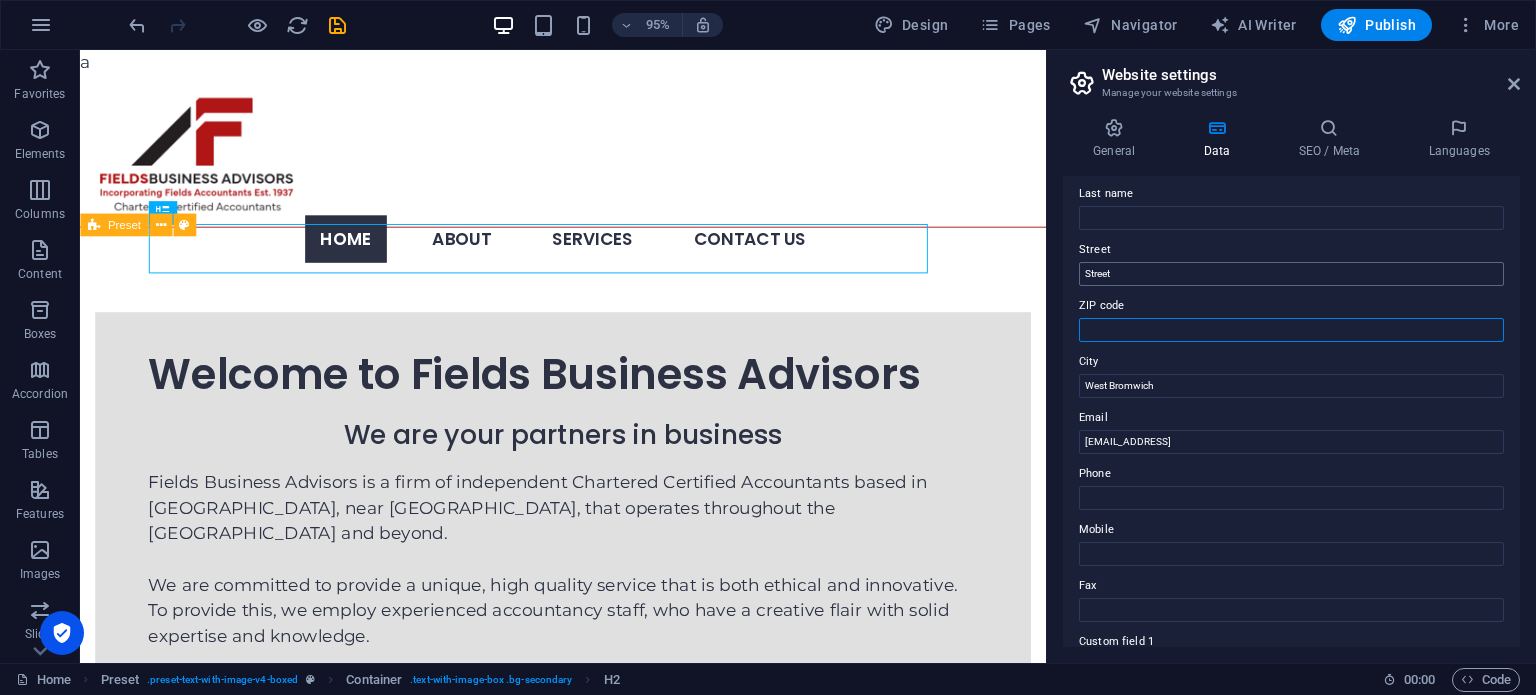type 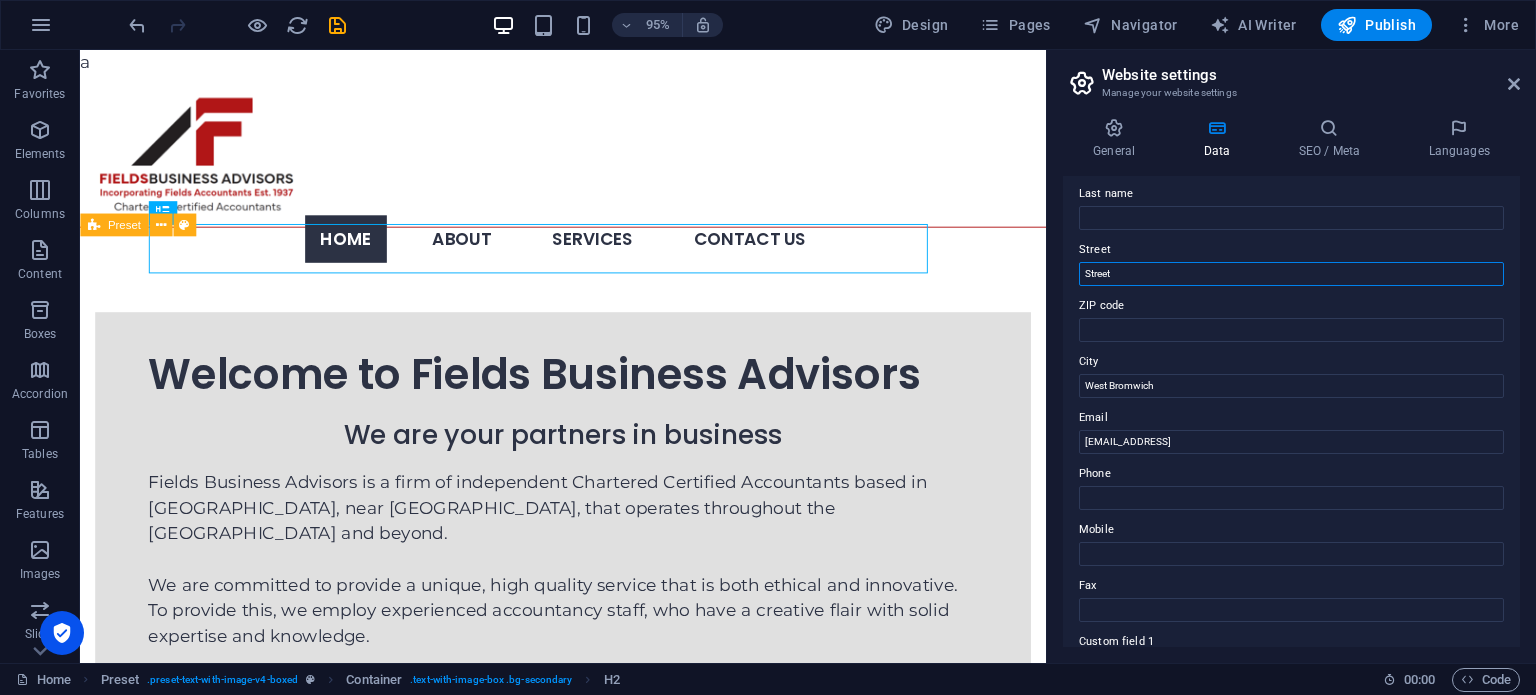 click on "Street" at bounding box center [1291, 274] 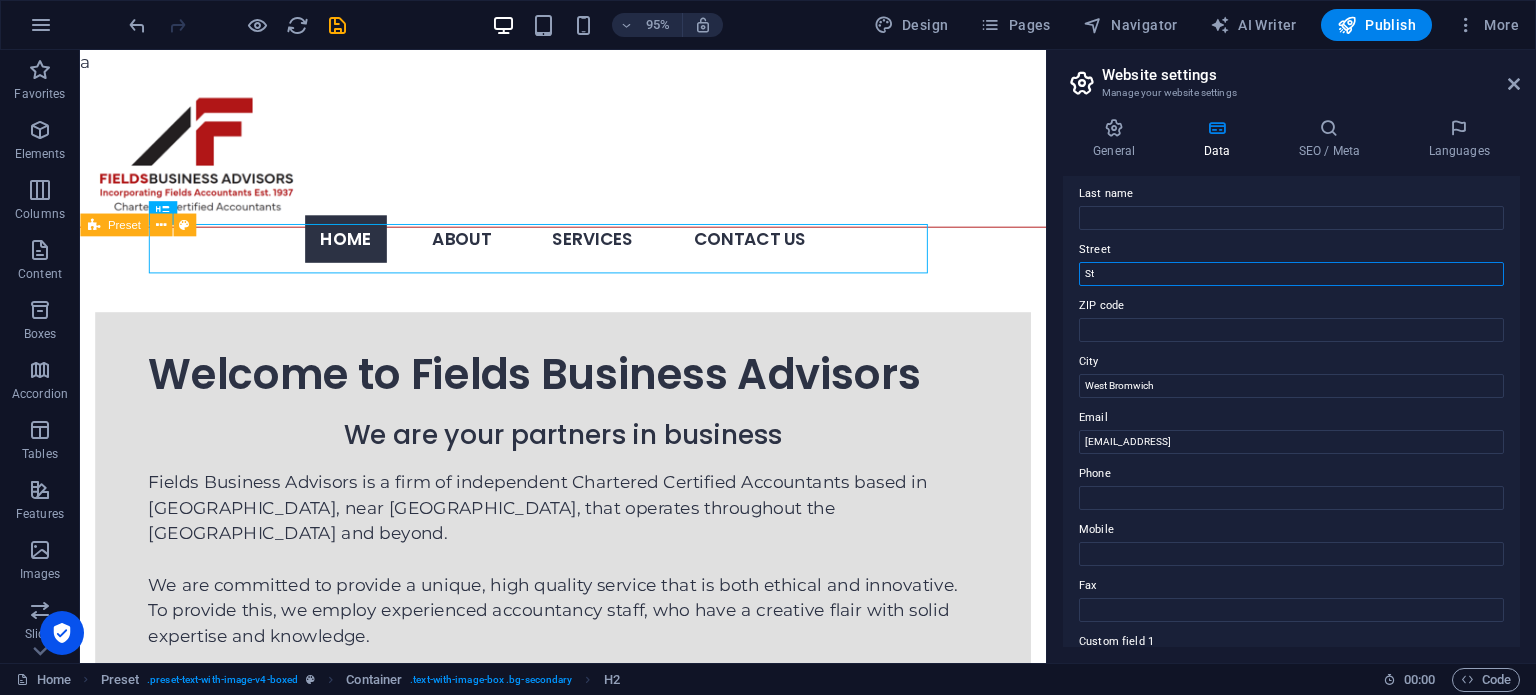 type on "S" 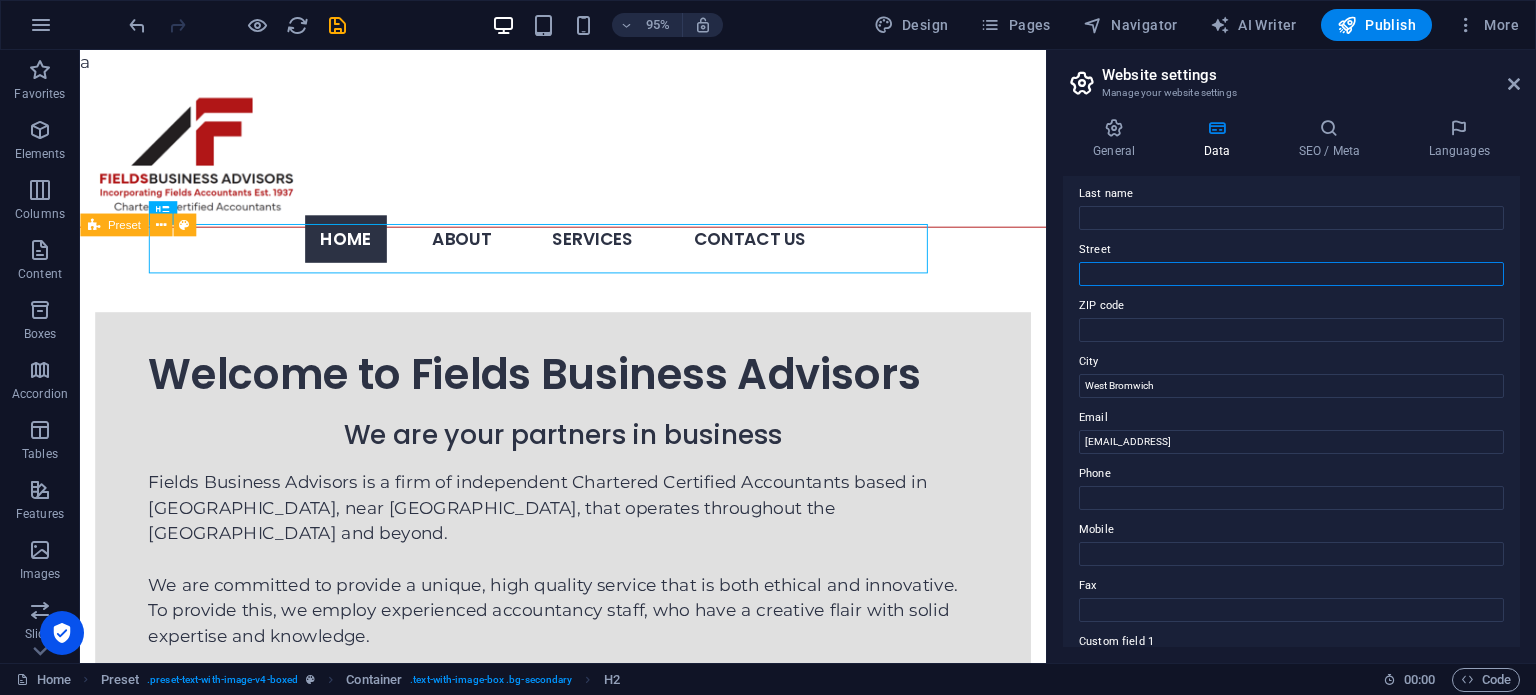 scroll, scrollTop: 0, scrollLeft: 0, axis: both 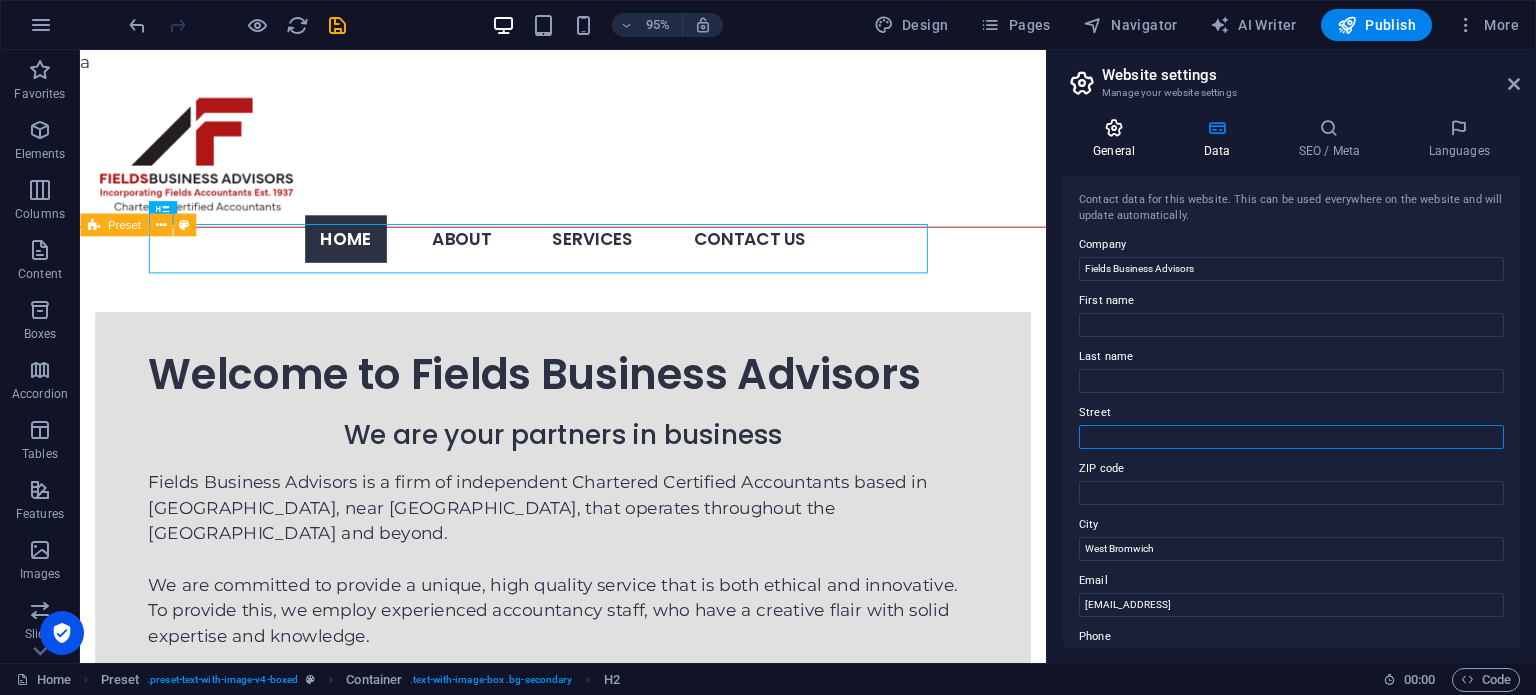 type 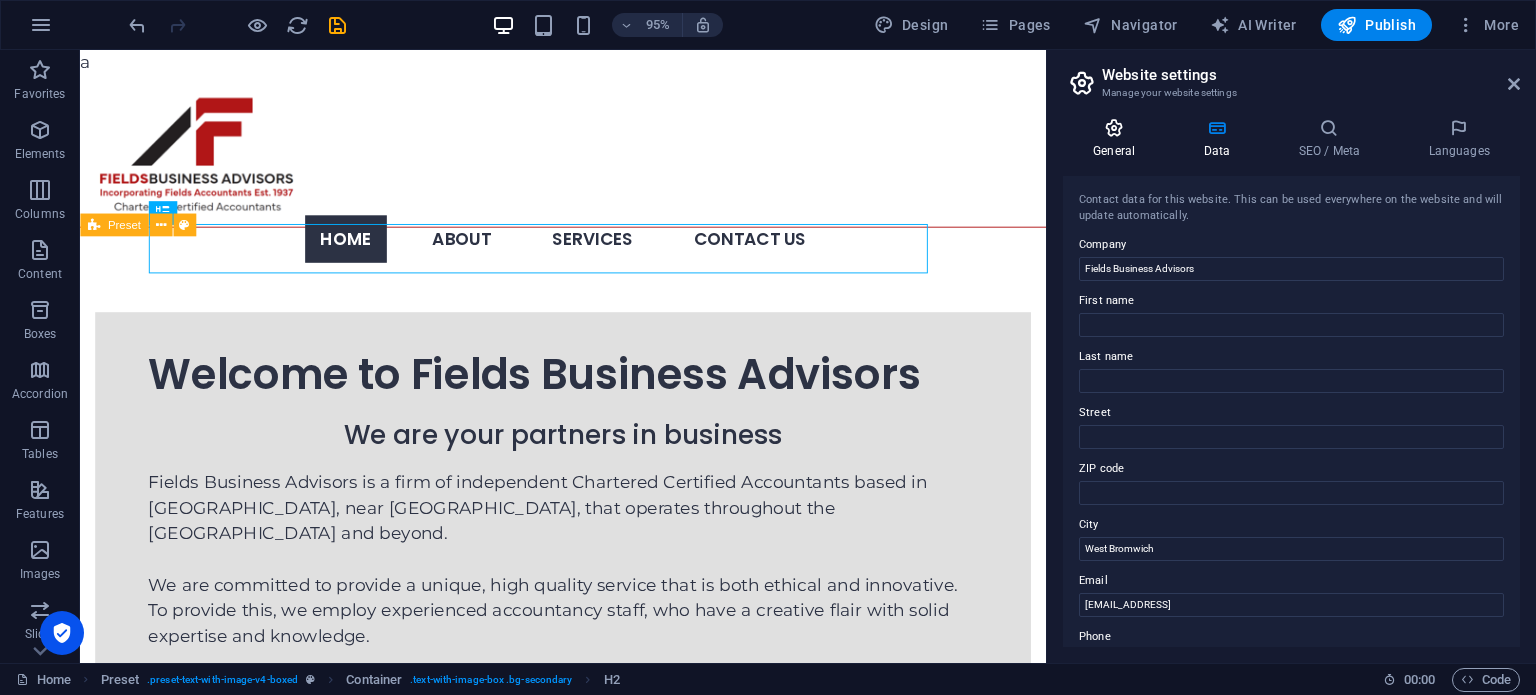 click at bounding box center (1114, 128) 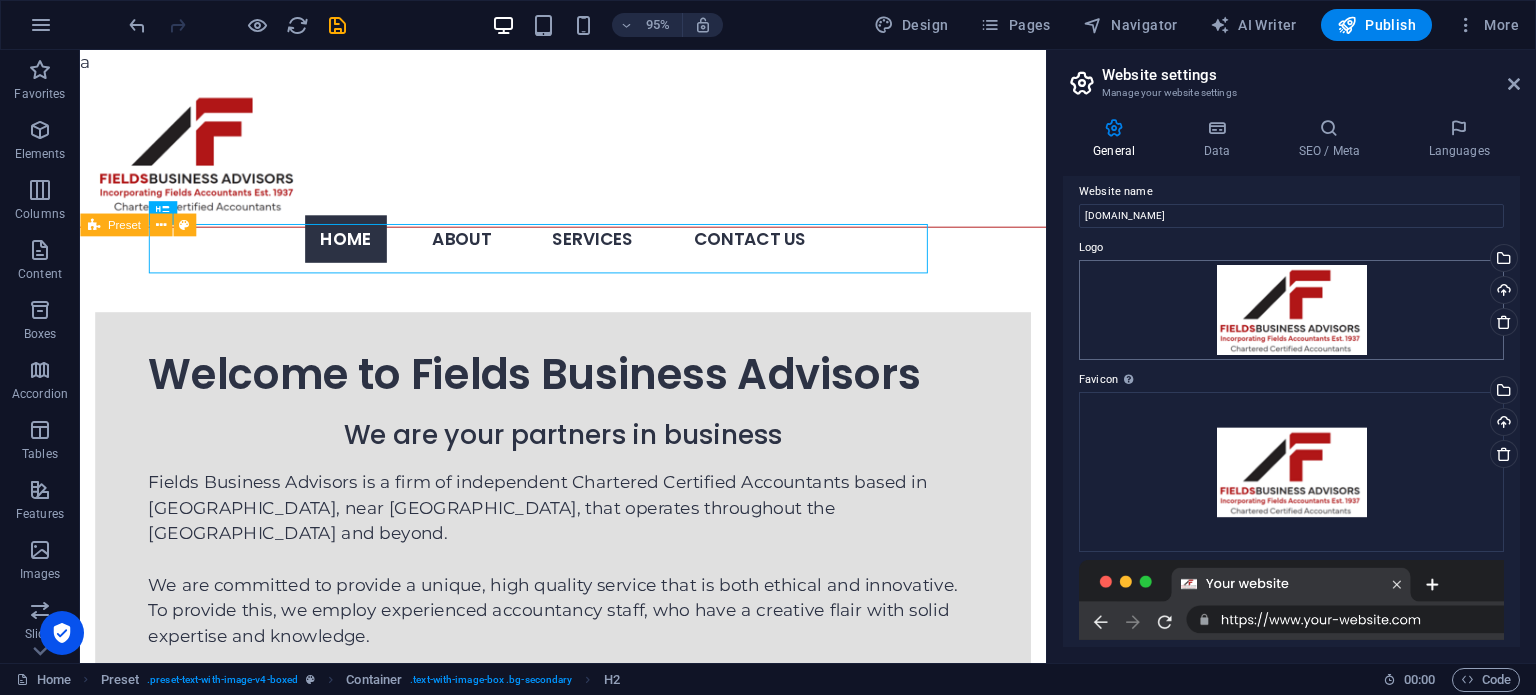 scroll, scrollTop: 14, scrollLeft: 0, axis: vertical 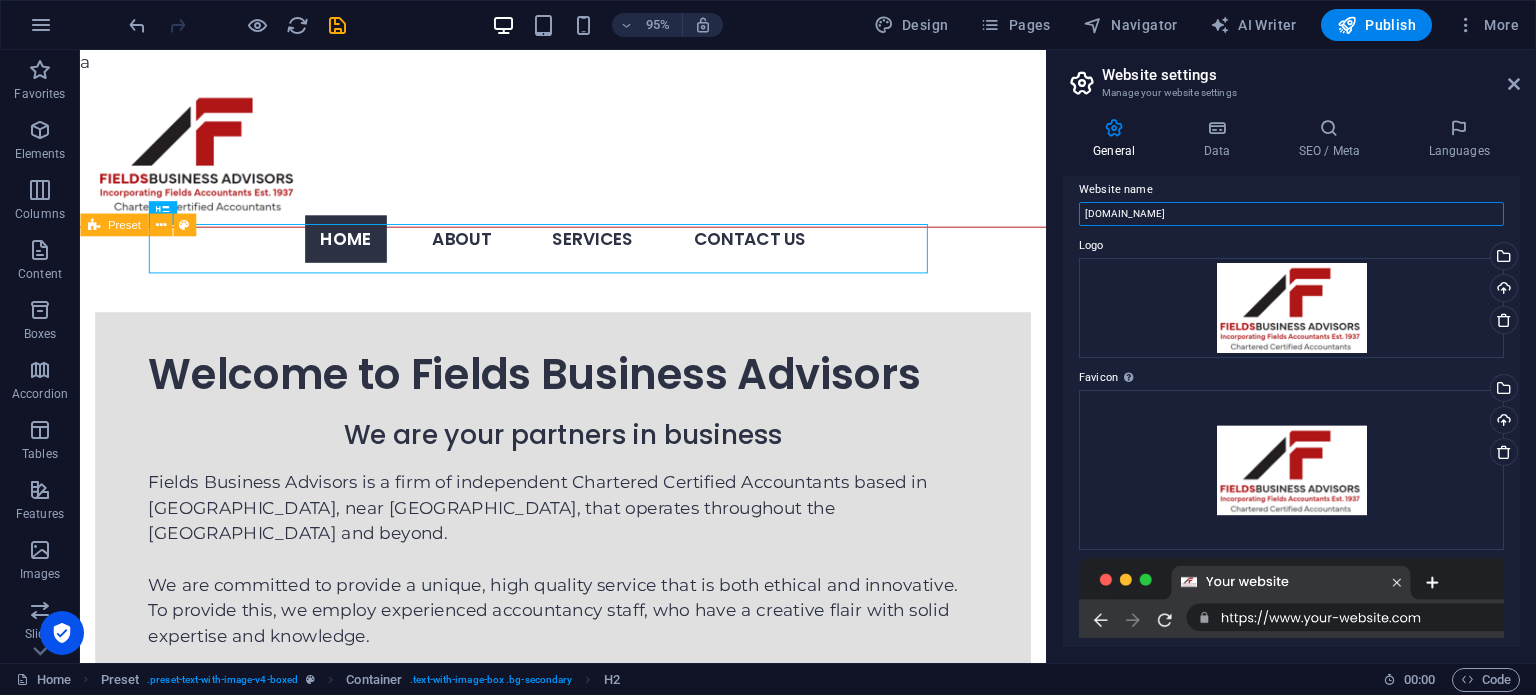 drag, startPoint x: 1227, startPoint y: 211, endPoint x: 1079, endPoint y: 216, distance: 148.08444 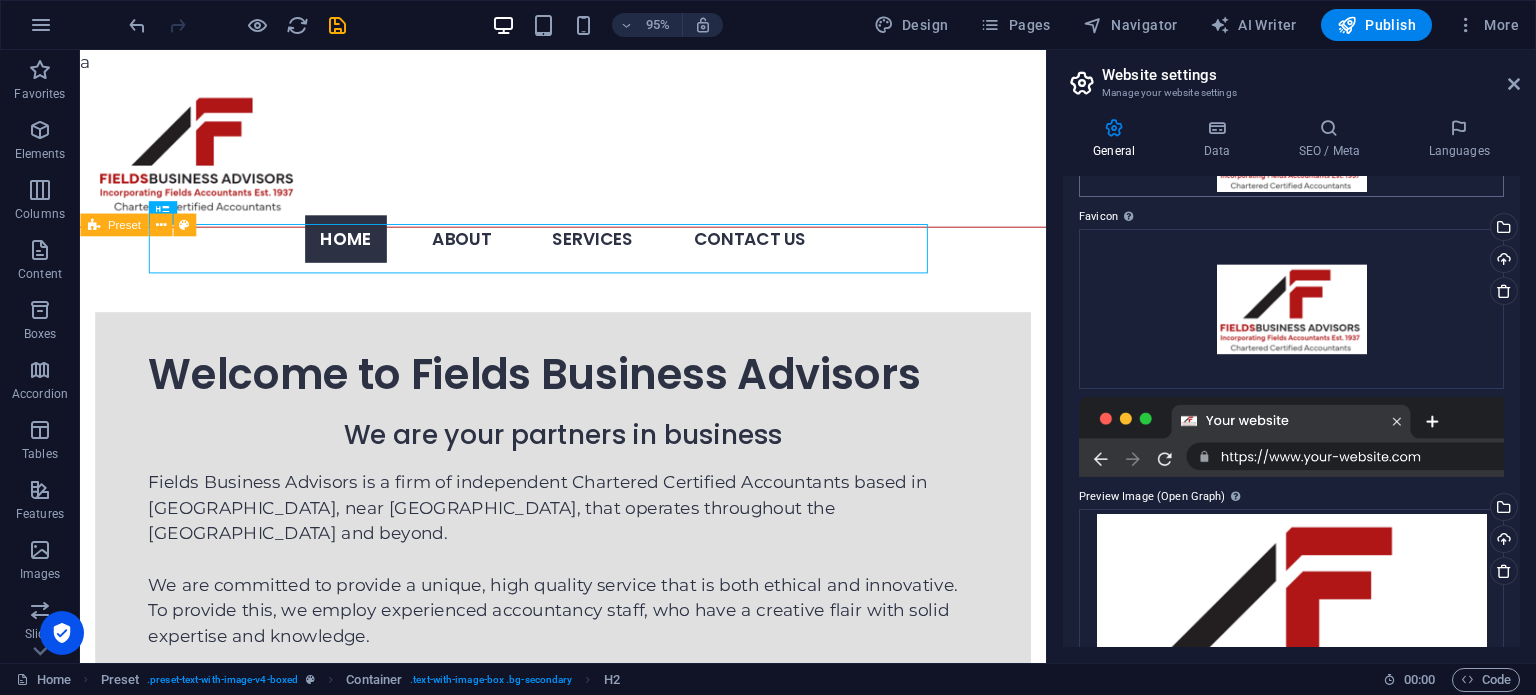 scroll, scrollTop: 0, scrollLeft: 0, axis: both 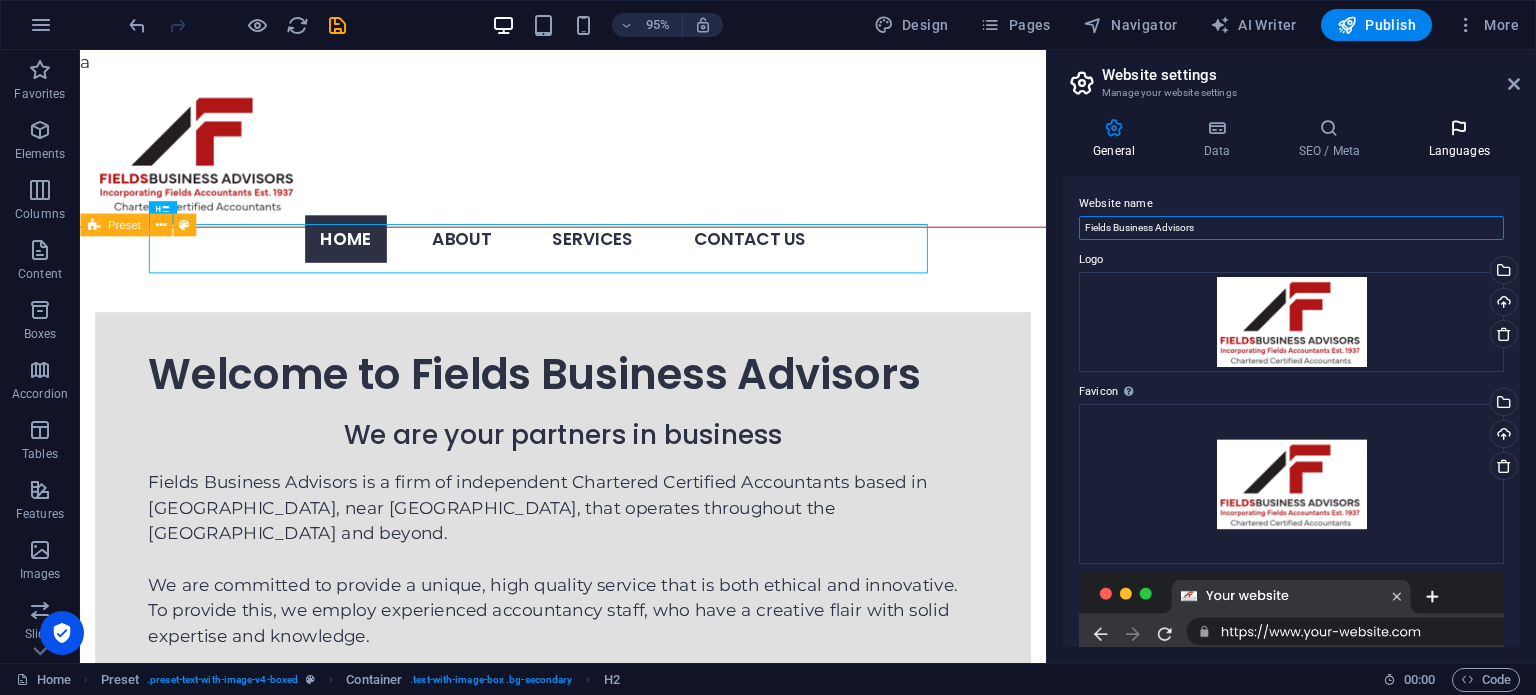 type on "Fields Business Advisors" 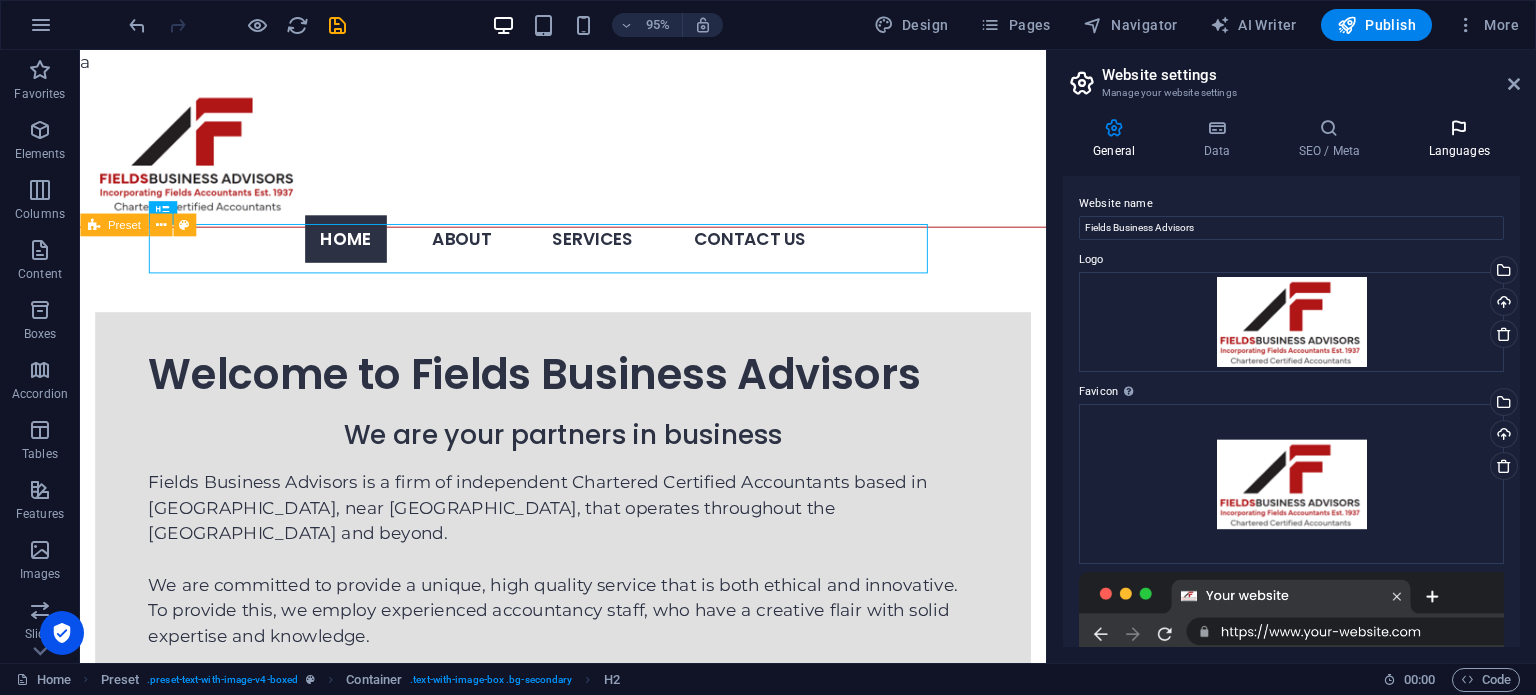 click on "Languages" at bounding box center (1459, 139) 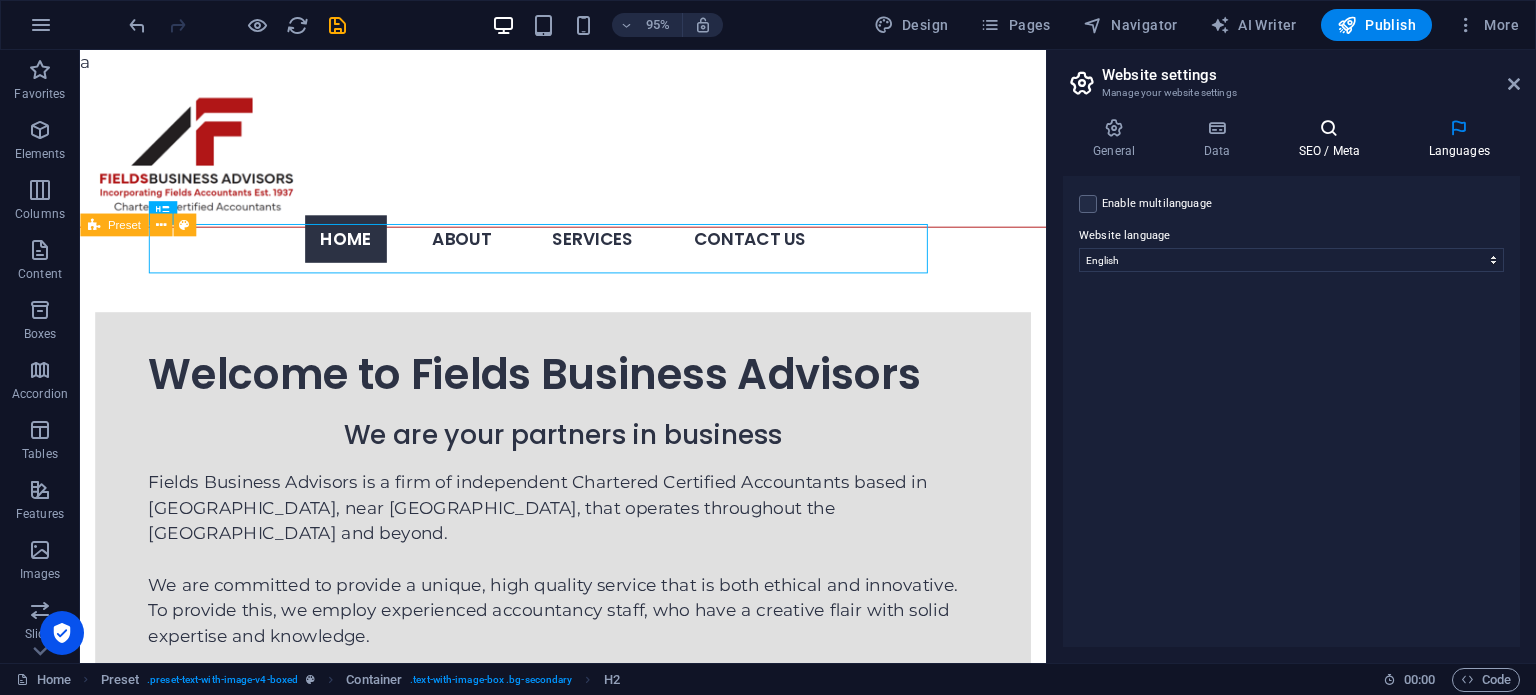 click at bounding box center [1329, 128] 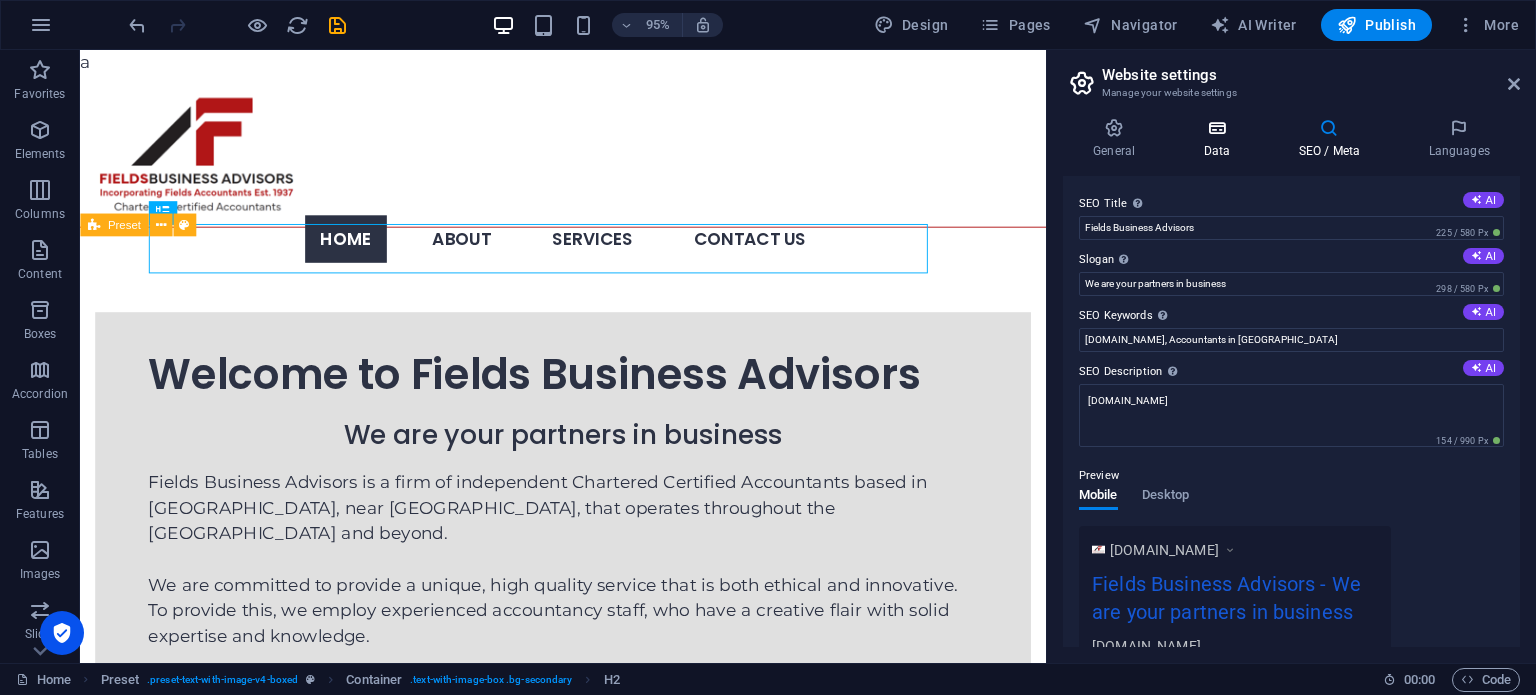 click on "Data" at bounding box center (1220, 139) 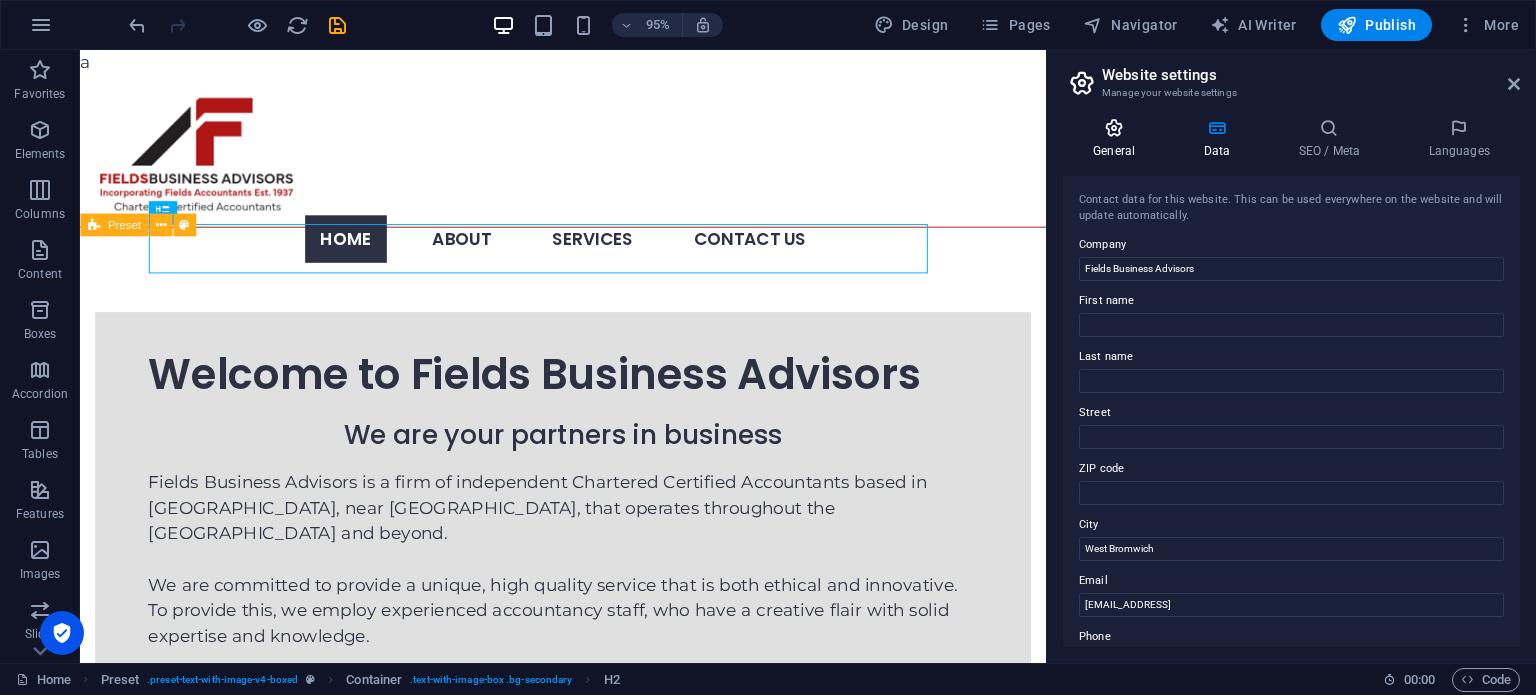 click on "General" at bounding box center (1118, 139) 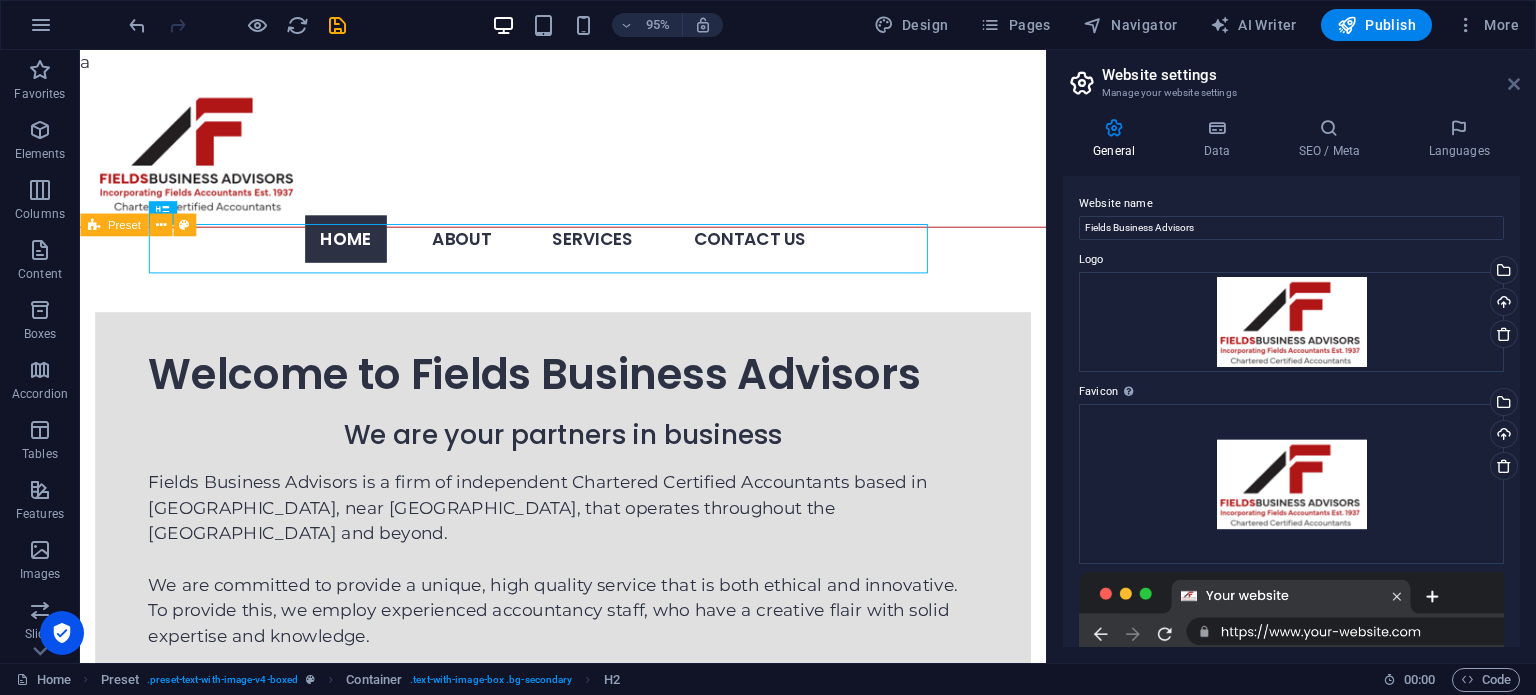 click at bounding box center [1514, 84] 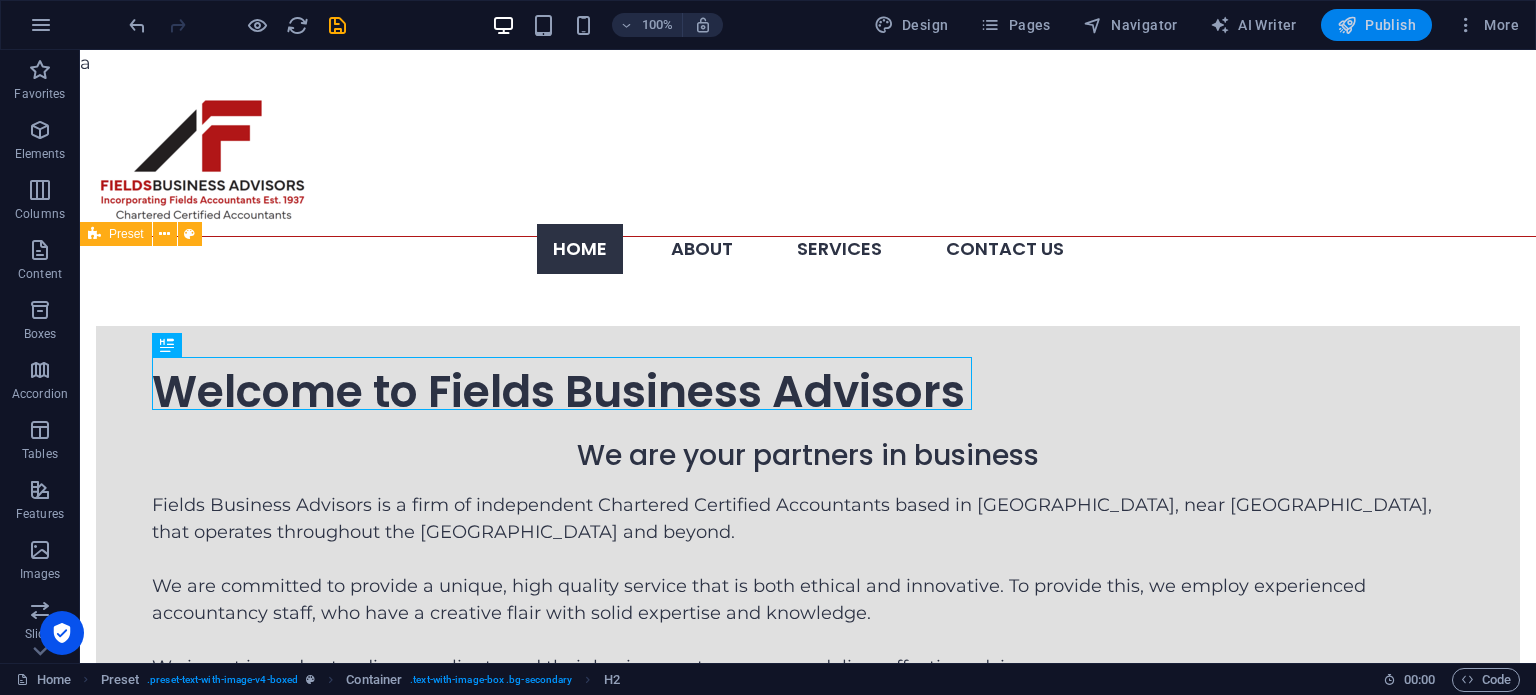 click on "Publish" at bounding box center [1376, 25] 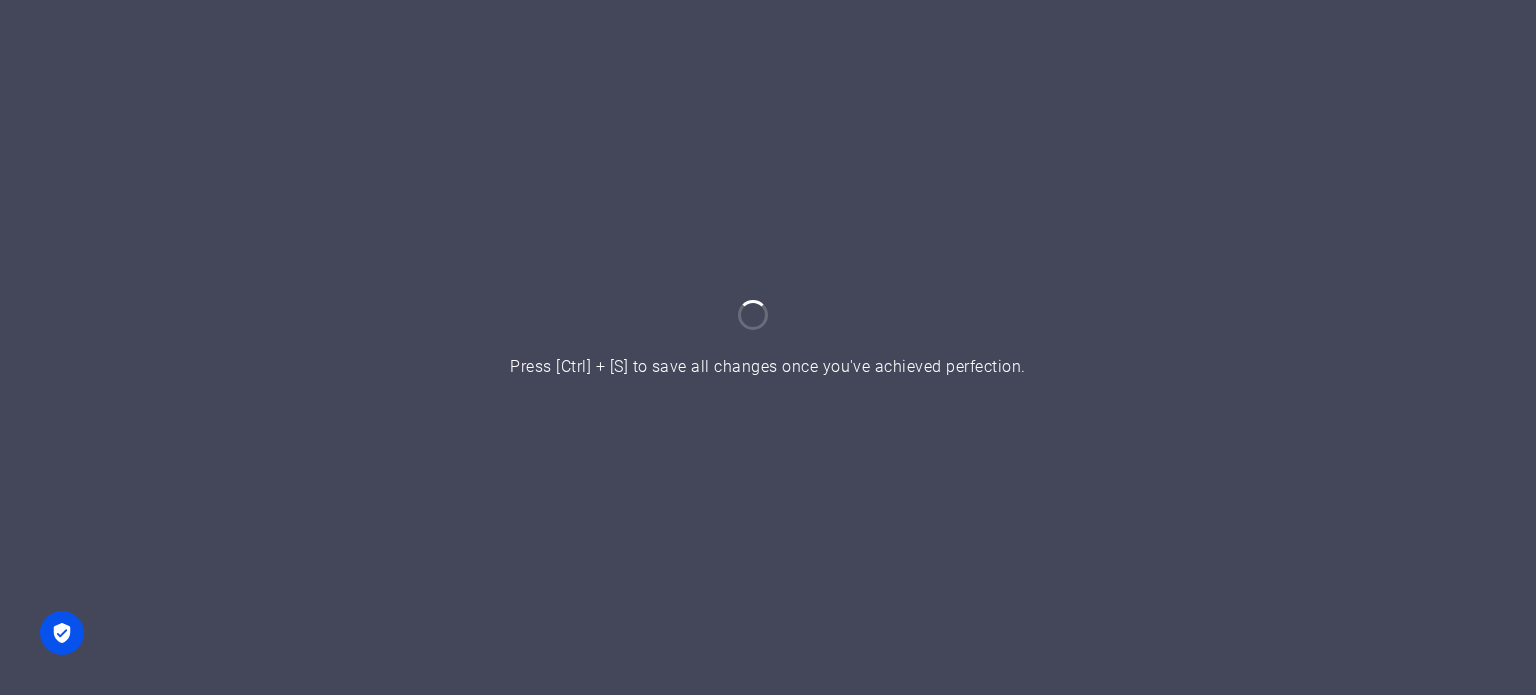 scroll, scrollTop: 0, scrollLeft: 0, axis: both 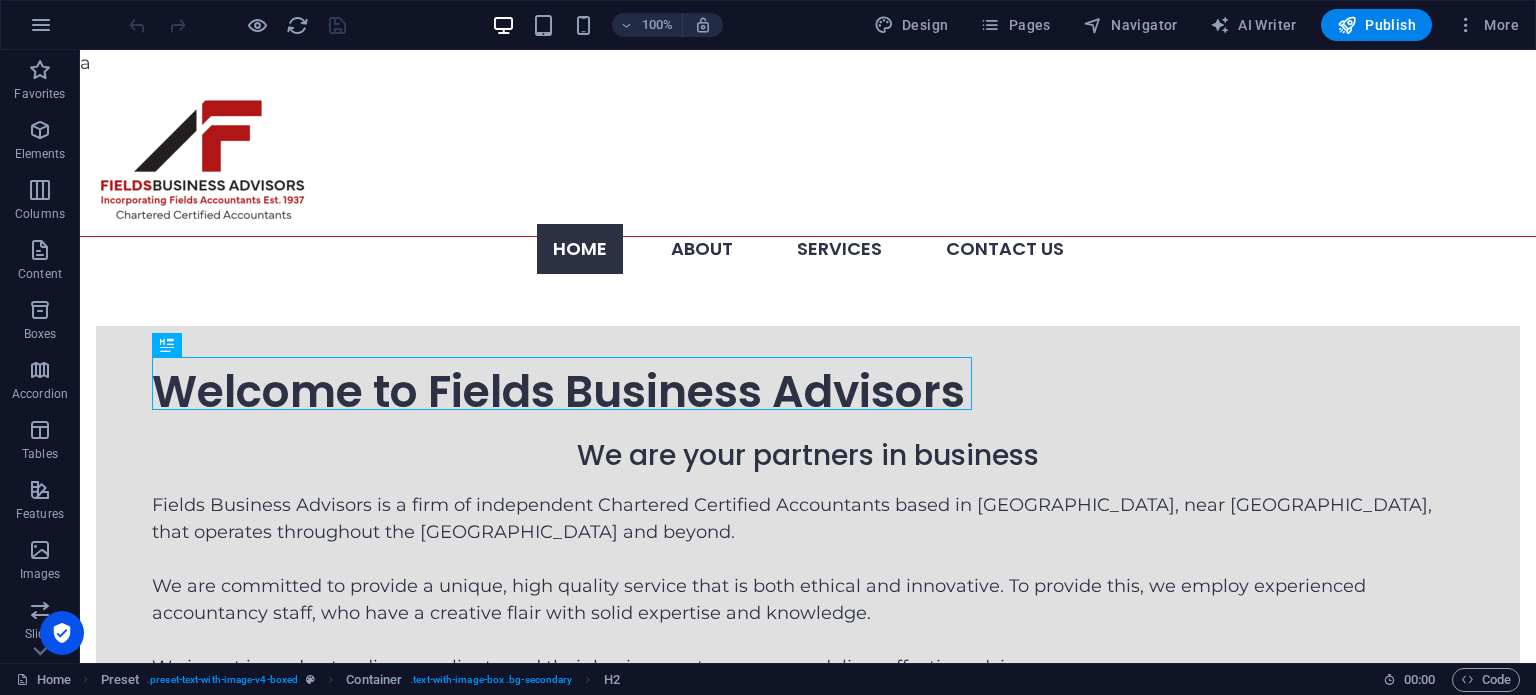 click on "a
Skip to main content
Menu Home About  Services Audit and Accountancy Outsourcing Taxation Services Contact Us Welcome to Fields Business Advisors We are your partners in business Fields Business Advisors is a firm of independent Chartered Certified Accountants based in West Bromwich, near Birmingham, that operates throughout the Midlands and beyond.  We are committed to provide a unique, high quality service that is both ethical and innovative. To provide this, we employ experienced accountancy staff, who have a creative flair with solid expertise and knowledge. We invest in understanding our clients and their businesses to ensure we deliver effective advice. Fields Business Advisors can provide a wide spectrum of accountancy services including audit, corporate tax services and outsourcing. Drop content here or  Add elements  Paste clipboard Please contact us today for a free, no obligation consultation: Contact Us Registered in England and Wales. Company Number 14478042." at bounding box center [808, 670] 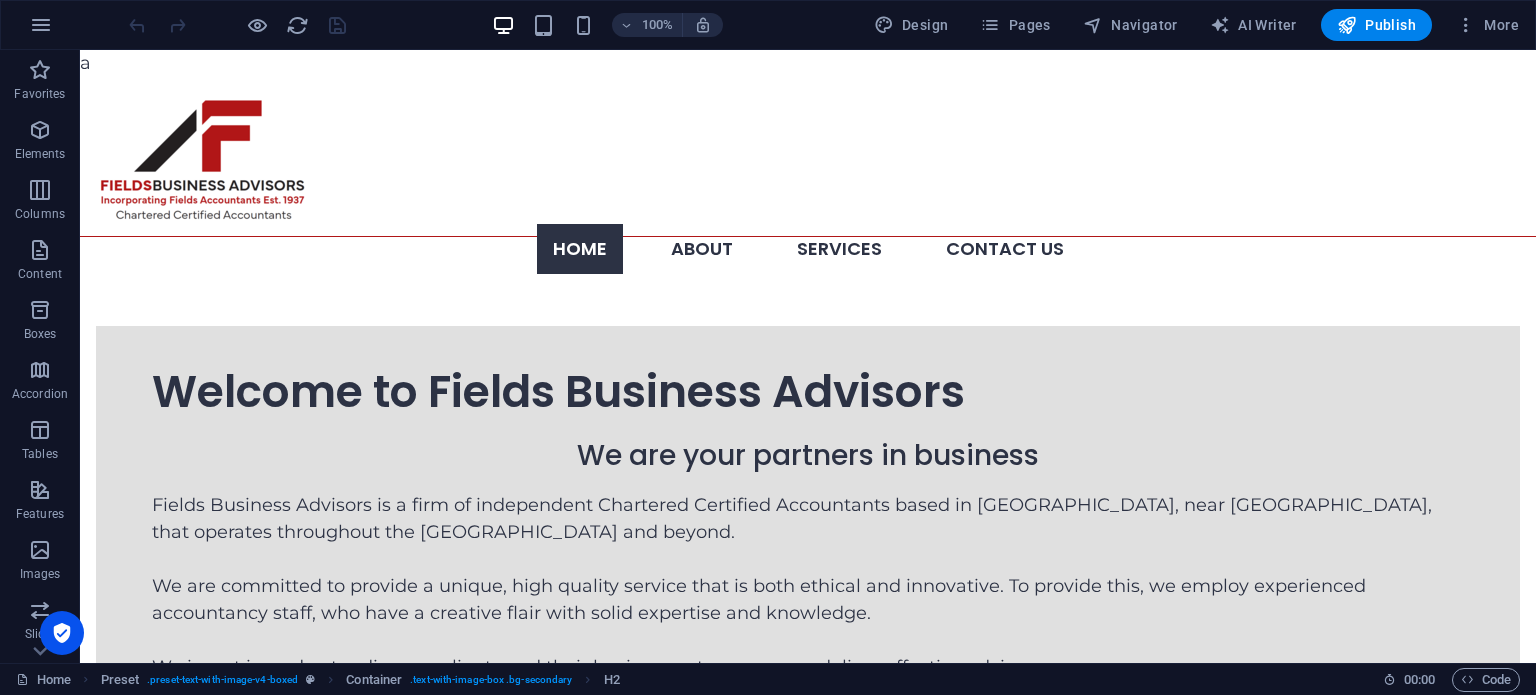 click on "a
Skip to main content
Menu Home About  Services Audit and Accountancy Outsourcing Taxation Services Contact Us Welcome to Fields Business Advisors We are your partners in business Fields Business Advisors is a firm of independent Chartered Certified Accountants based in West Bromwich, near Birmingham, that operates throughout the Midlands and beyond.  We are committed to provide a unique, high quality service that is both ethical and innovative. To provide this, we employ experienced accountancy staff, who have a creative flair with solid expertise and knowledge. We invest in understanding our clients and their businesses to ensure we deliver effective advice. Fields Business Advisors can provide a wide spectrum of accountancy services including audit, corporate tax services and outsourcing. Drop content here or  Add elements  Paste clipboard Please contact us today for a free, no obligation consultation: Contact Us Registered in England and Wales. Company Number 14478042." at bounding box center [808, 670] 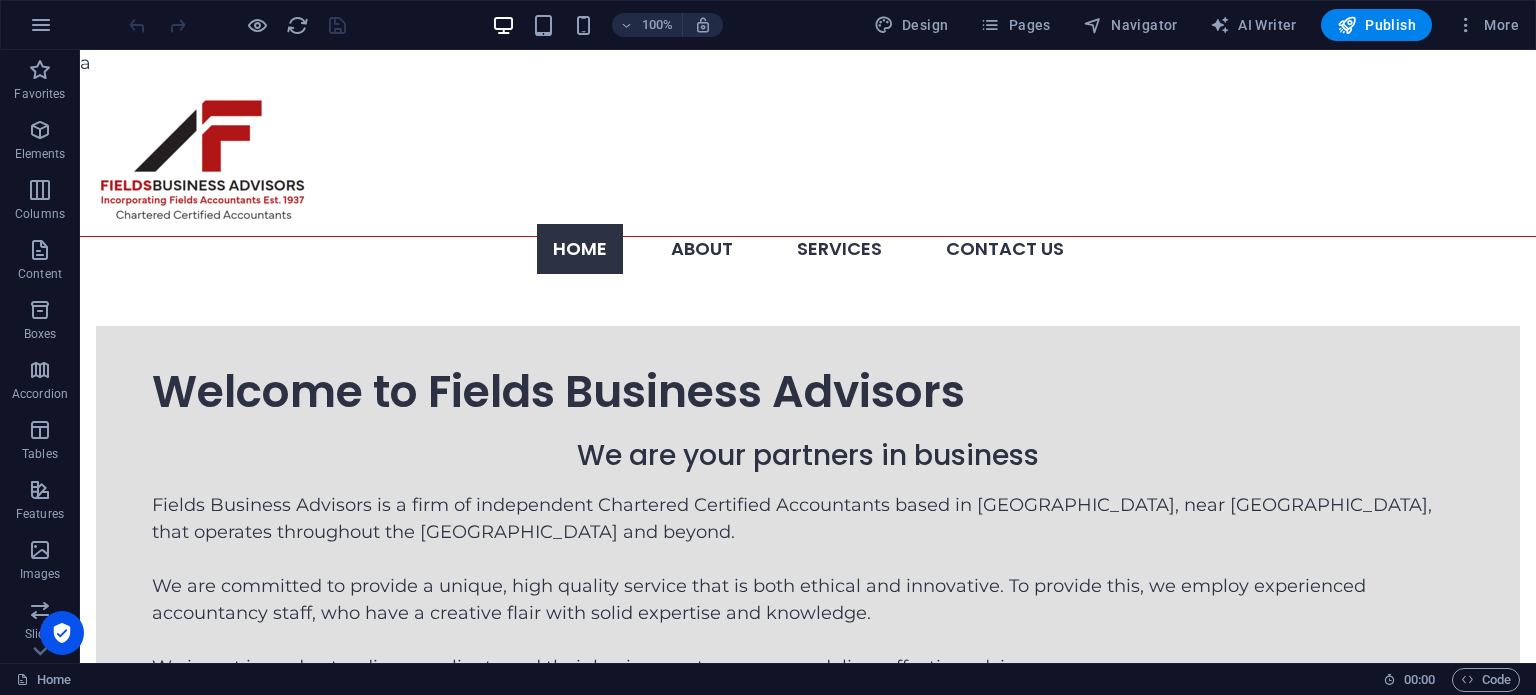 click on "Favorites Elements Columns Content Boxes Accordion Tables Features Images Slider Header Footer Forms Marketing Collections" at bounding box center [40, 356] 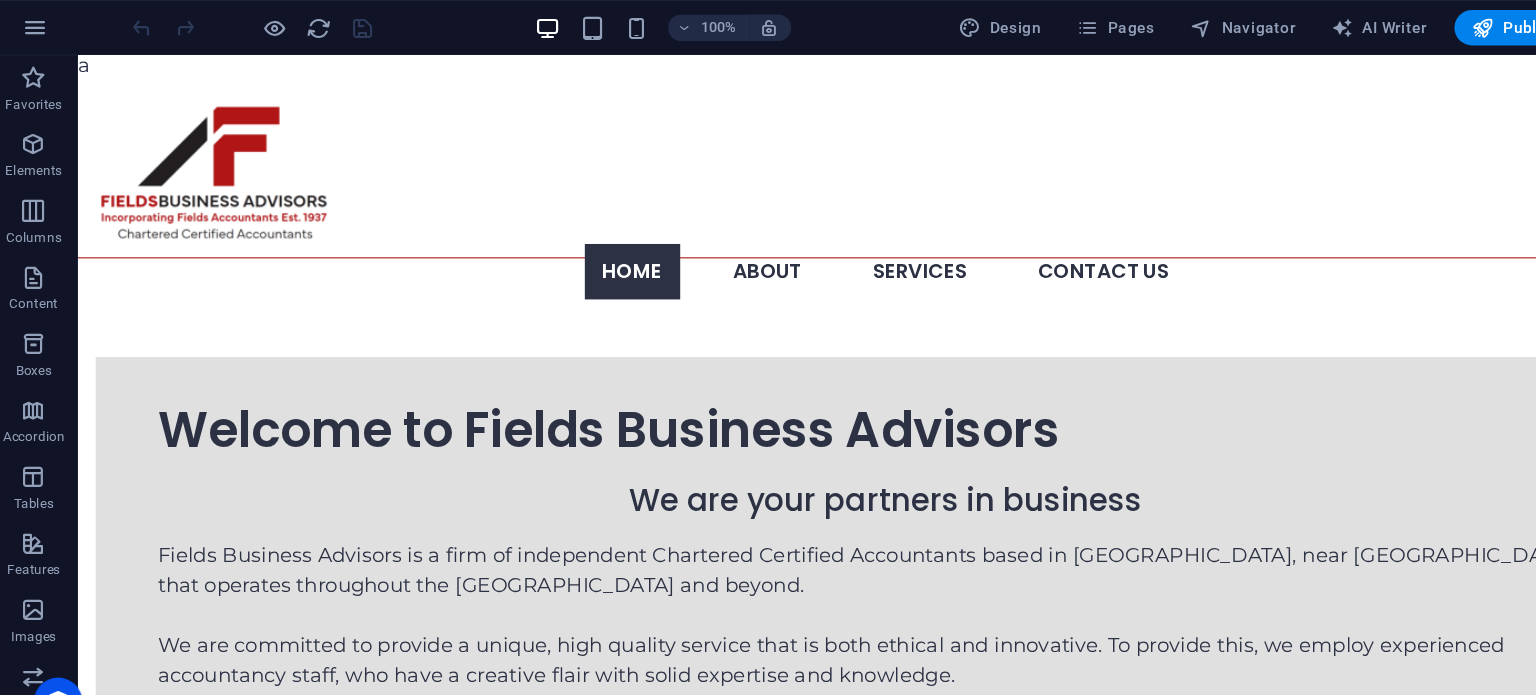 scroll, scrollTop: 0, scrollLeft: 0, axis: both 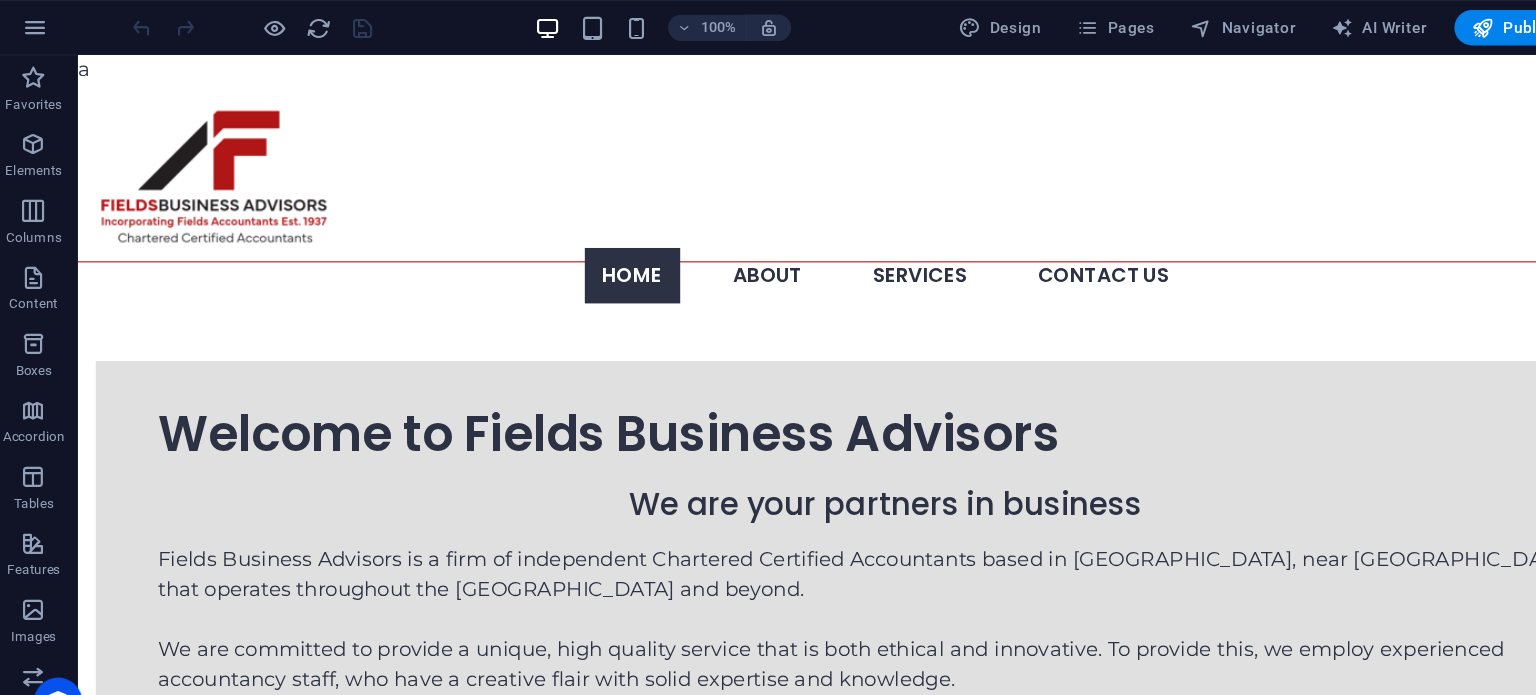 click on "a
Skip to main content
Menu Home About  Services Audit and Accountancy Outsourcing Taxation Services Contact Us Welcome to Fields Business Advisors We are your partners in business Fields Business Advisors is a firm of independent Chartered Certified Accountants based in West Bromwich, near Birmingham, that operates throughout the Midlands and beyond.  We are committed to provide a unique, high quality service that is both ethical and innovative. To provide this, we employ experienced accountancy staff, who have a creative flair with solid expertise and knowledge. We invest in understanding our clients and their businesses to ensure we deliver effective advice. Fields Business Advisors can provide a wide spectrum of accountancy services including audit, corporate tax services and outsourcing. Drop content here or  Add elements  Paste clipboard Please contact us today for a free, no obligation consultation: Contact Us Registered in England and Wales. Company Number 14478042." at bounding box center (806, 675) 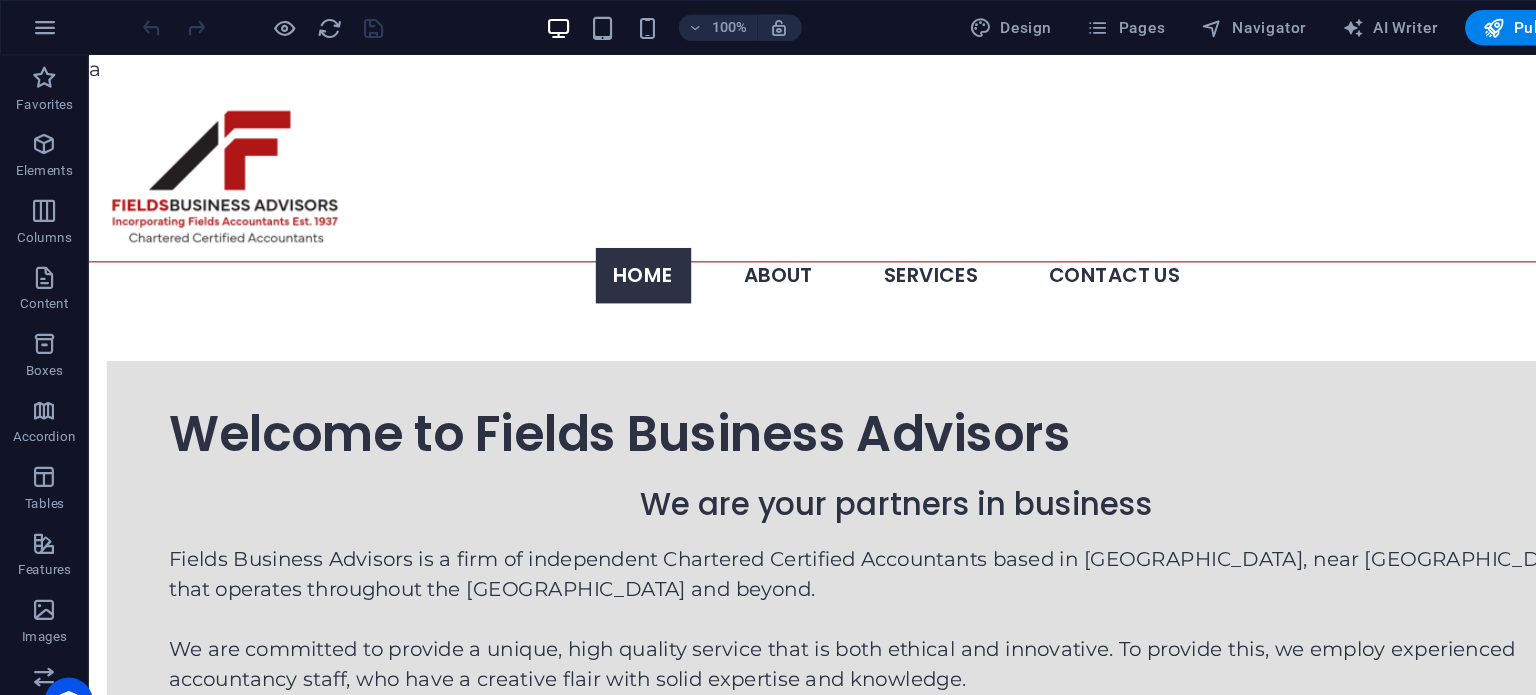 drag, startPoint x: 293, startPoint y: 63, endPoint x: 98, endPoint y: 66, distance: 195.02307 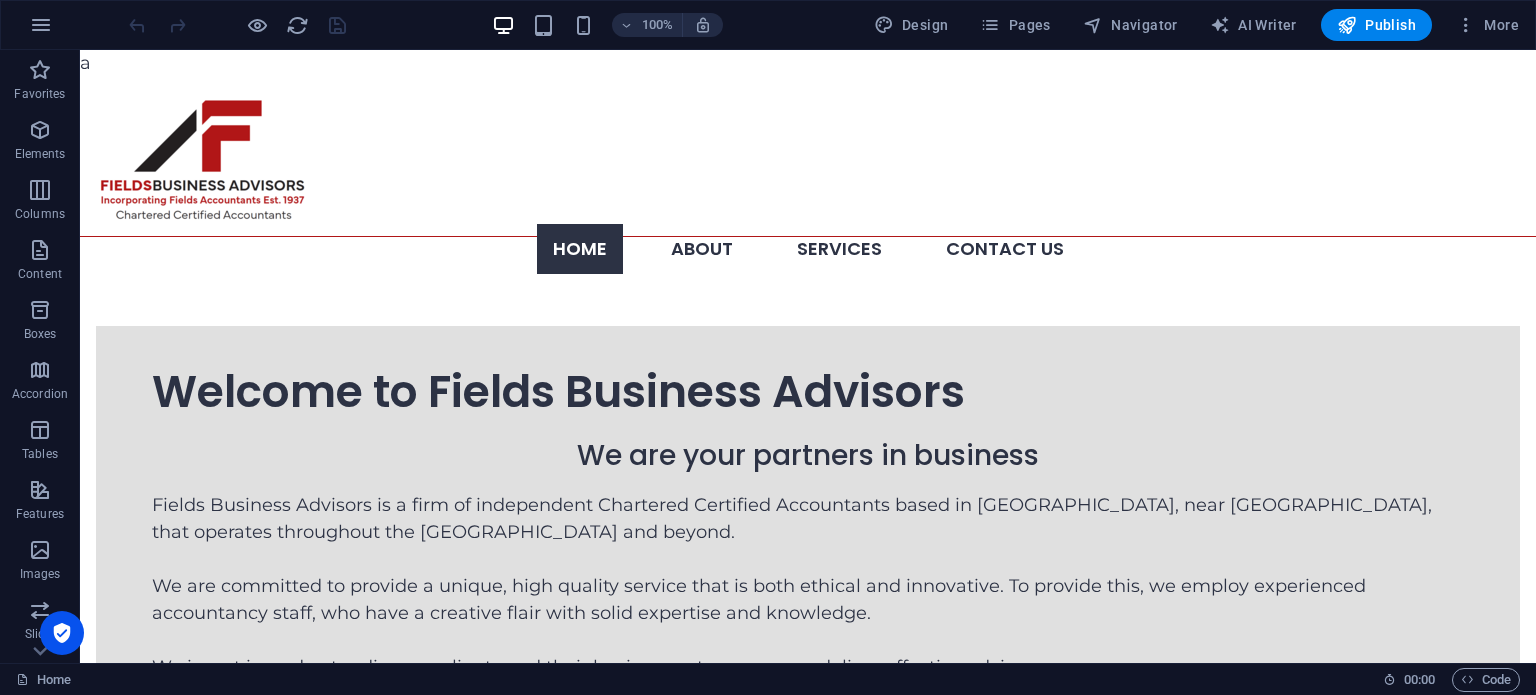 click on "a
Skip to main content
Menu Home About  Services Audit and Accountancy Outsourcing Taxation Services Contact Us Welcome to Fields Business Advisors We are your partners in business Fields Business Advisors is a firm of independent Chartered Certified Accountants based in West Bromwich, near Birmingham, that operates throughout the Midlands and beyond.  We are committed to provide a unique, high quality service that is both ethical and innovative. To provide this, we employ experienced accountancy staff, who have a creative flair with solid expertise and knowledge. We invest in understanding our clients and their businesses to ensure we deliver effective advice. Fields Business Advisors can provide a wide spectrum of accountancy services including audit, corporate tax services and outsourcing. Drop content here or  Add elements  Paste clipboard Please contact us today for a free, no obligation consultation: Contact Us Registered in England and Wales. Company Number 14478042." at bounding box center [808, 670] 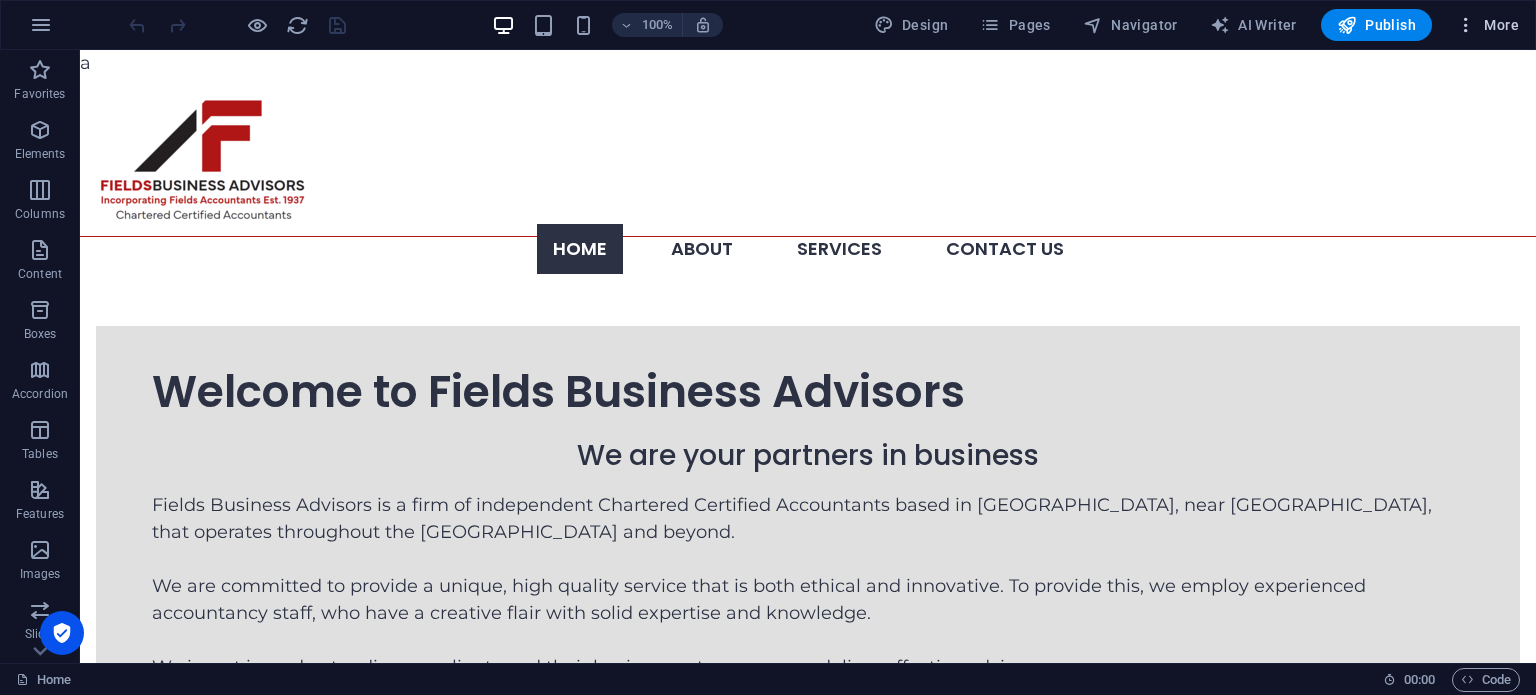 click on "More" at bounding box center (1487, 25) 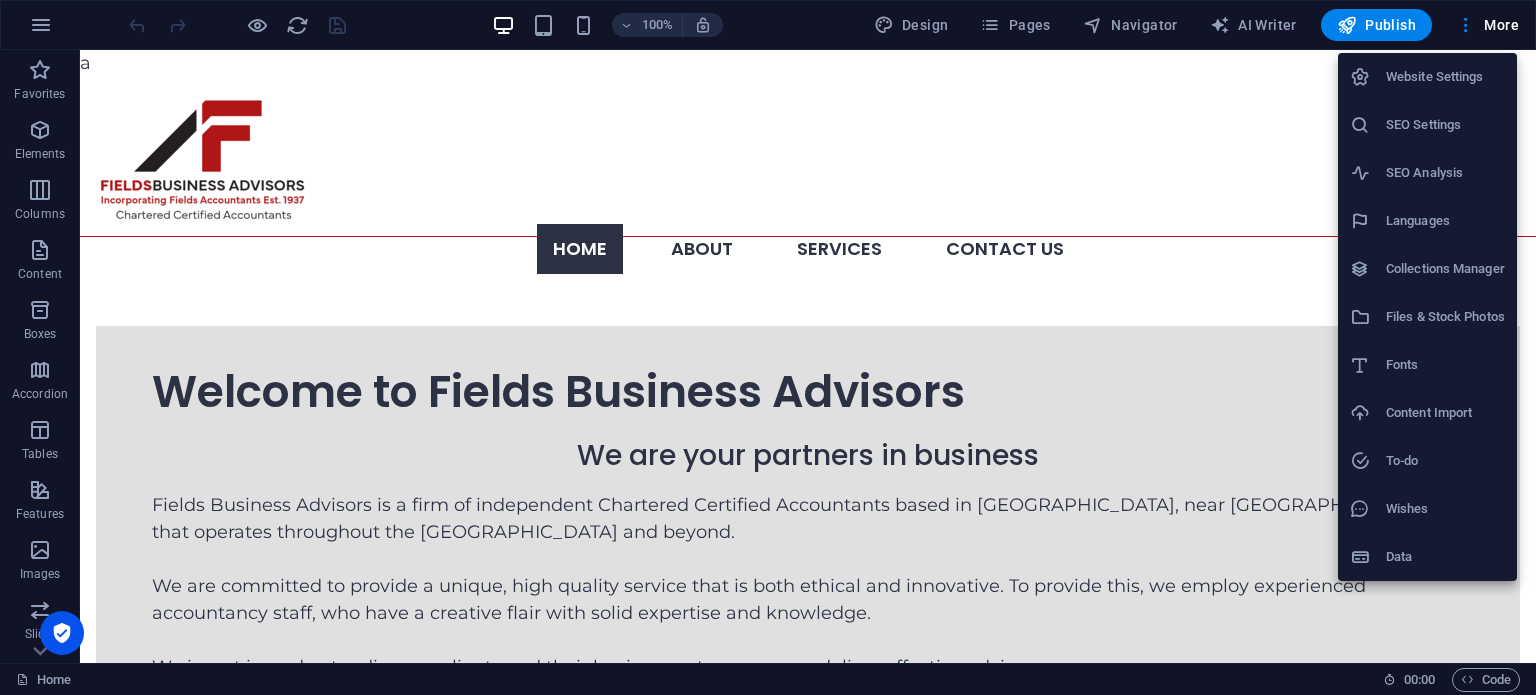 click on "SEO Settings" at bounding box center (1427, 125) 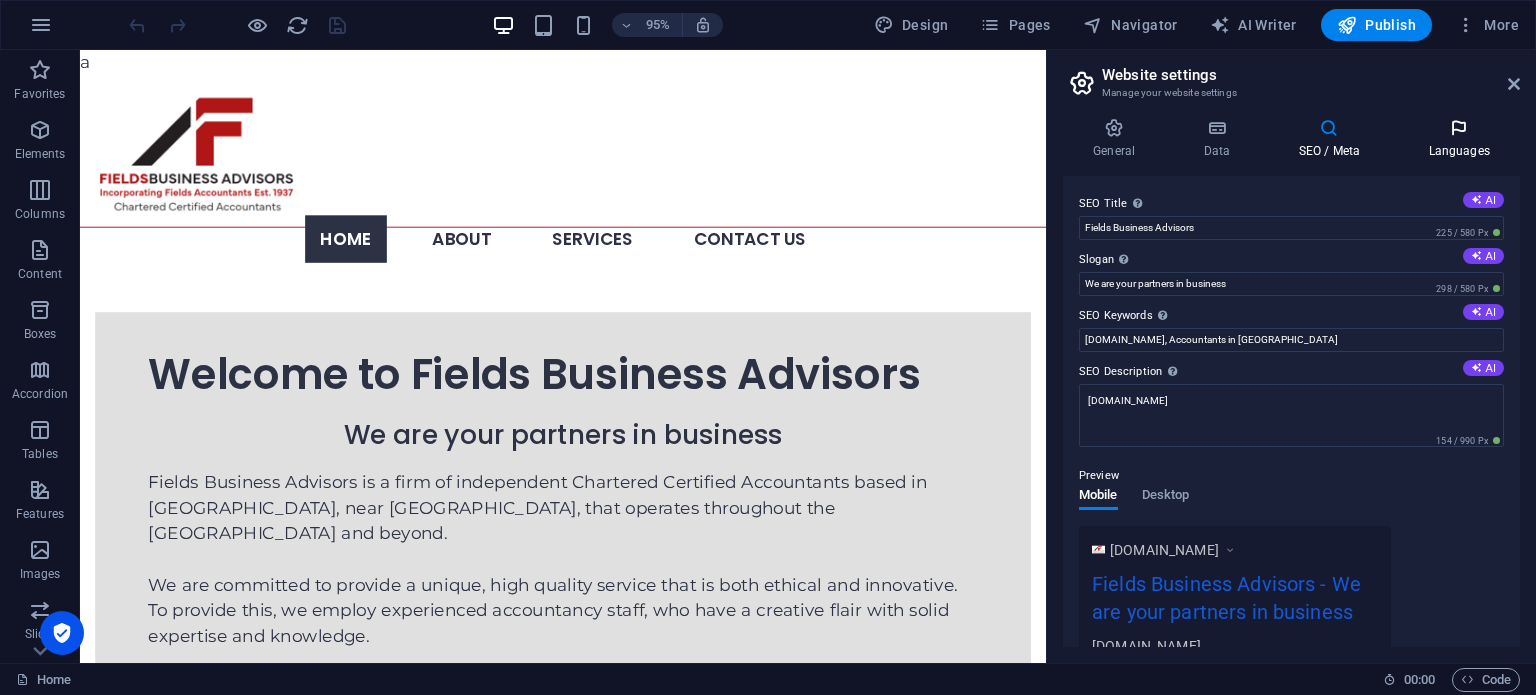 click on "Languages" at bounding box center (1459, 139) 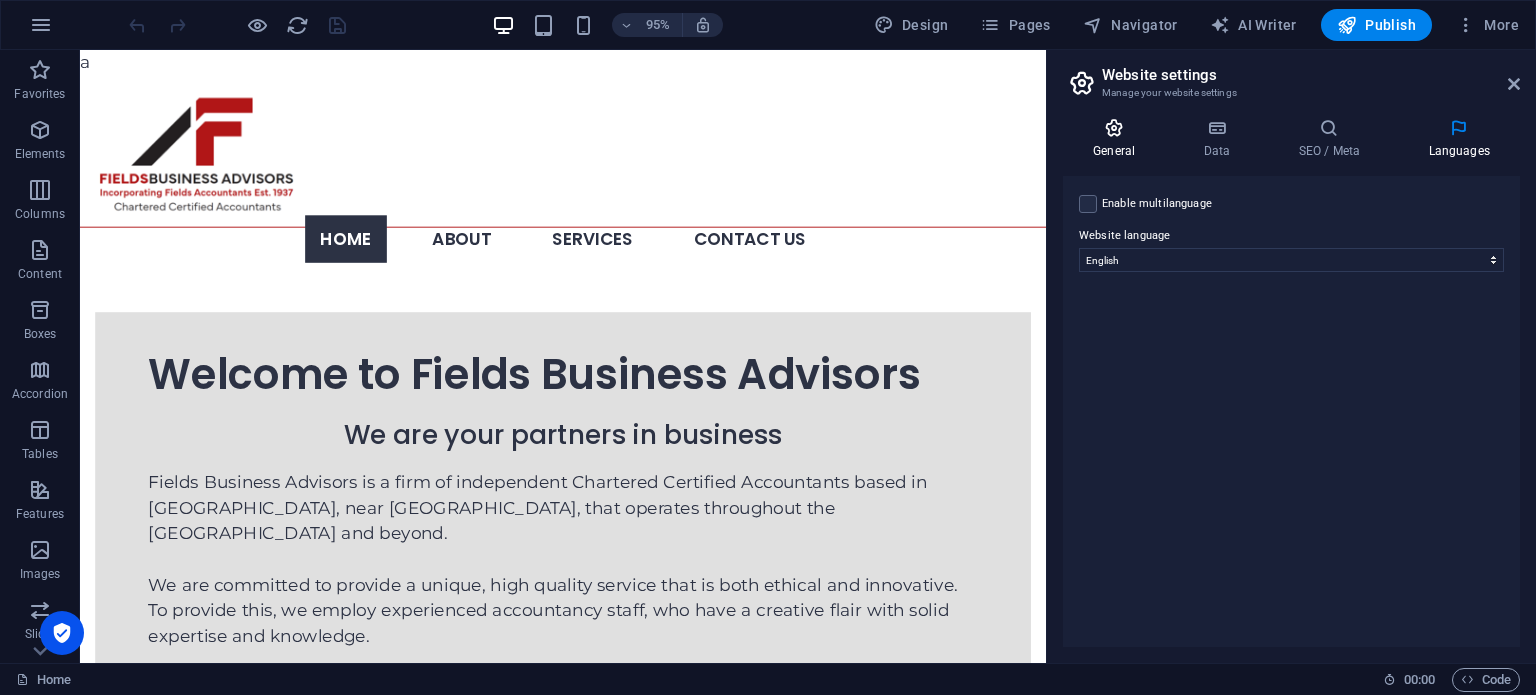 click at bounding box center [1114, 128] 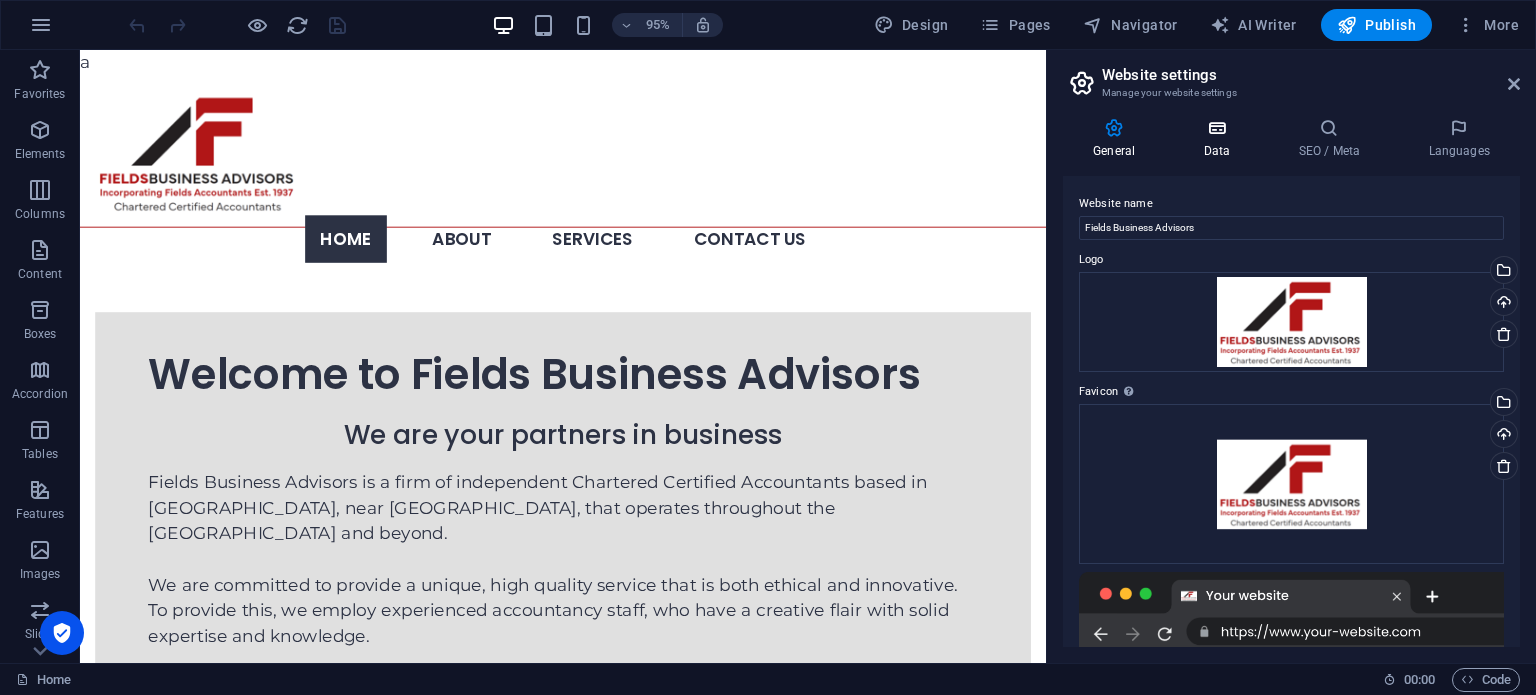 click at bounding box center [1216, 128] 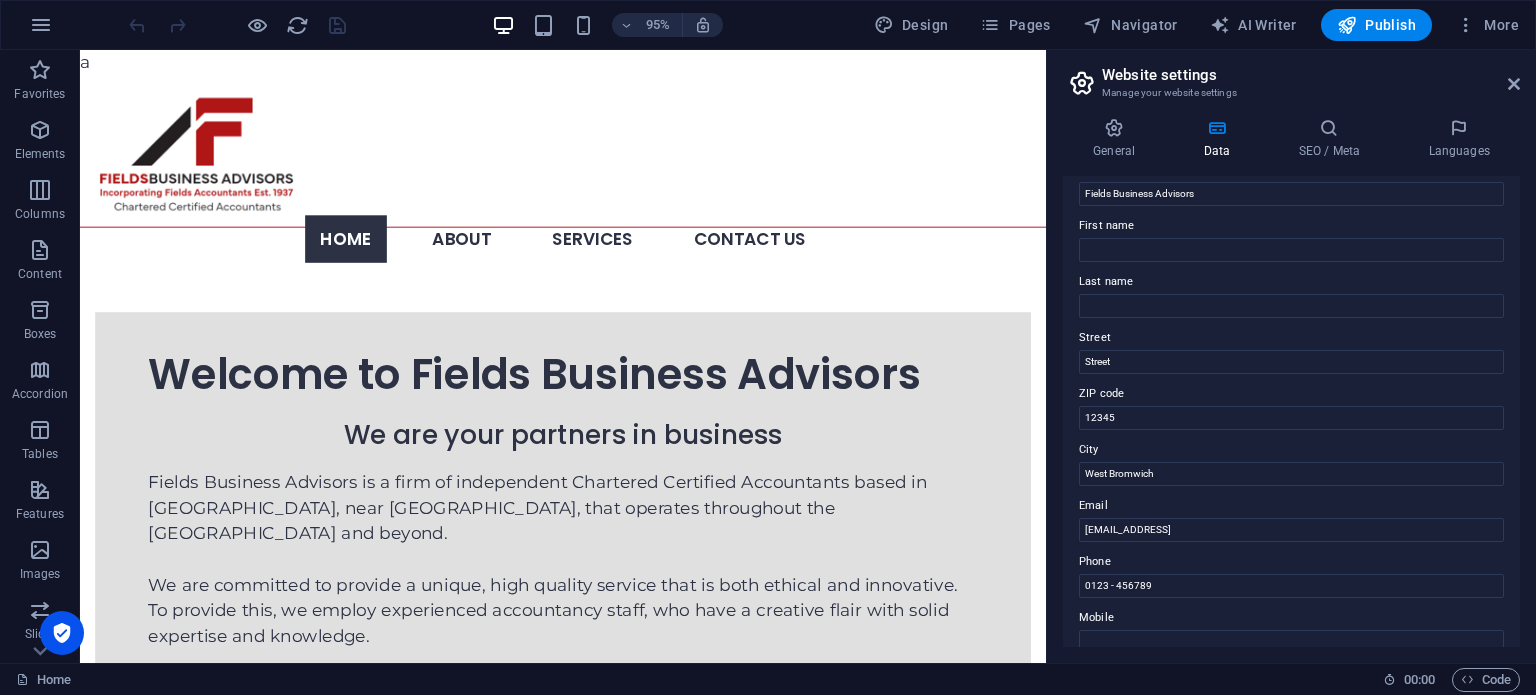 scroll, scrollTop: 488, scrollLeft: 0, axis: vertical 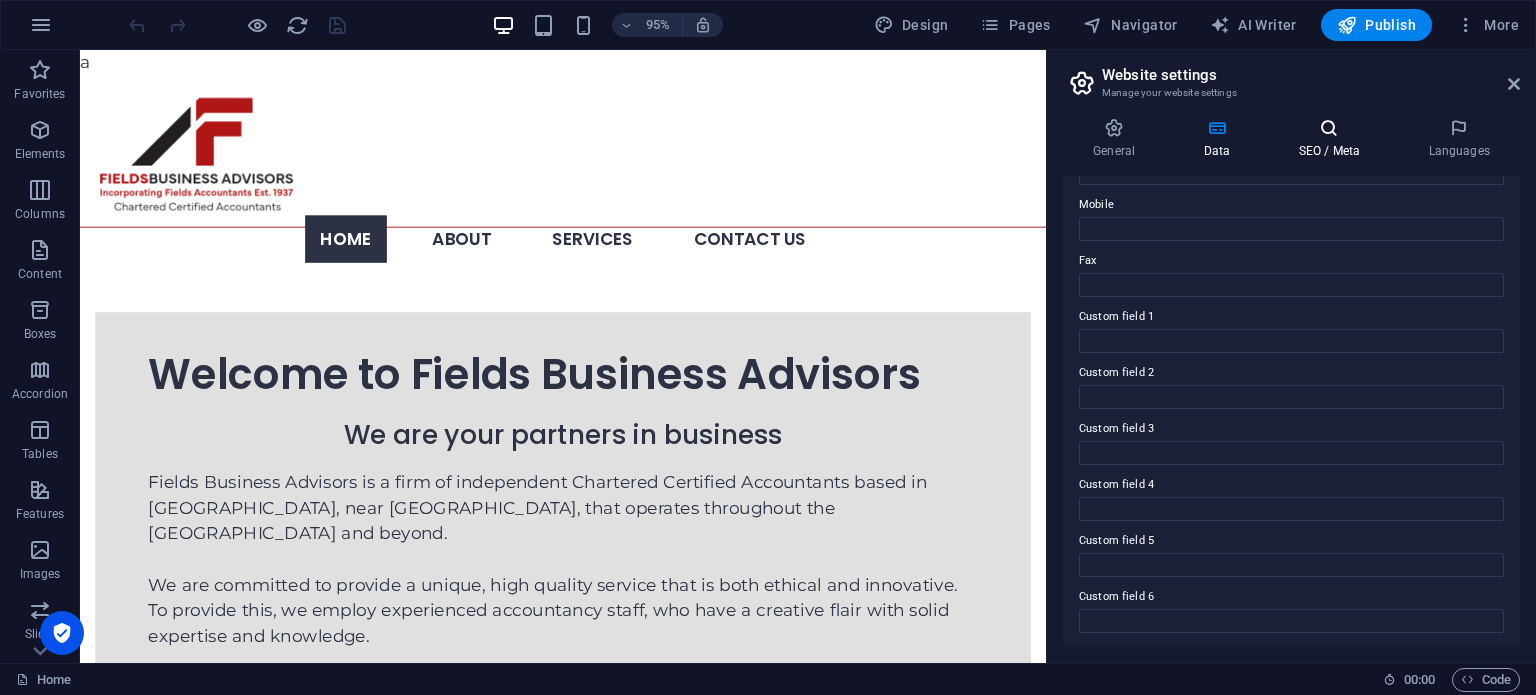 click on "SEO / Meta" at bounding box center [1333, 139] 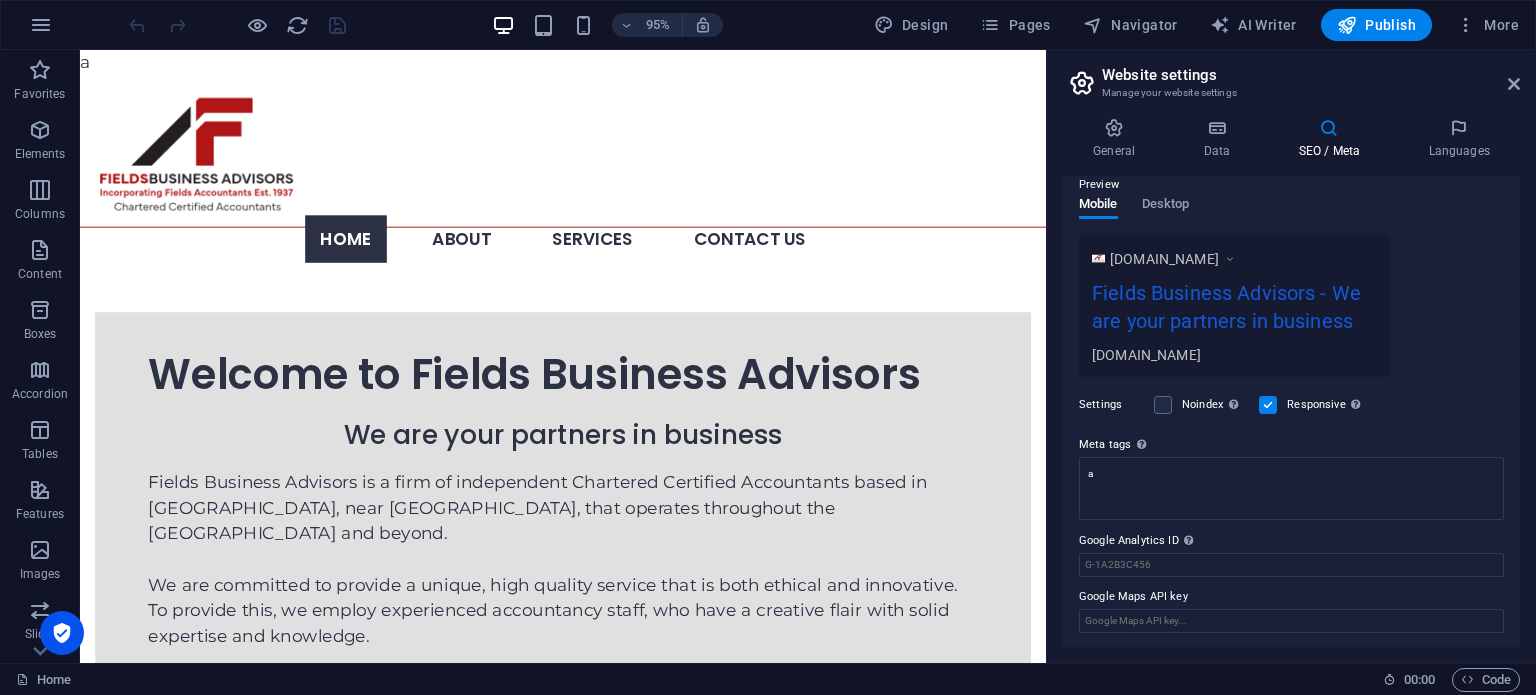 scroll, scrollTop: 0, scrollLeft: 0, axis: both 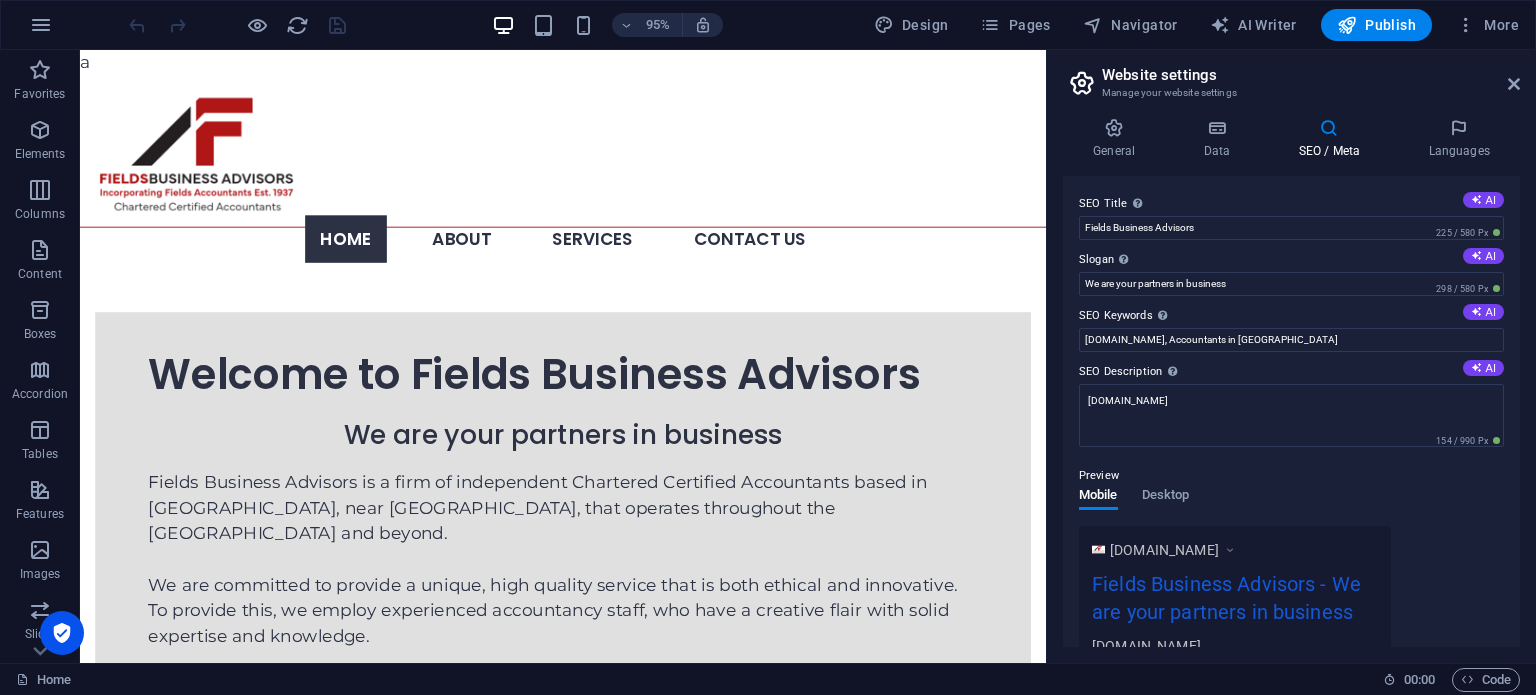 type 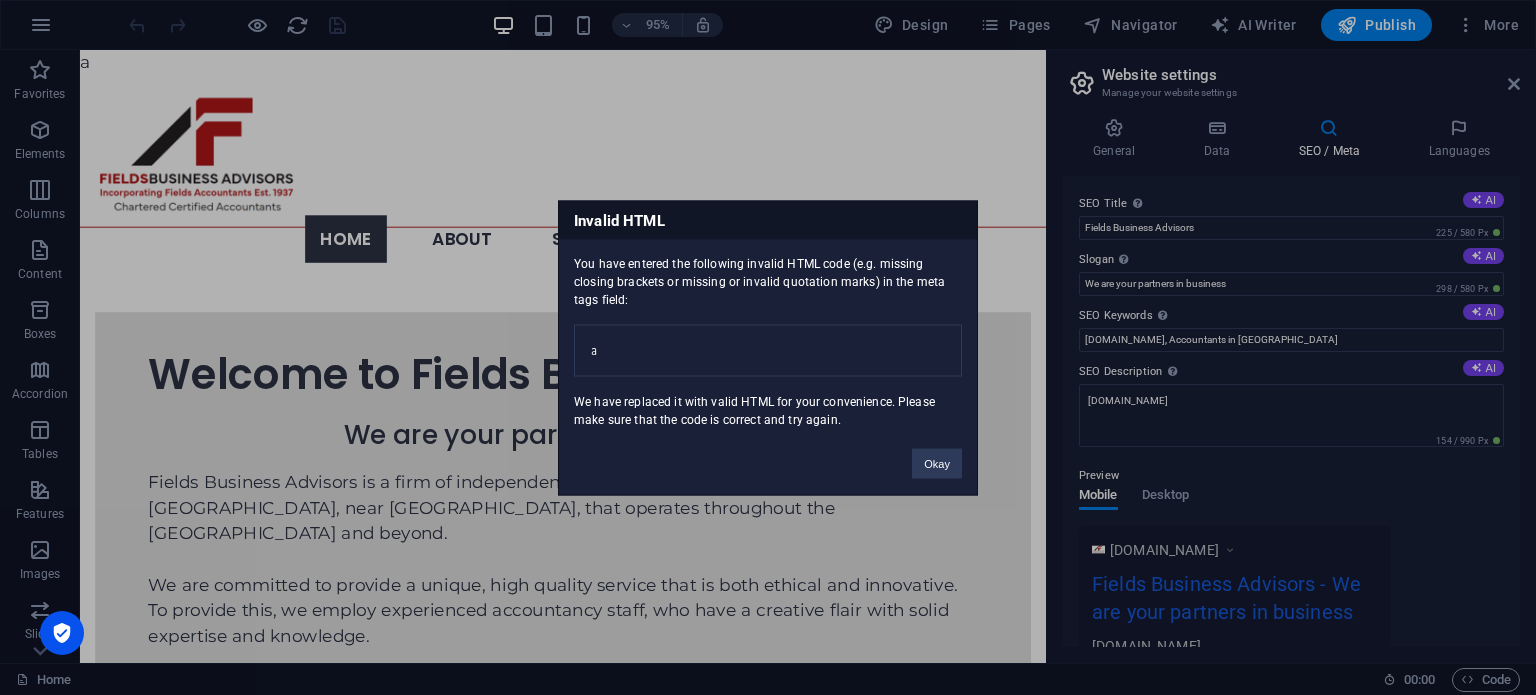 click on "a
Skip to main content
Menu Home About  Services Audit and Accountancy Outsourcing Taxation Services Contact Us Welcome to Fields Business Advisors We are your partners in business Fields Business Advisors is a firm of independent Chartered Certified Accountants based in West Bromwich, near Birmingham, that operates throughout the Midlands and beyond.  We are committed to provide a unique, high quality service that is both ethical and innovative. To provide this, we employ experienced accountancy staff, who have a creative flair with solid expertise and knowledge. We invest in understanding our clients and their businesses to ensure we deliver effective advice. Fields Business Advisors can provide a wide spectrum of accountancy services including audit, corporate tax services and outsourcing. Drop content here or  Add elements  Paste clipboard Please contact us today for a free, no obligation consultation: Contact Us Registered in England and Wales. Company Number 14478042." at bounding box center (588, 670) 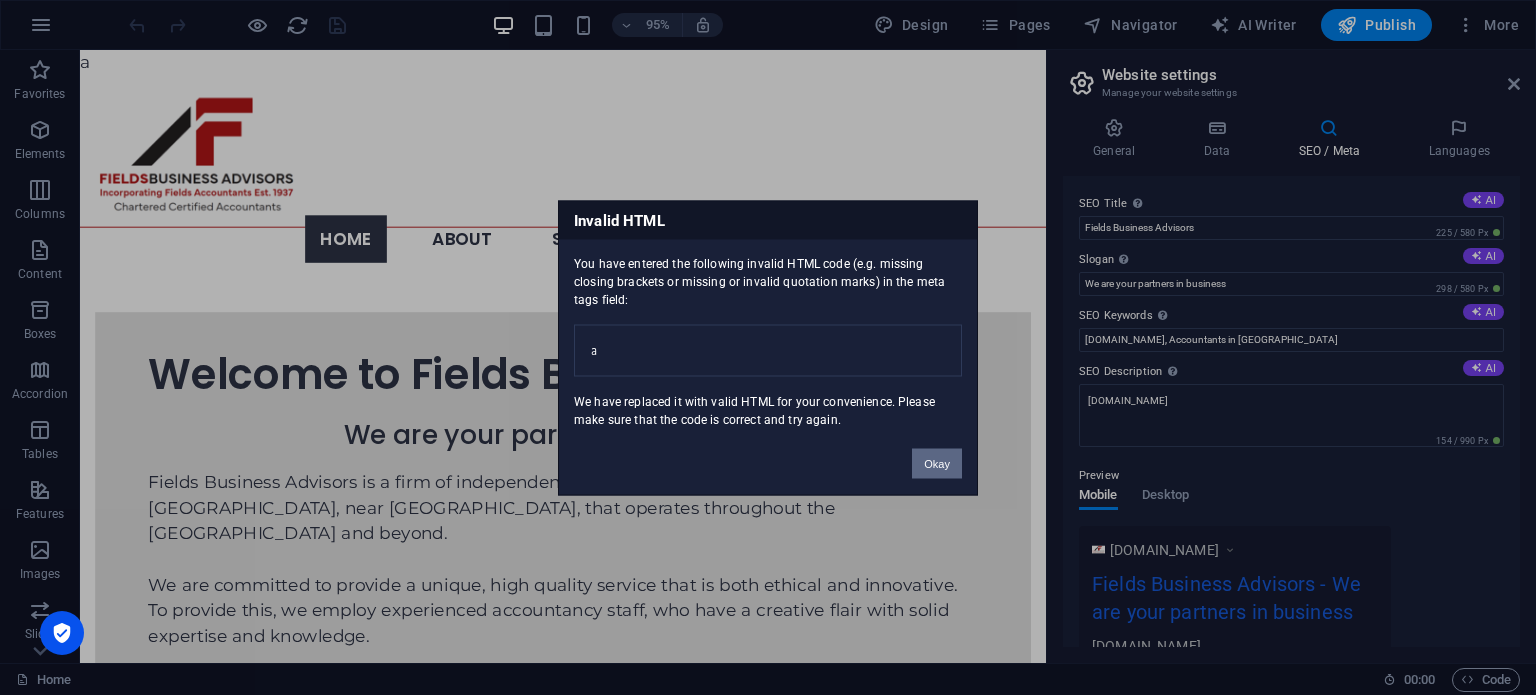 click on "Okay" at bounding box center (937, 463) 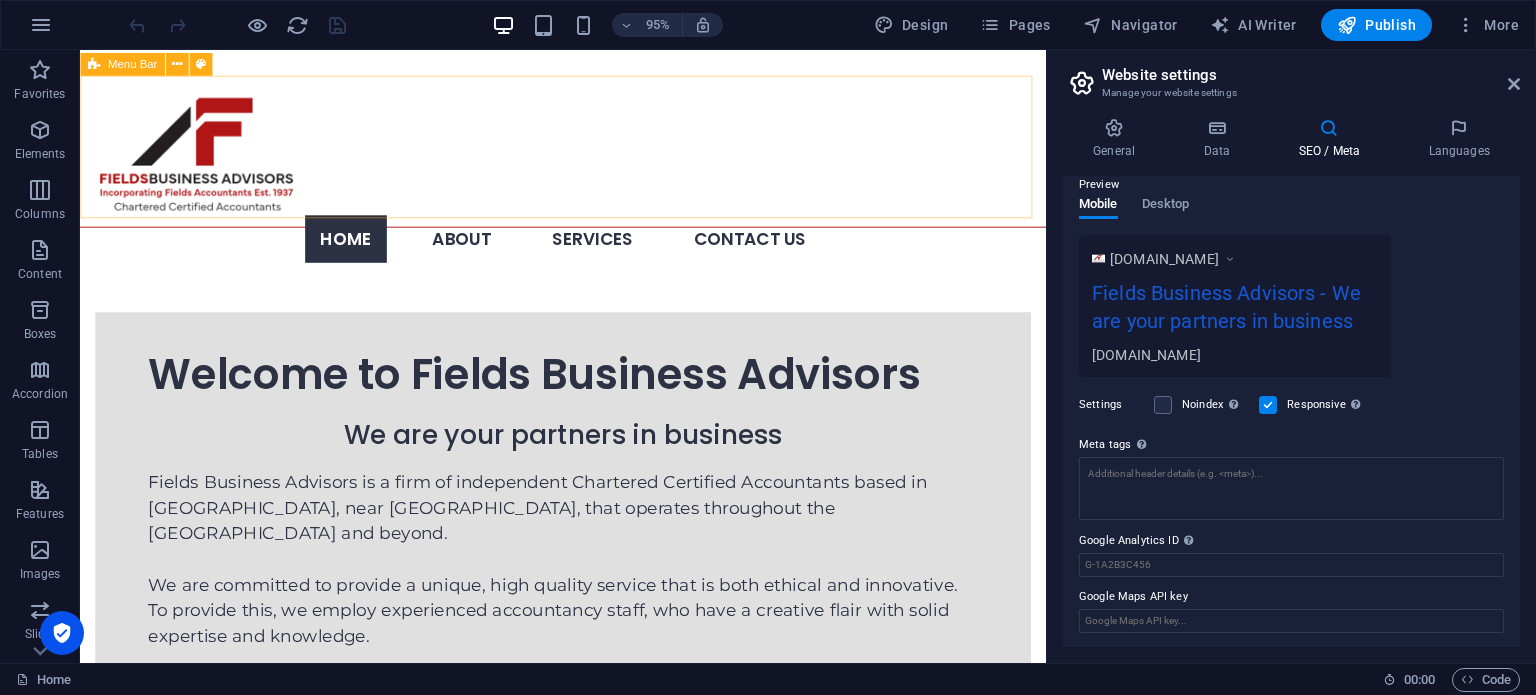 click at bounding box center [94, 64] 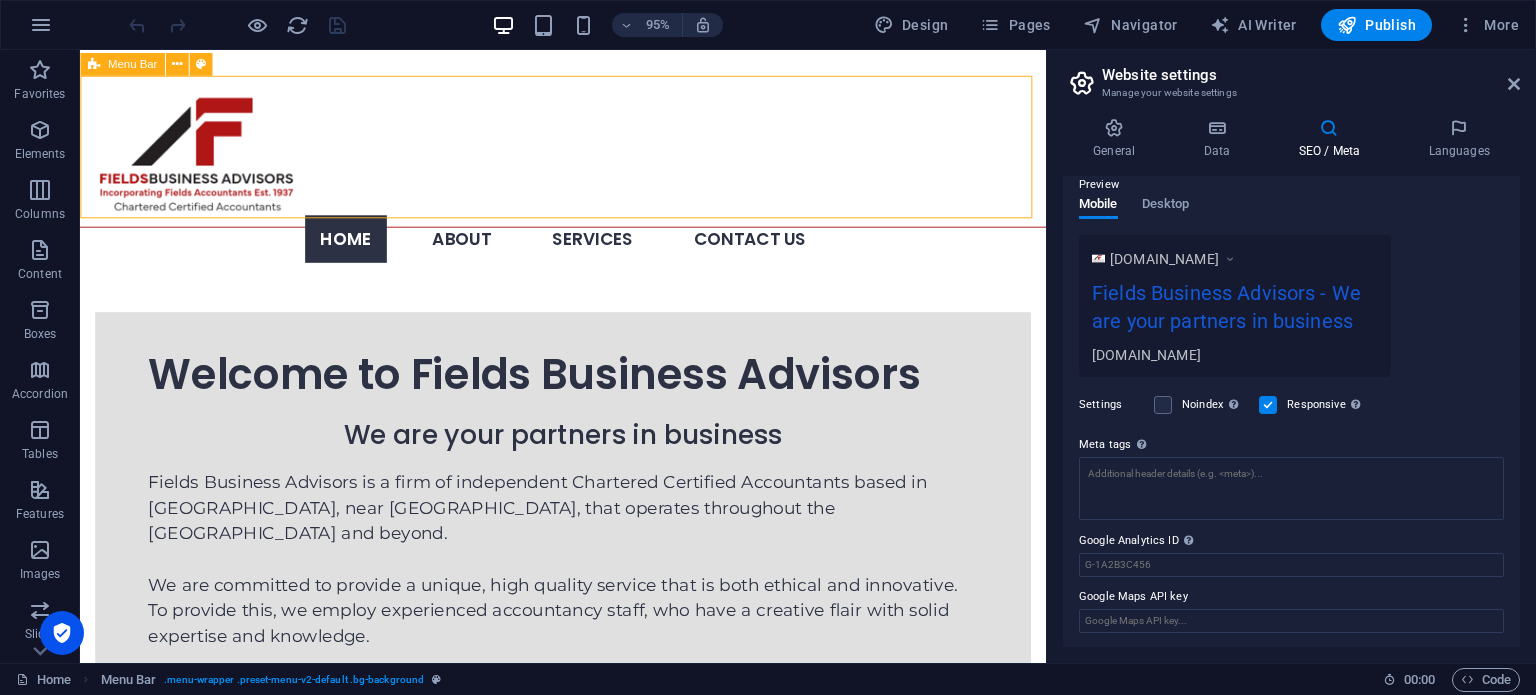 click at bounding box center (94, 64) 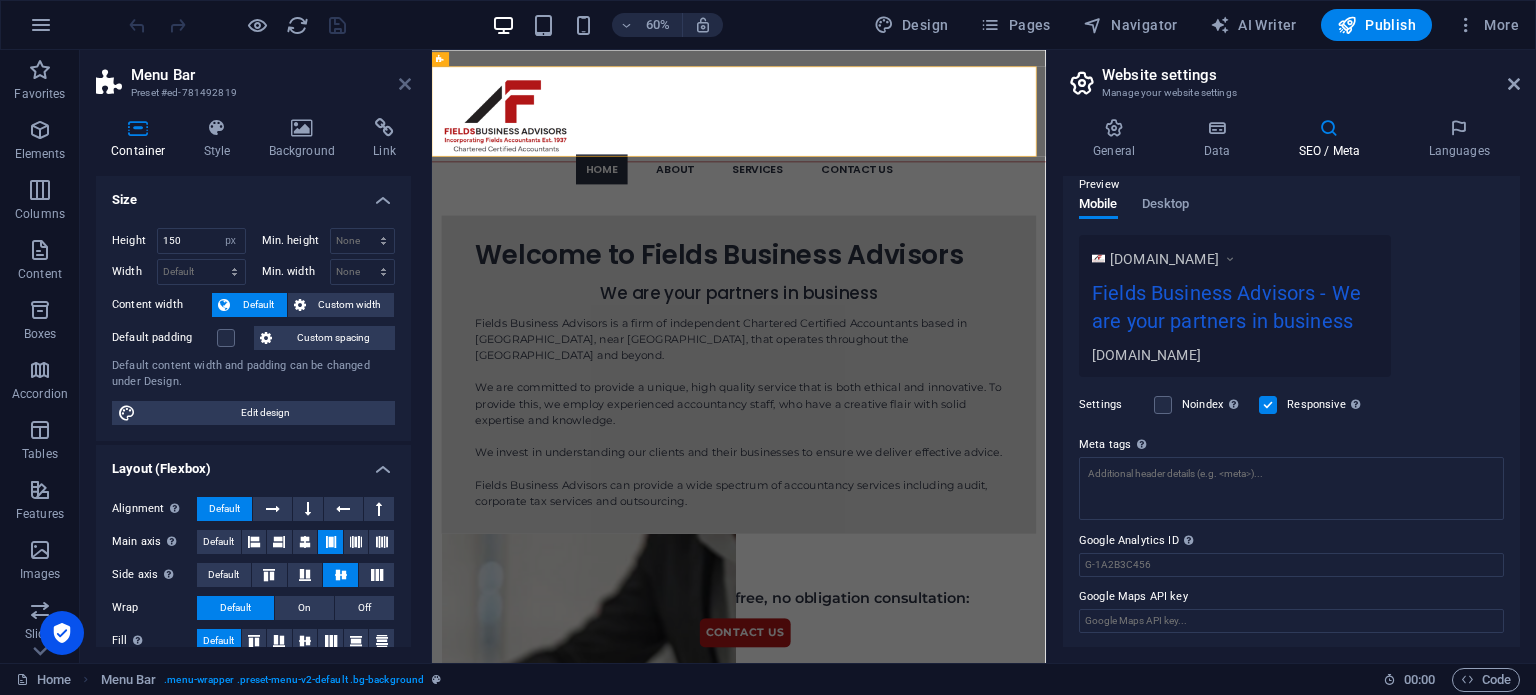 click at bounding box center (405, 84) 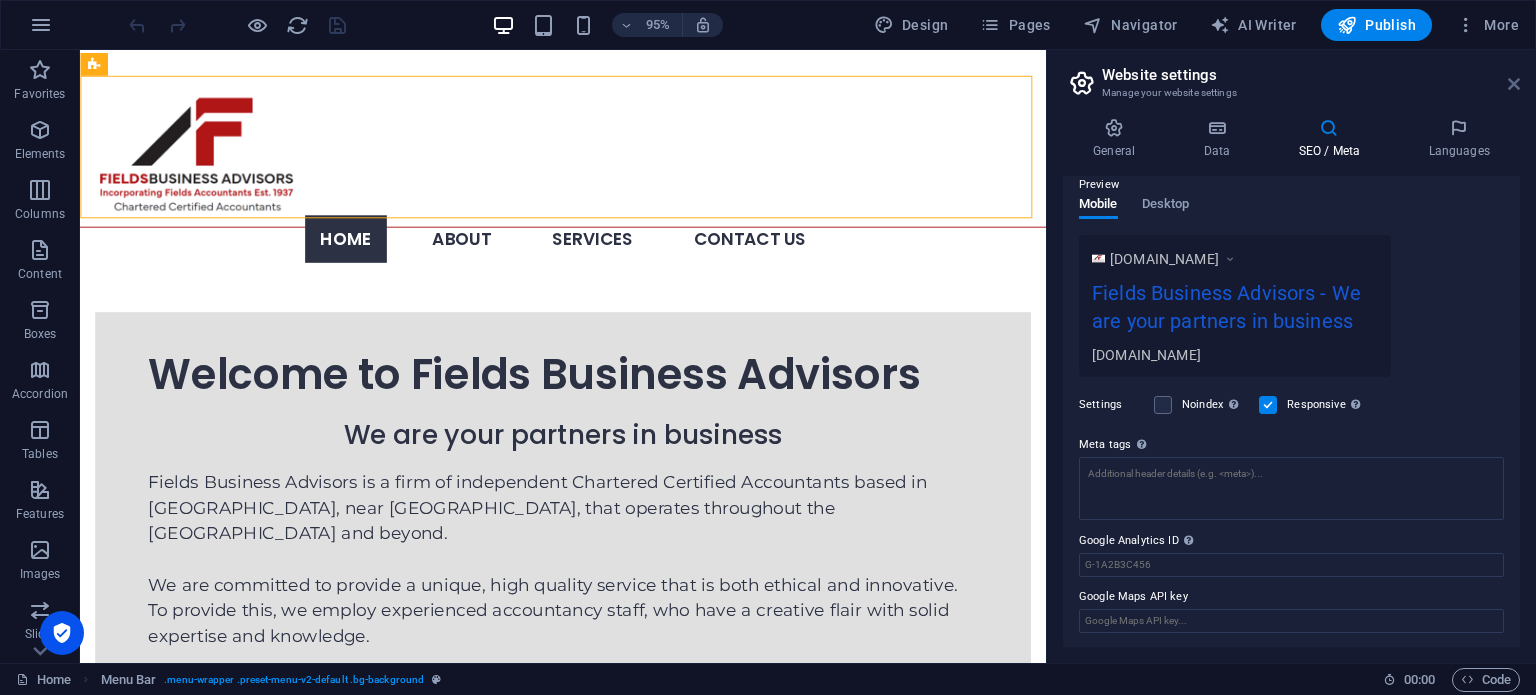 click at bounding box center [1514, 84] 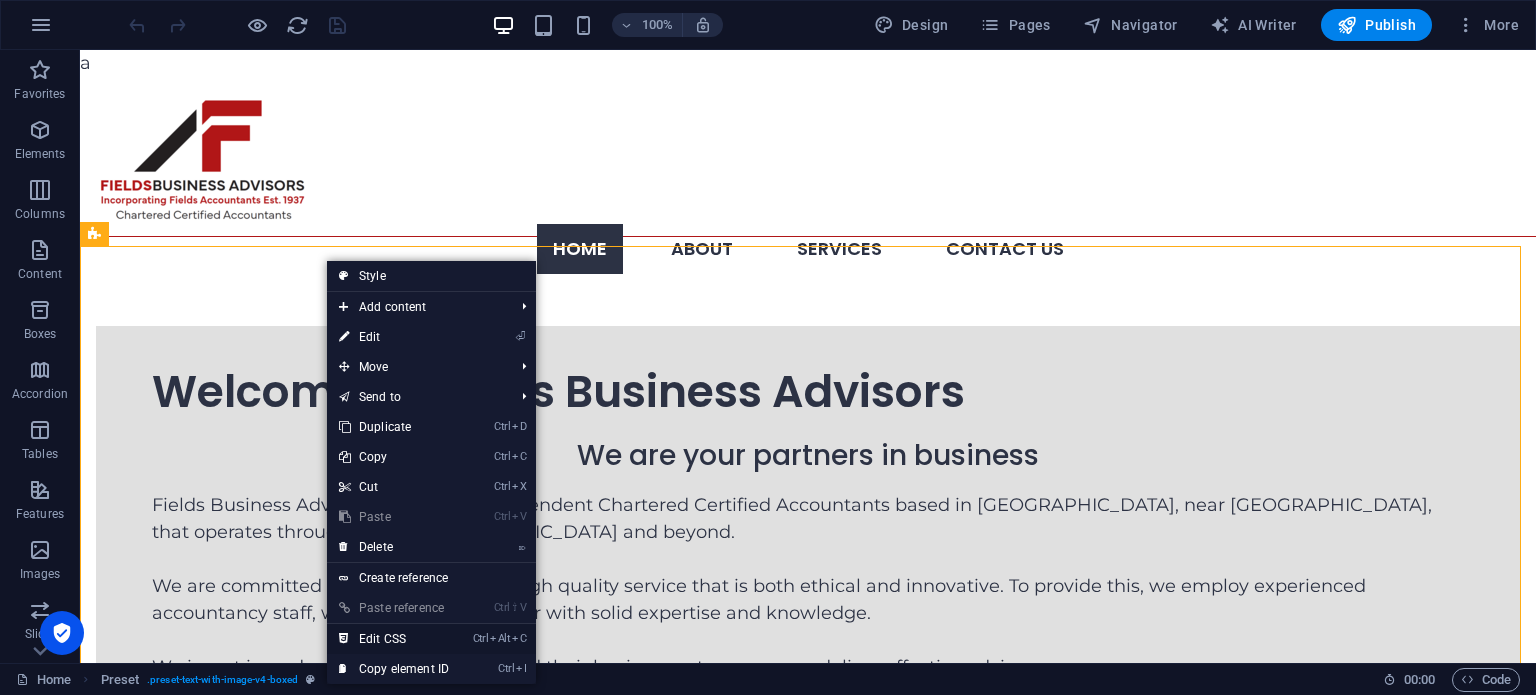 click on "Ctrl Alt C  Edit CSS" at bounding box center (394, 639) 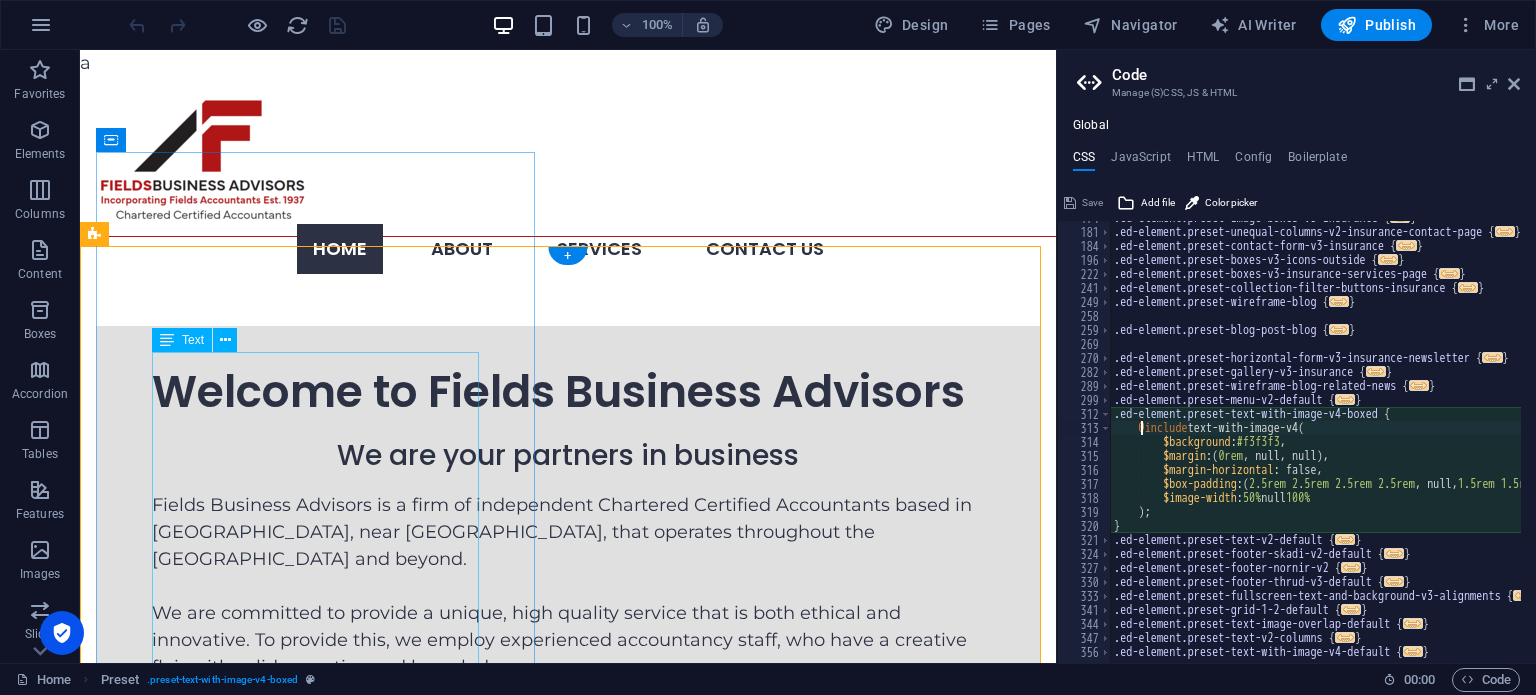 scroll, scrollTop: 332, scrollLeft: 0, axis: vertical 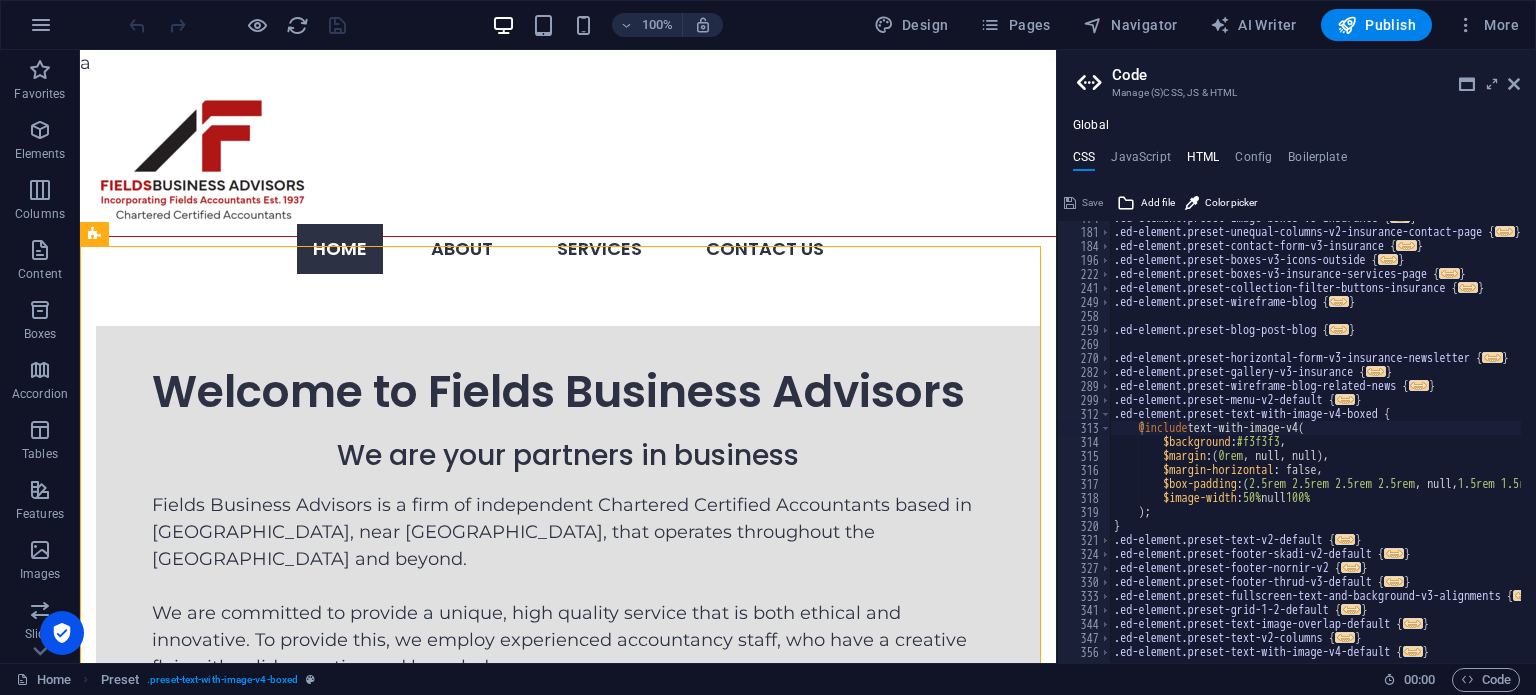click on "HTML" at bounding box center [1203, 161] 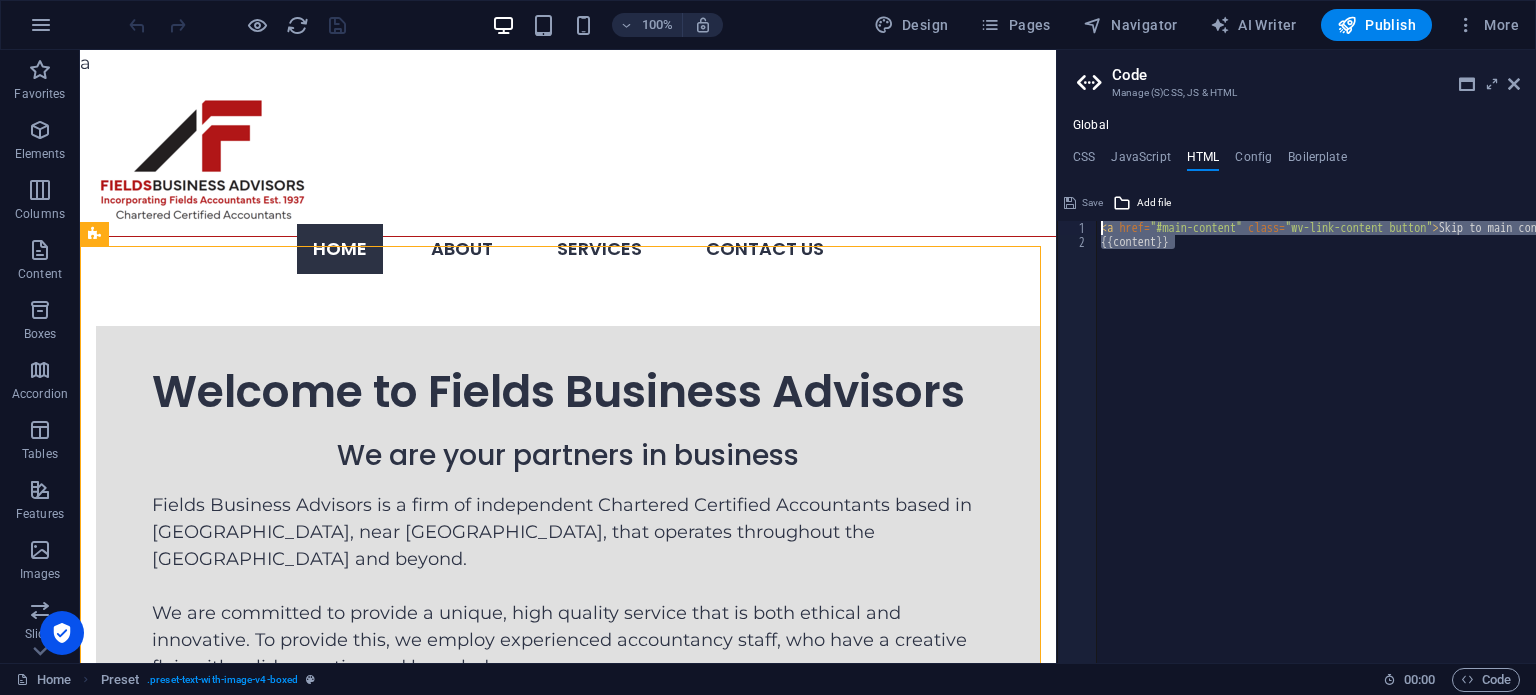 drag, startPoint x: 1185, startPoint y: 248, endPoint x: 1073, endPoint y: 210, distance: 118.270874 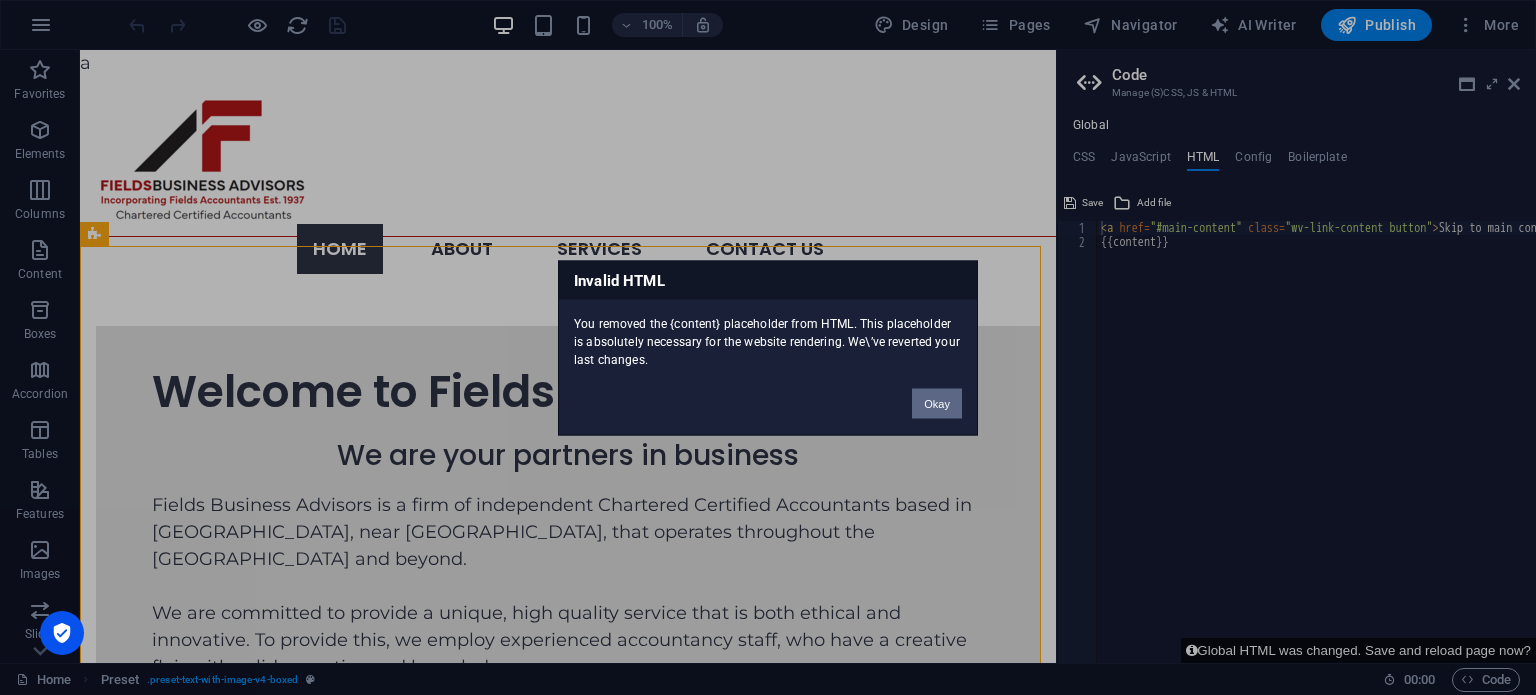 click on "Okay" at bounding box center [937, 403] 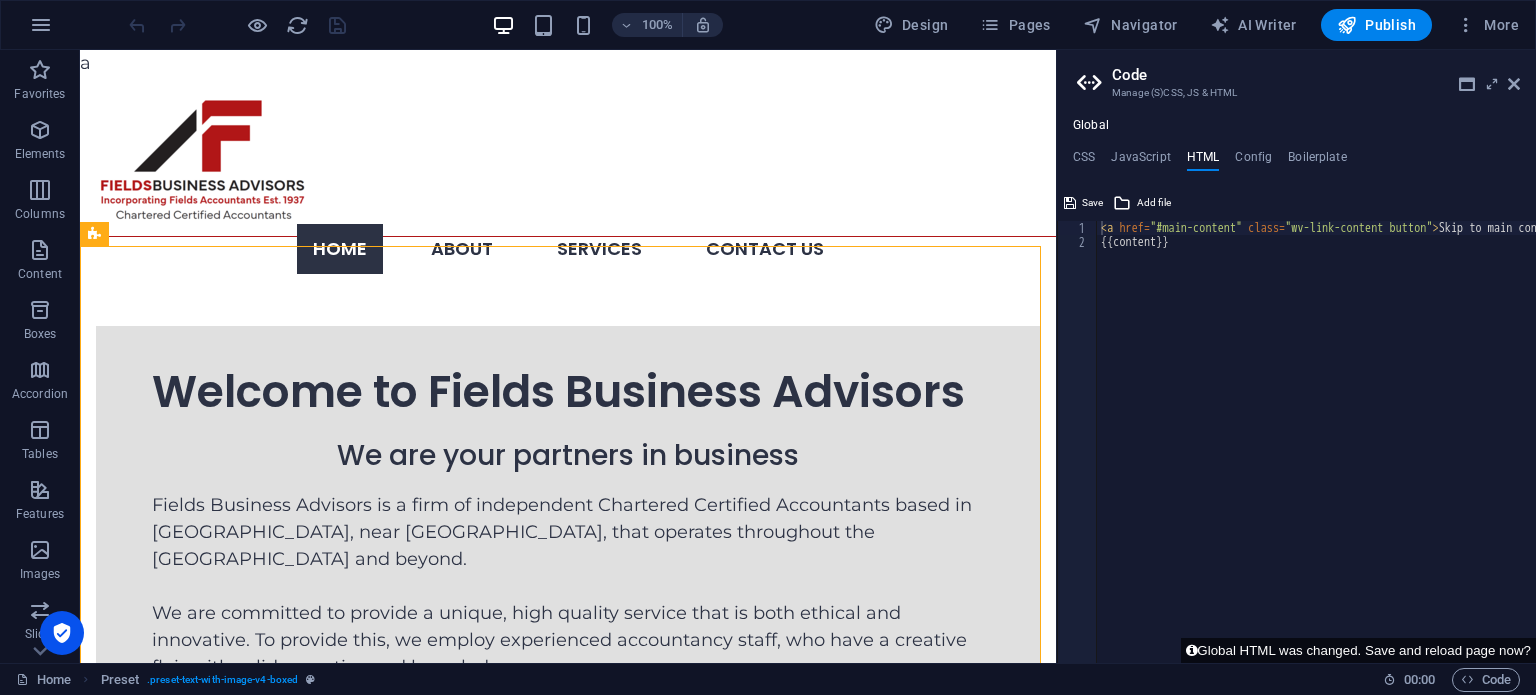 click on "< a   href = "#main-content"   class = "wv-link-content button" > Skip to main content </ a > {{content}}" at bounding box center [1367, 456] 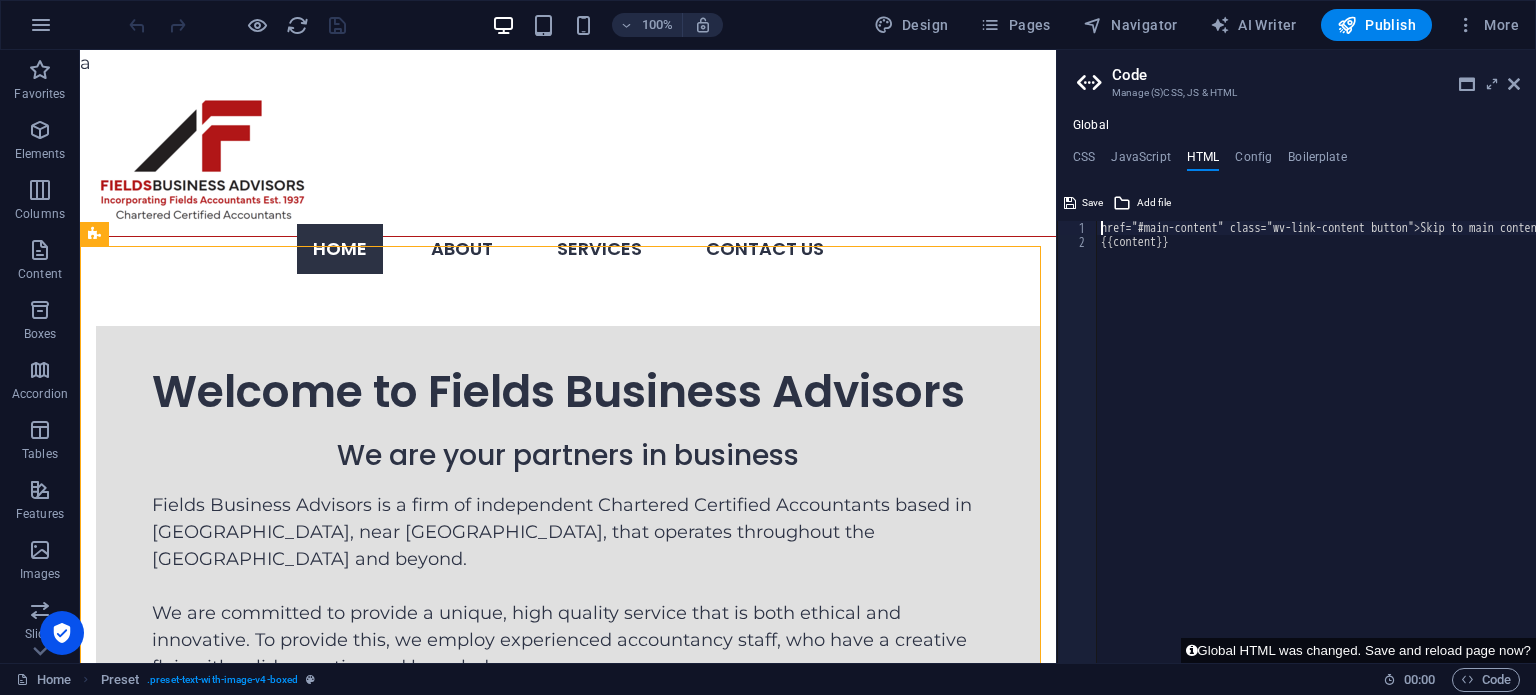 click on "href="#main-content" class="wv-link-content button">Skip to main content </ a > {{content}}" at bounding box center [1360, 448] 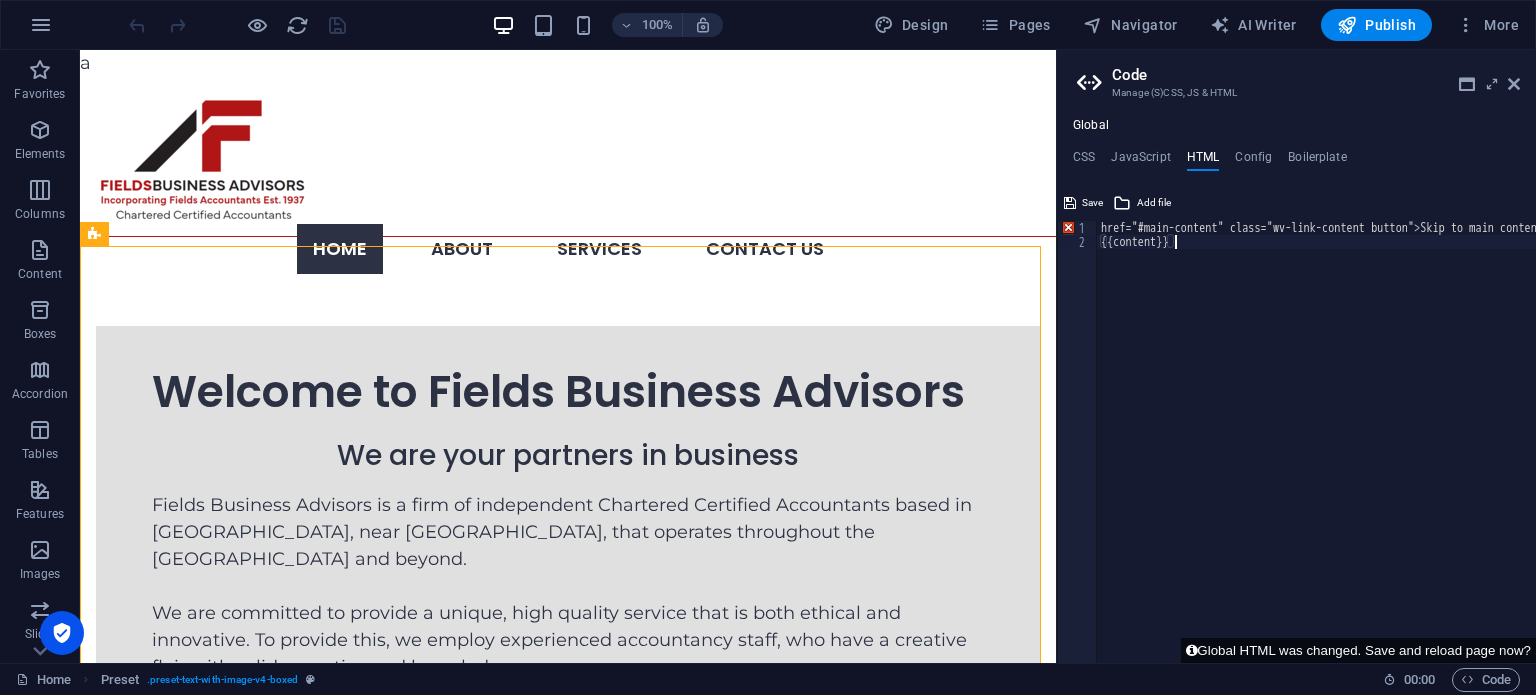 click on "{{content}} 1 2 href="#main-content" class="wv-link-content button">Skip to main content </ a > {{content}}     הההההההההההההההההההההההההההההההההההההההההההההההההההההההההההההההההההההההההההההההההההההההההההההההההההההההההההההההההההההההההההההההההההההההההההההההההההההההההההההההההההההההההההההההההההההההההההההההההההההההההההההההההההההההההההההההההההההההההההההההההההההההההההההההה XXXXXXXXXXXXXXXXXXXXXXXXXXXXXXXXXXXXXXXXXXXXXXXXXXXXXXXXXXXXXXXXXXXXXXXXXXXXXXXXXXXXXXXXXXXXXXXXXXXXXXXXXXXXXXXXXXXXXXXXXXXXXXXXXXXXXXXXXXXXXXXXXXXXXXXXXXXXXXXXXXXXXXXXXXXXXXXXXXXXXXXXXXXXXXXXXXXXXXXXXXXXXXXXXXXXXXXXXXXXXXXXXXXXXXXXXXXXXXXXXXXXXXXXXXXXXXXX Non-space characters found without seeing a doctype first. Expected e.g. <!DOCTYPE html>. Unexpected end tag (a). Ignored." at bounding box center (1296, 425) 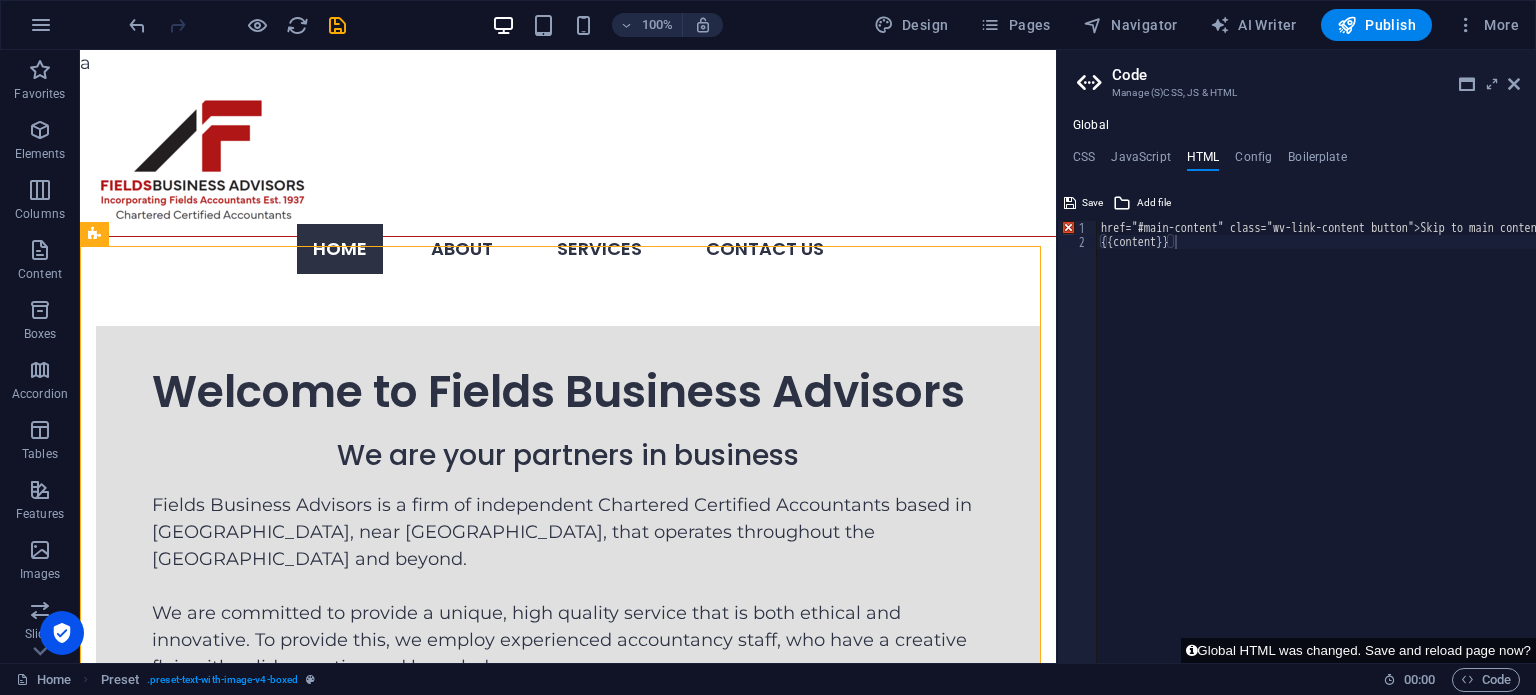click on "{{content}} 1 2 href="#main-content" class="wv-link-content button">Skip to main content </ a > {{content}}     הההההההההההההההההההההההההההההההההההההההההההההההההההההההההההההההההההההההההההההההההההההההההההההההההההההההההההההההההההההההההההההההההההההההההההההההההההההההההההההההההההההההההההההההההההההההההההההההההההההההההההההההההההההההההההההההההההההההההההההההההההההההההההההההה XXXXXXXXXXXXXXXXXXXXXXXXXXXXXXXXXXXXXXXXXXXXXXXXXXXXXXXXXXXXXXXXXXXXXXXXXXXXXXXXXXXXXXXXXXXXXXXXXXXXXXXXXXXXXXXXXXXXXXXXXXXXXXXXXXXXXXXXXXXXXXXXXXXXXXXXXXXXXXXXXXXXXXXXXXXXXXXXXXXXXXXXXXXXXXXXXXXXXXXXXXXXXXXXXXXXXXXXXXXXXXXXXXXXXXXXXXXXXXXXXXXXXXXXXXXXXXXX Non-space characters found without seeing a doctype first. Expected e.g. <!DOCTYPE html>. Unexpected end tag (a). Ignored." at bounding box center [1296, 425] 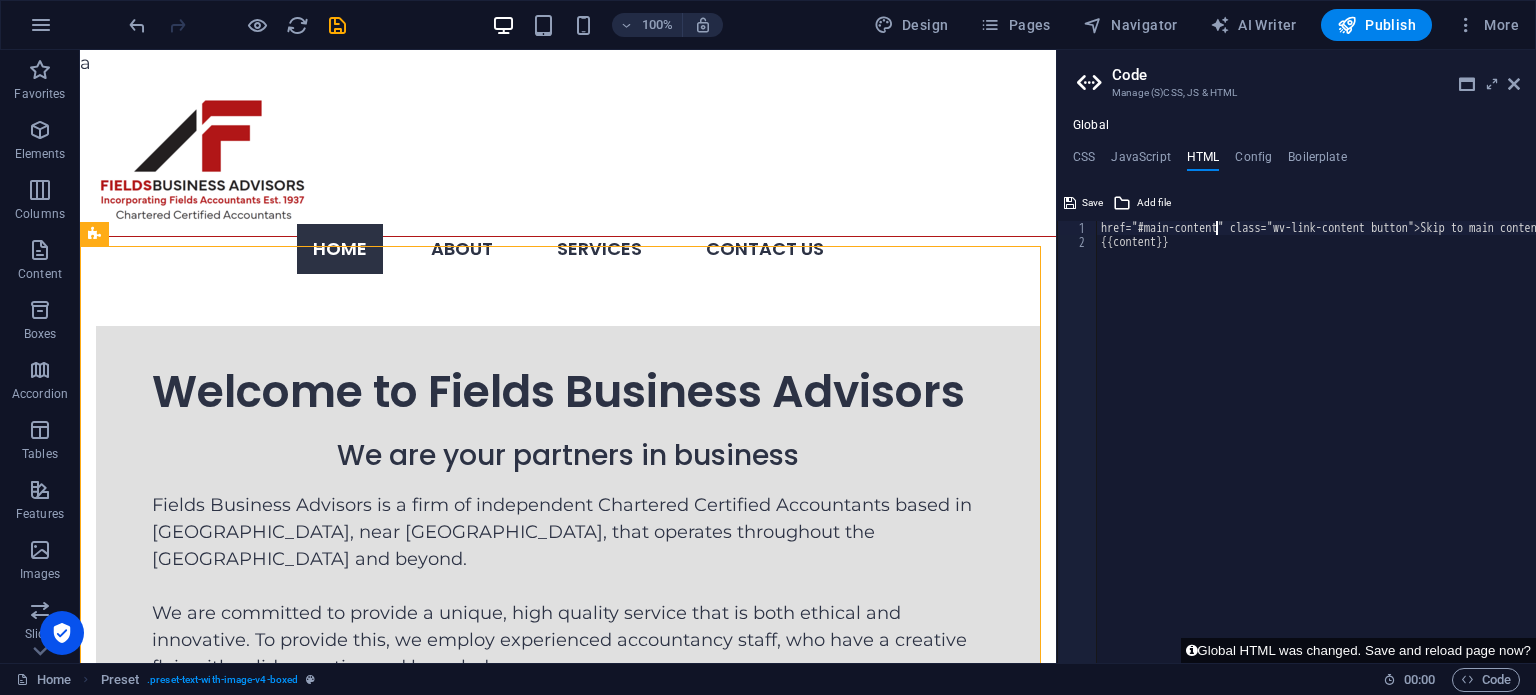 click on "href="#main-content" class="wv-link-content button">Skip to main content </ a > {{content}}" at bounding box center [1357, 448] 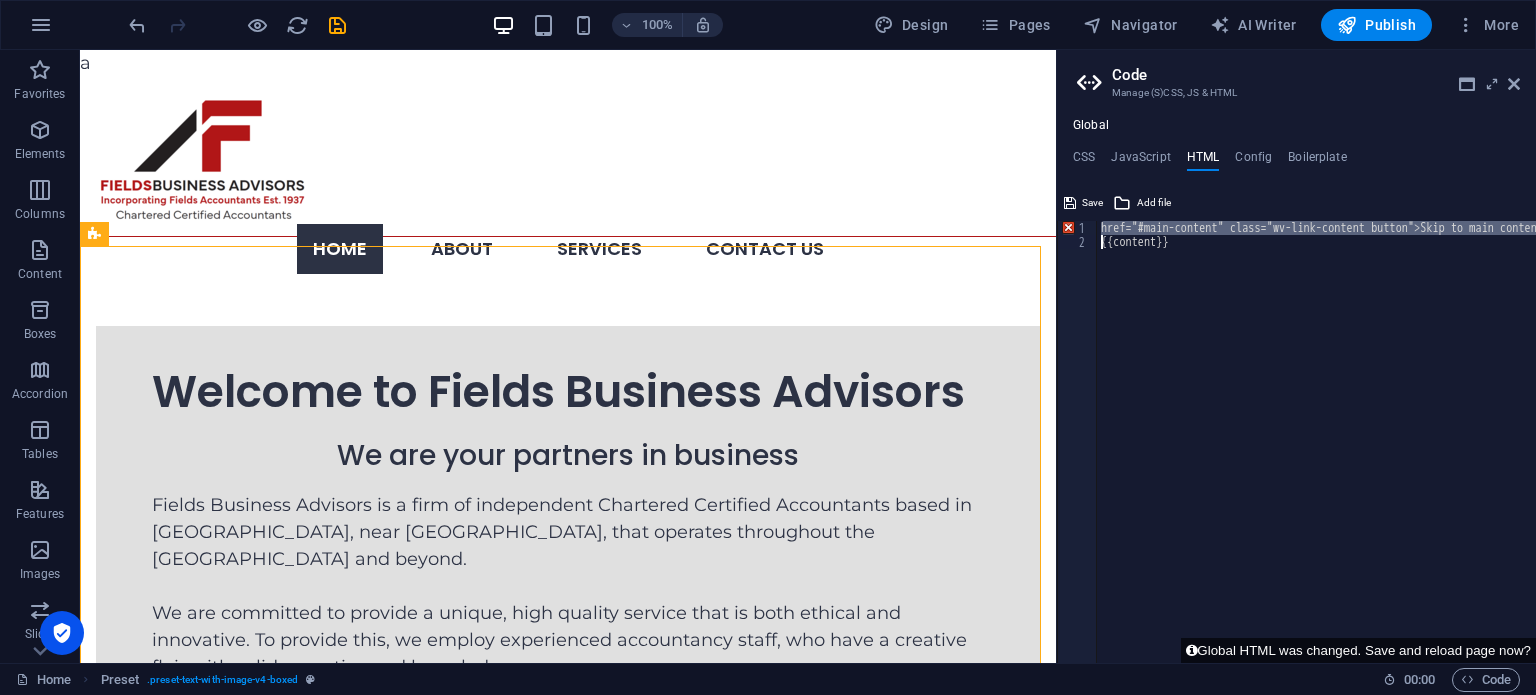 click on "href="#main-content" class="wv-link-content button">Skip to main content </ a > {{content}}" at bounding box center (1357, 448) 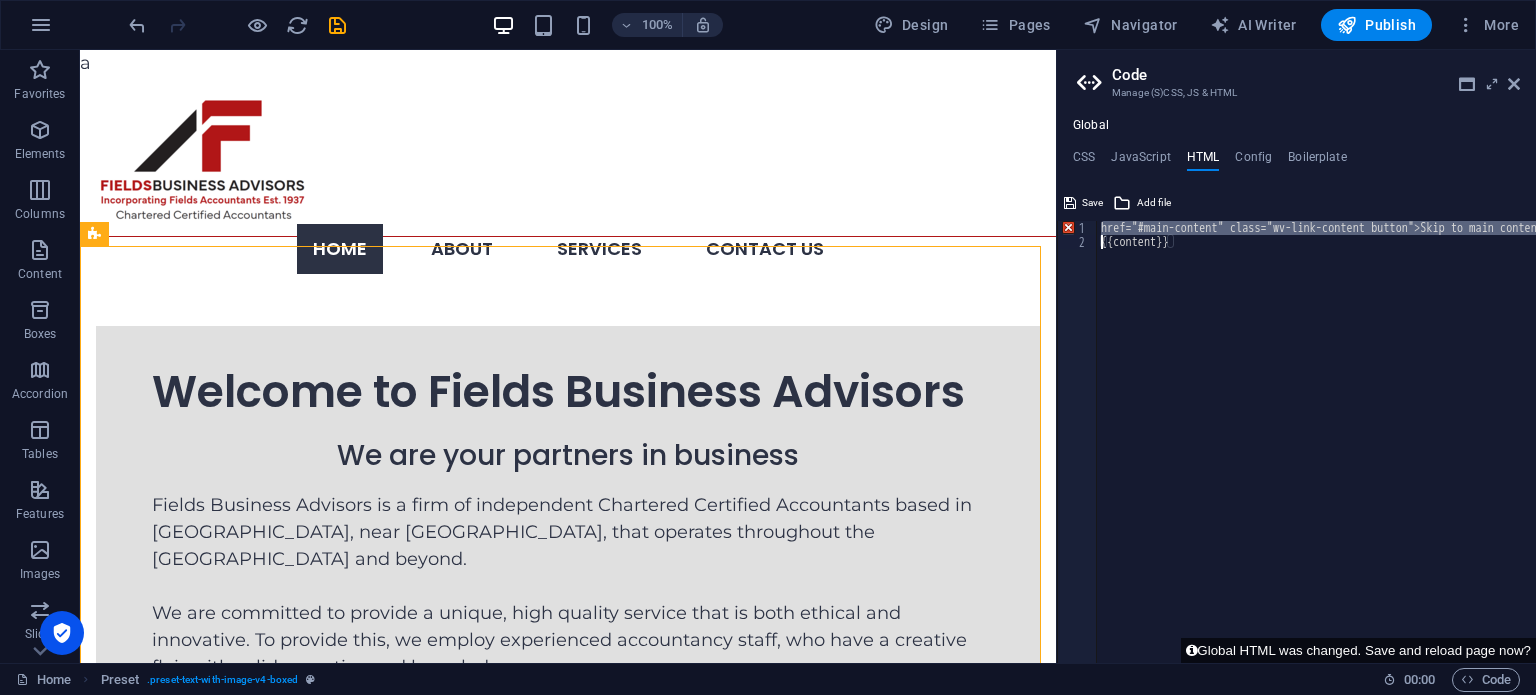 type on "{{content}}" 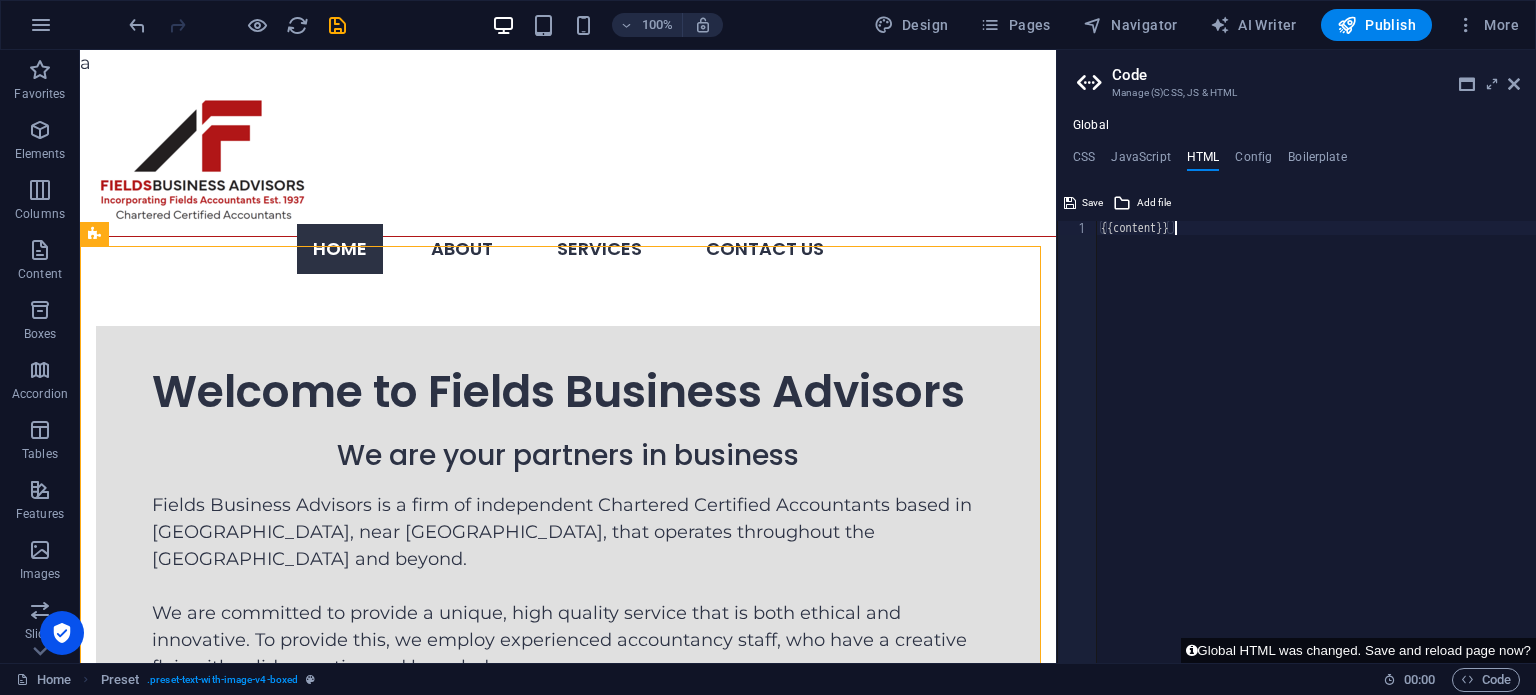 click on "{{content}}" at bounding box center [1316, 448] 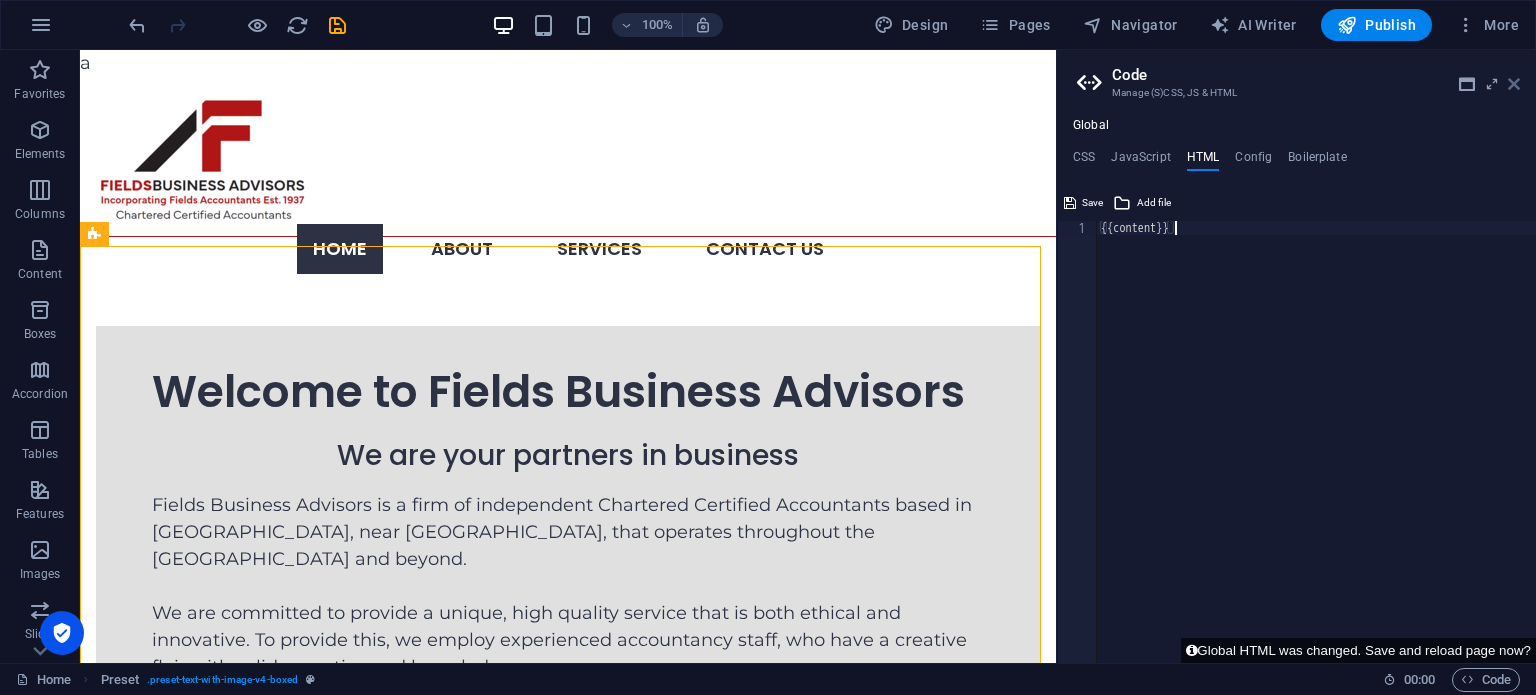 click at bounding box center [1514, 84] 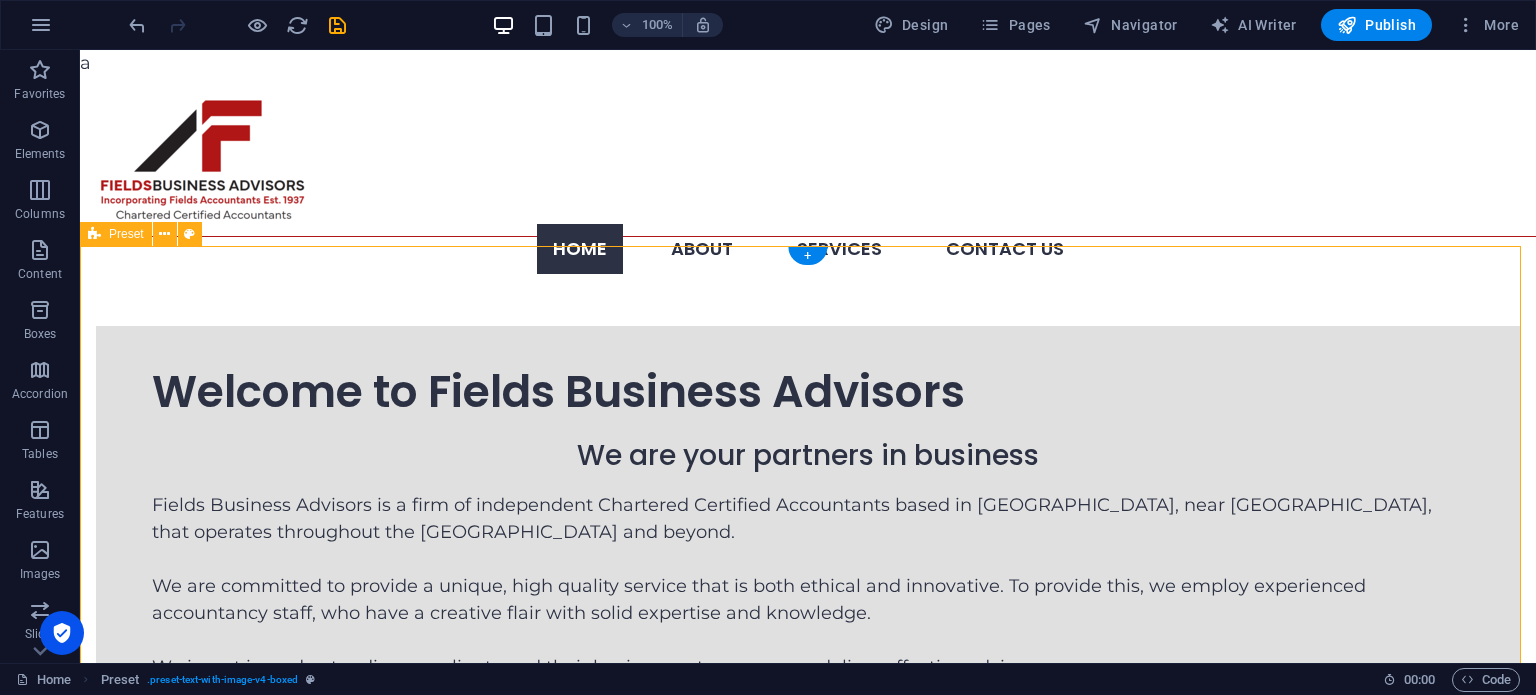 click on "Welcome to Fields Business Advisors We are your partners in business Fields Business Advisors is a firm of independent Chartered Certified Accountants based in West Bromwich, near Birmingham, that operates throughout the Midlands and beyond.  We are committed to provide a unique, high quality service that is both ethical and innovative. To provide this, we employ experienced accountancy staff, who have a creative flair with solid expertise and knowledge. We invest in understanding our clients and their businesses to ensure we deliver effective advice. Fields Business Advisors can provide a wide spectrum of accountancy services including audit, corporate tax services and outsourcing. Drop content here or  Add elements  Paste clipboard" at bounding box center (808, 596) 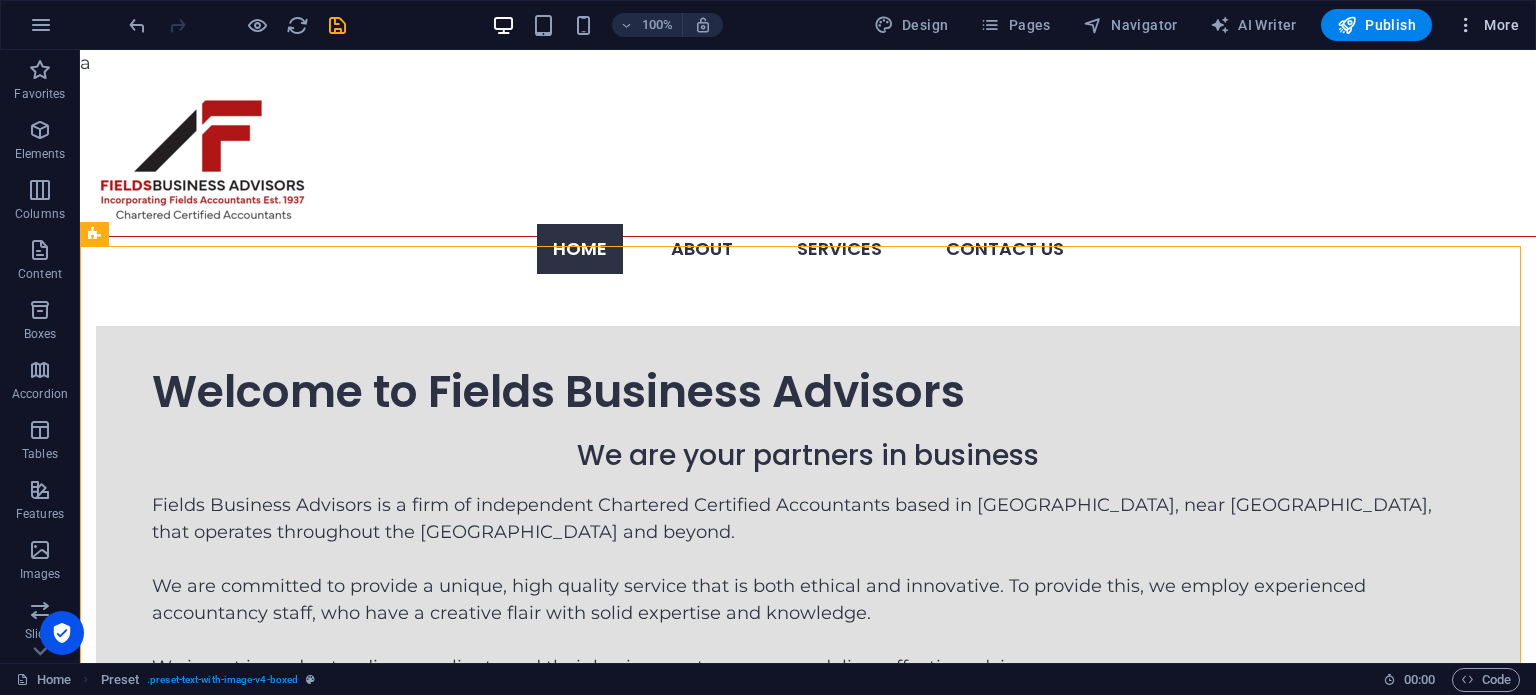 click on "More" at bounding box center (1487, 25) 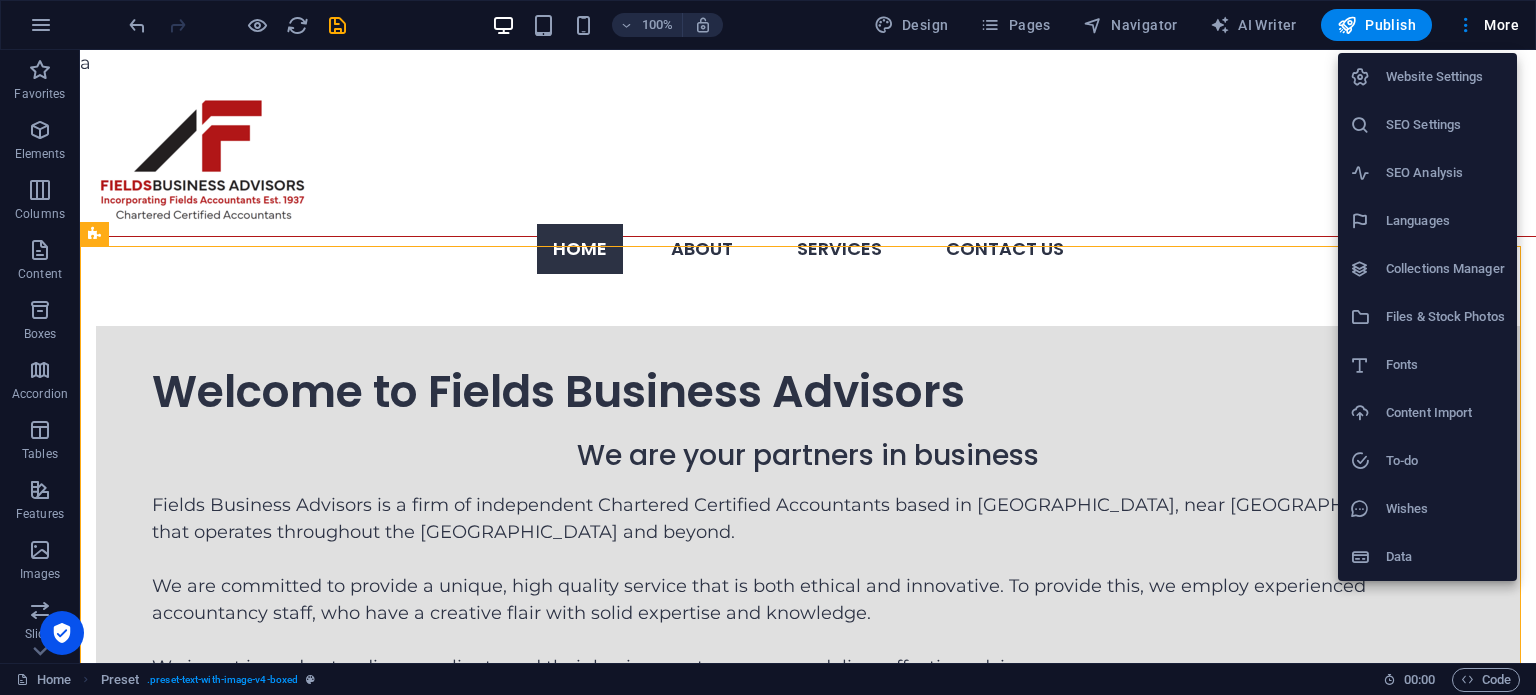 drag, startPoint x: 1176, startPoint y: 191, endPoint x: 1031, endPoint y: 246, distance: 155.08063 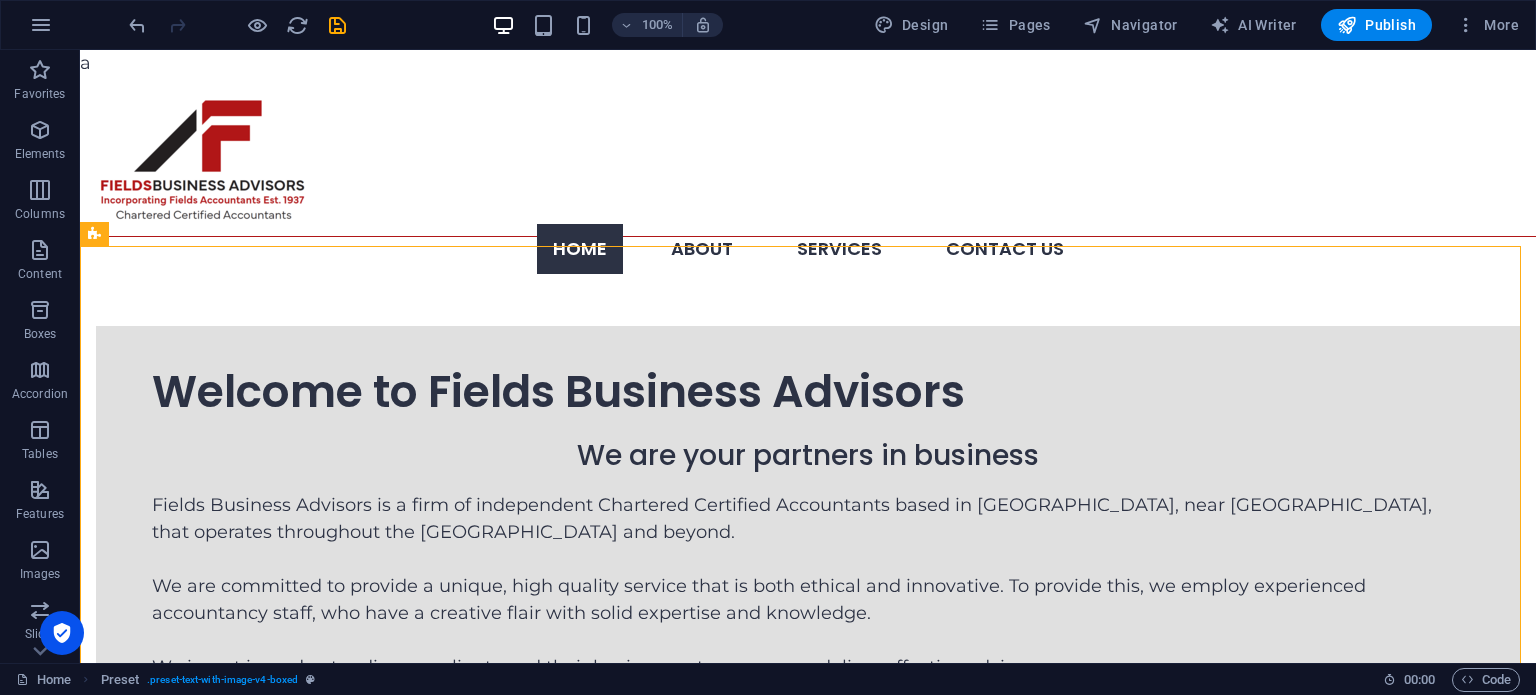 type 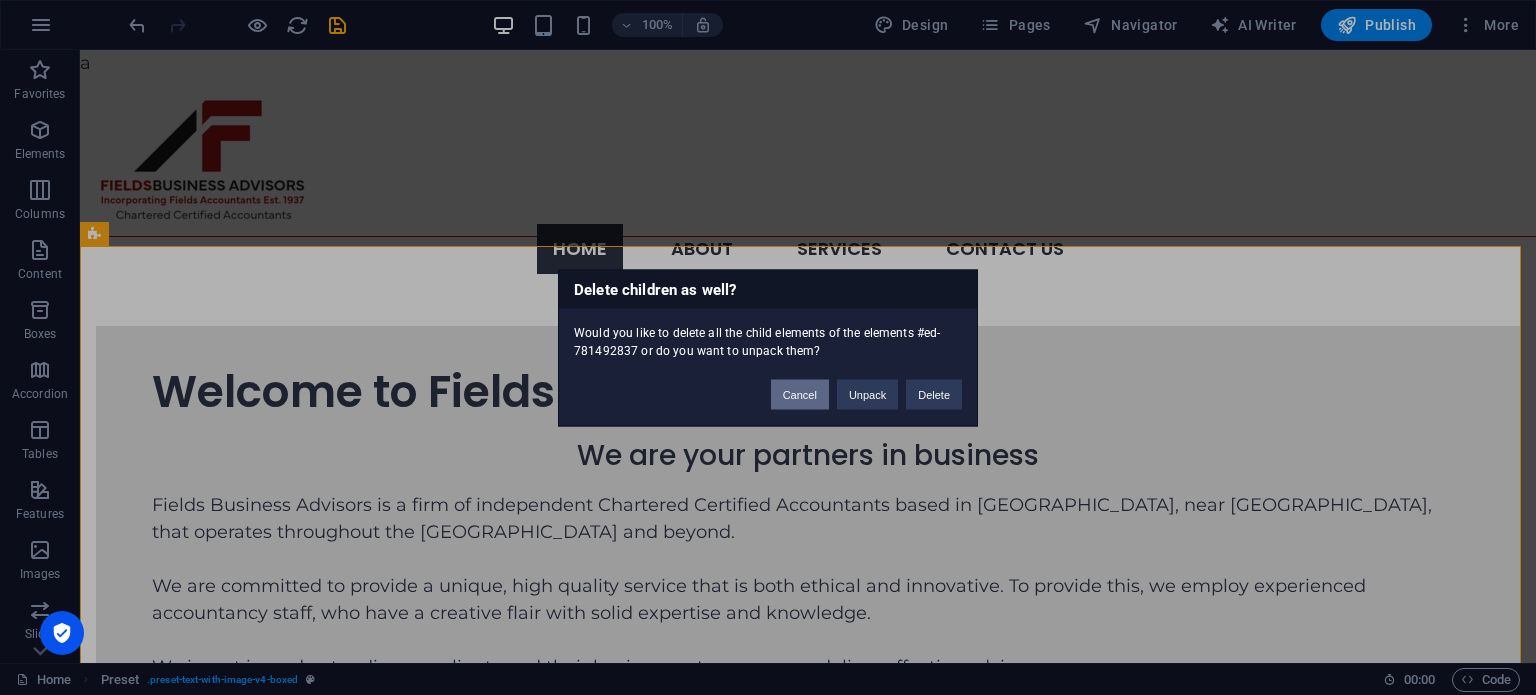 drag, startPoint x: 1031, startPoint y: 246, endPoint x: 814, endPoint y: 394, distance: 262.6652 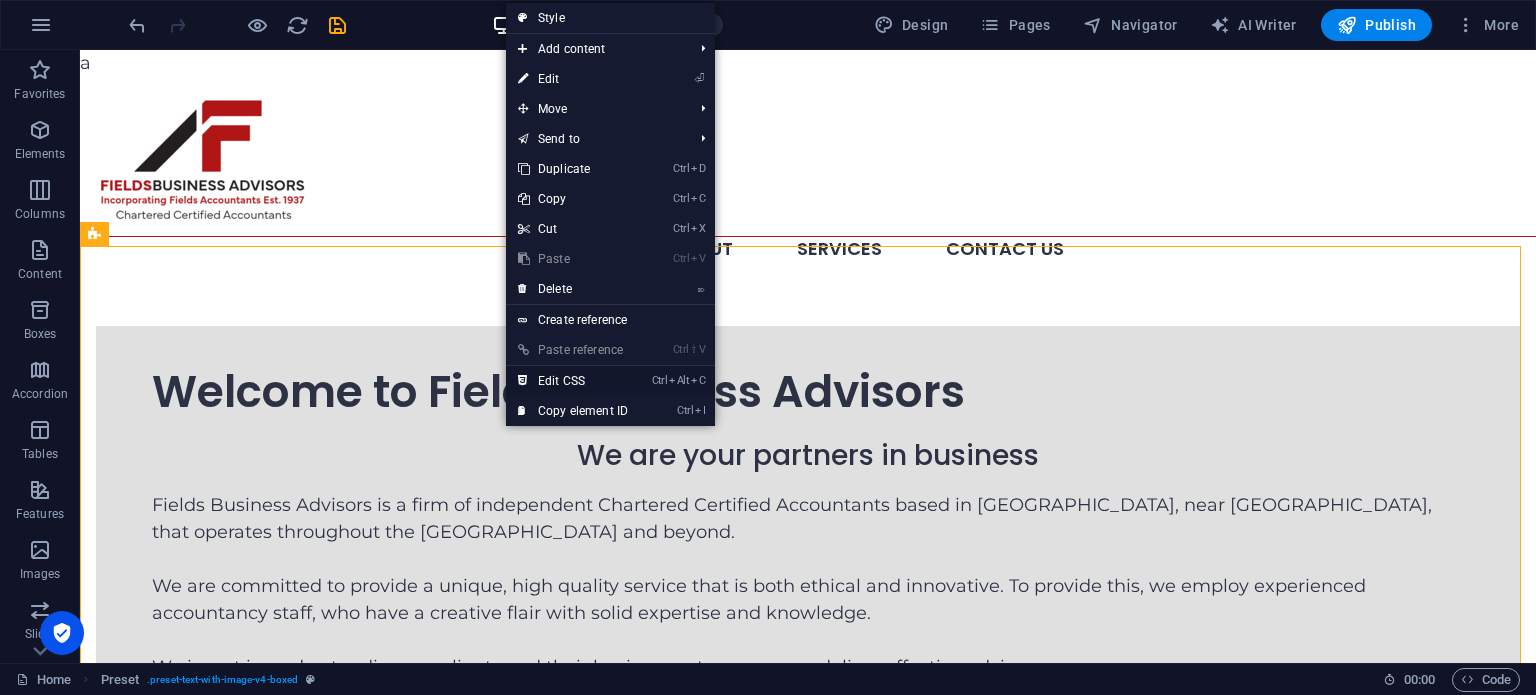 click on "Ctrl Alt C  Edit CSS" at bounding box center (573, 381) 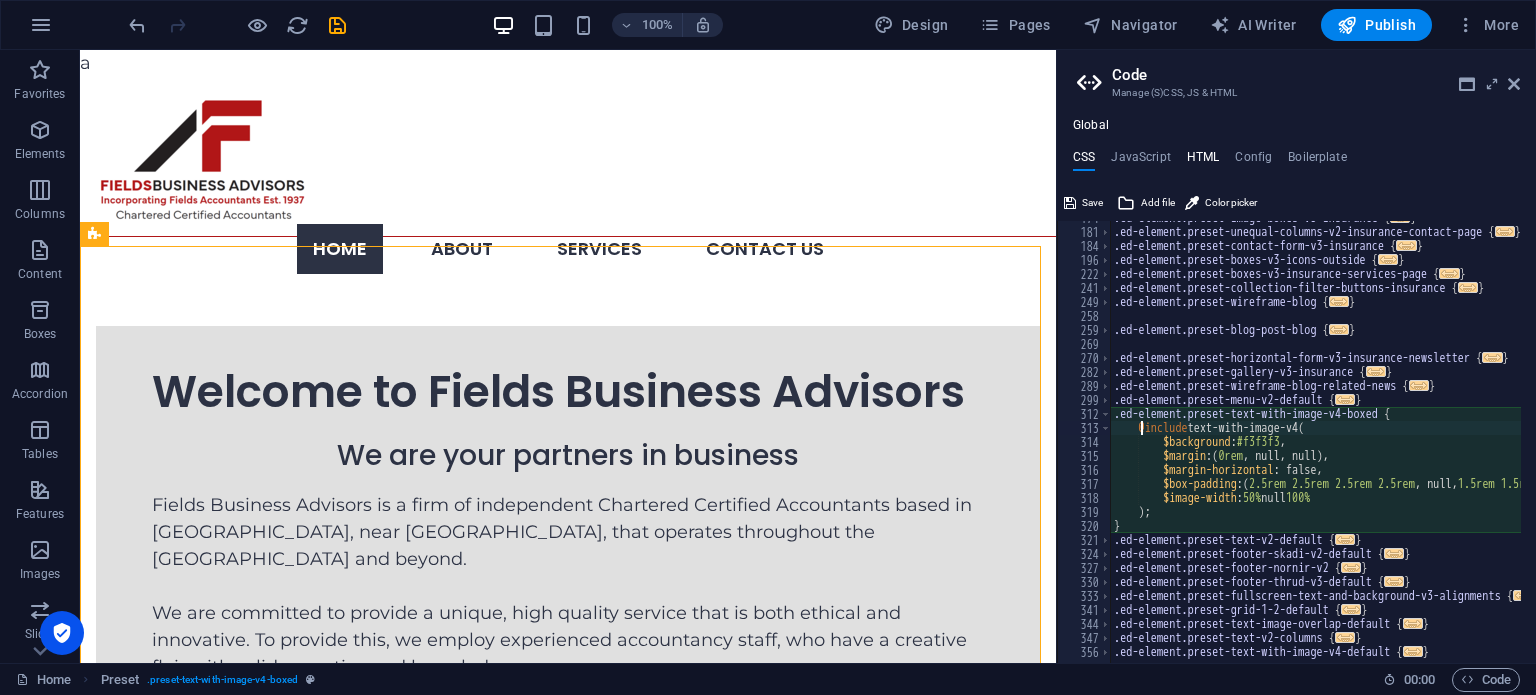 click on "HTML" at bounding box center (1203, 161) 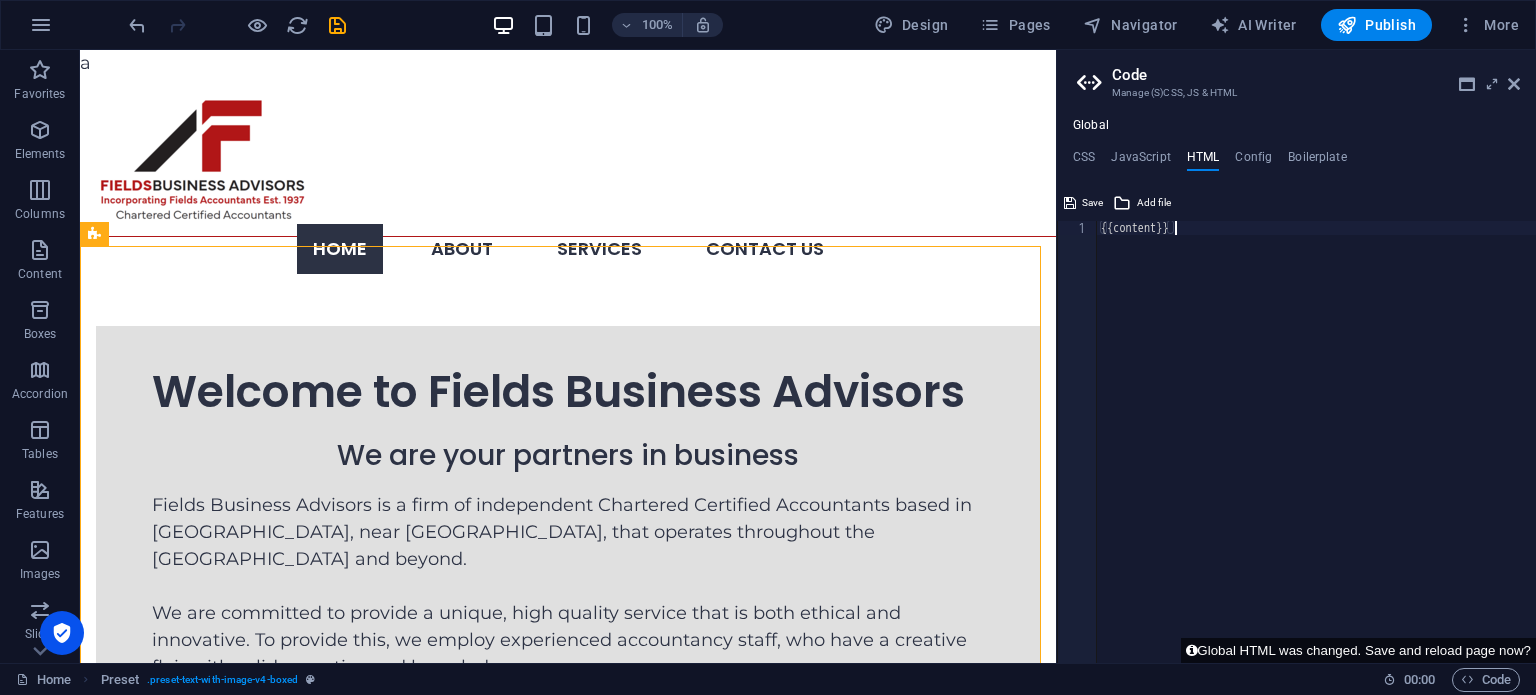 click on "{{content}}" at bounding box center [1316, 448] 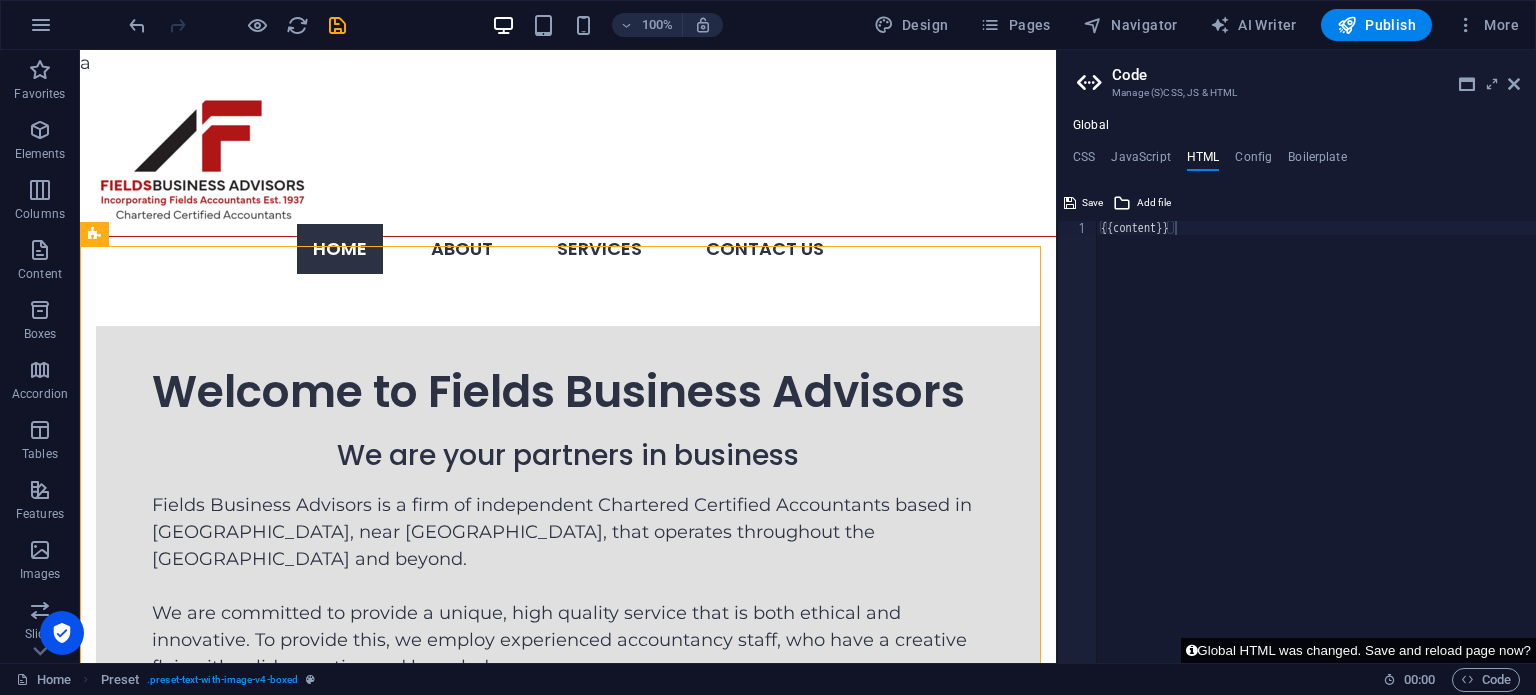 click on "Global HTML was changed. Save and reload page now?" at bounding box center [1358, 650] 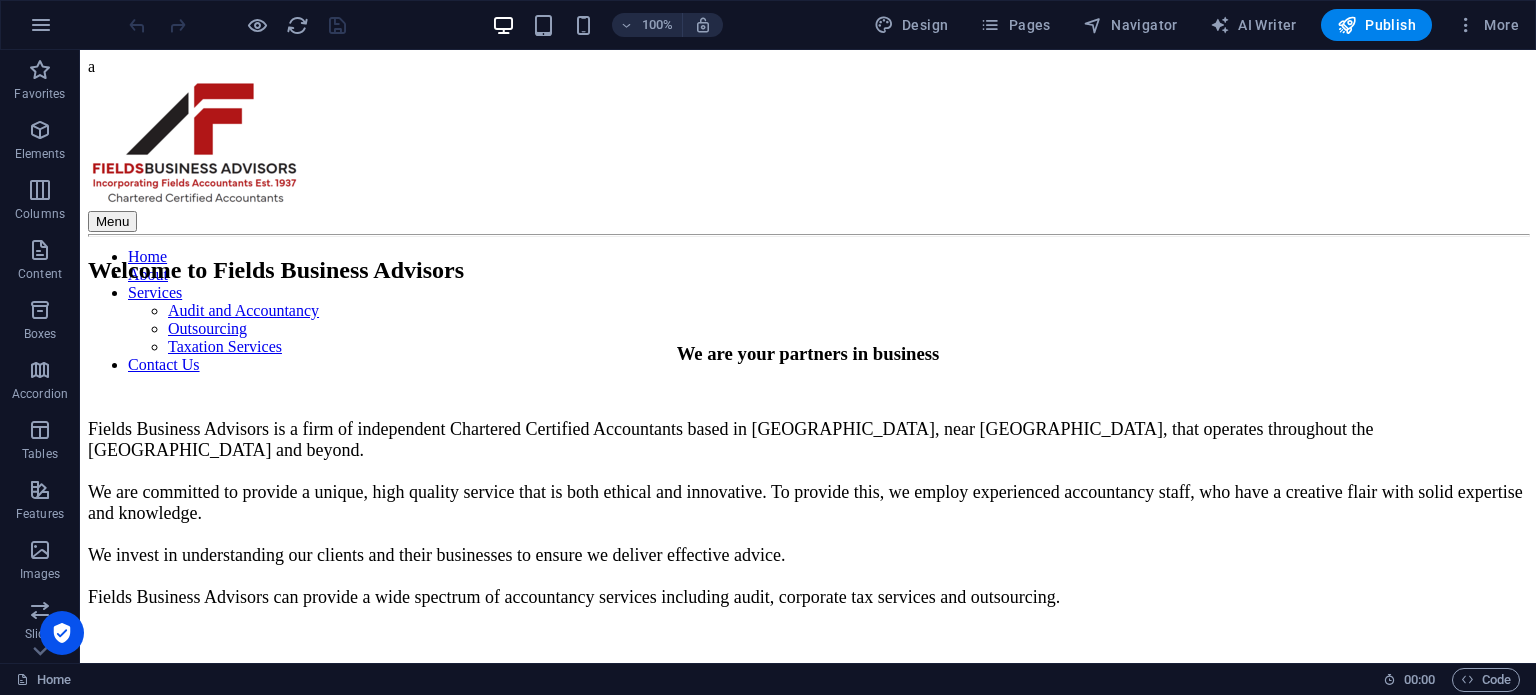 scroll, scrollTop: 0, scrollLeft: 0, axis: both 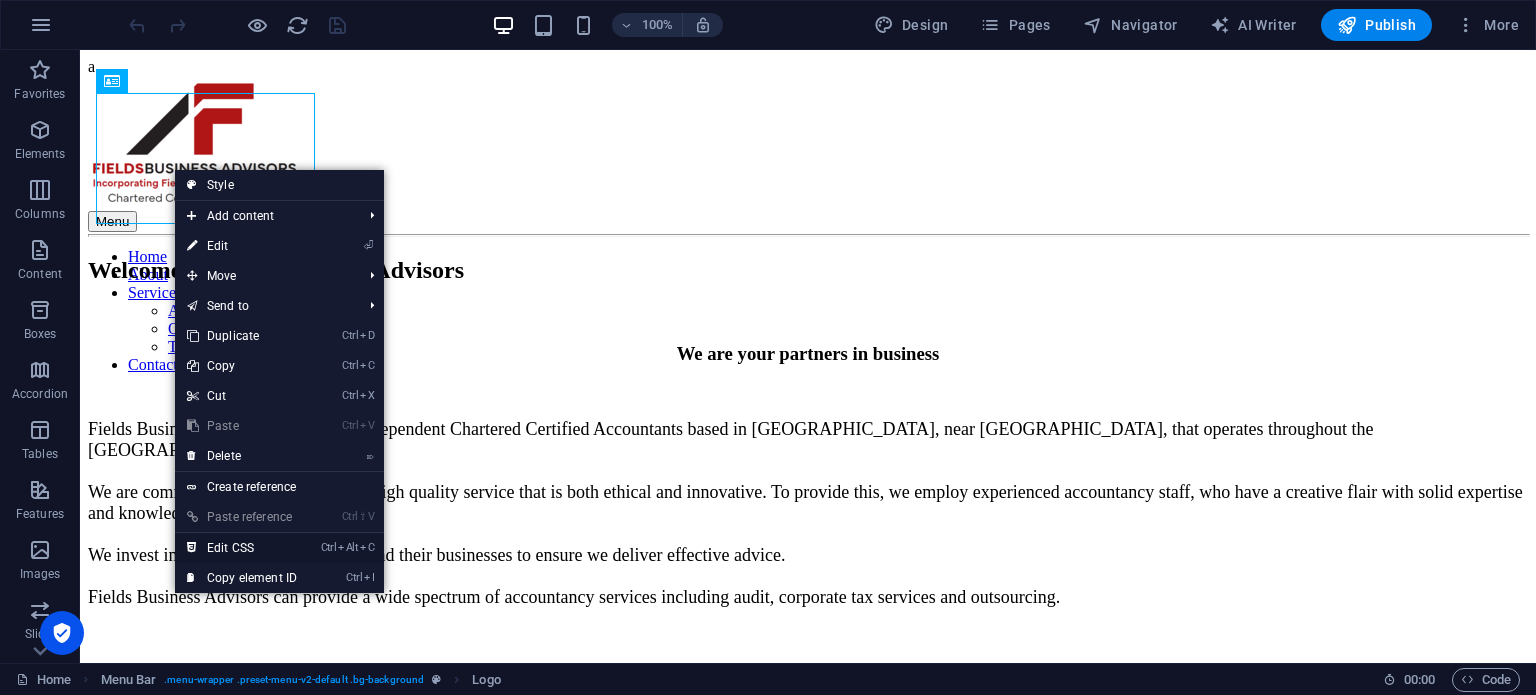 click on "Ctrl Alt C  Edit CSS" at bounding box center [242, 548] 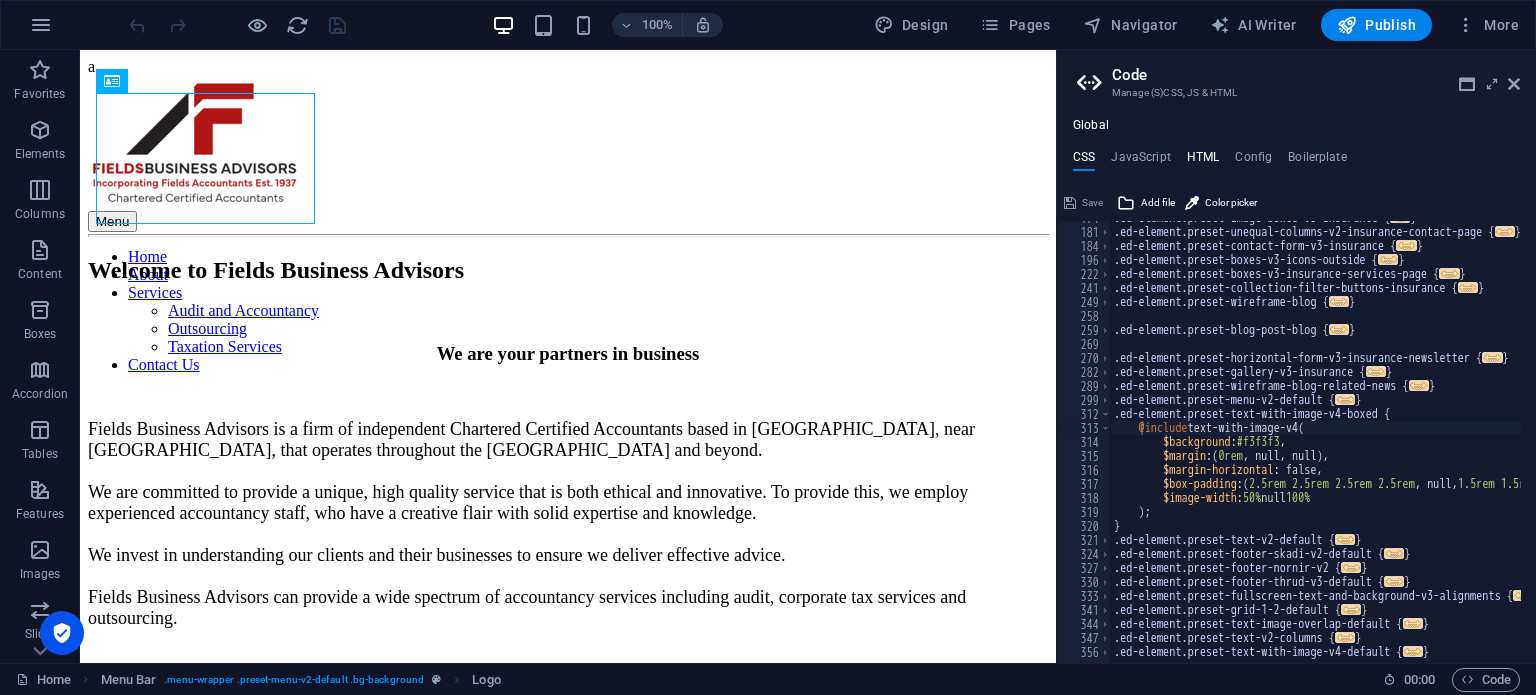 click on "HTML" at bounding box center (1203, 161) 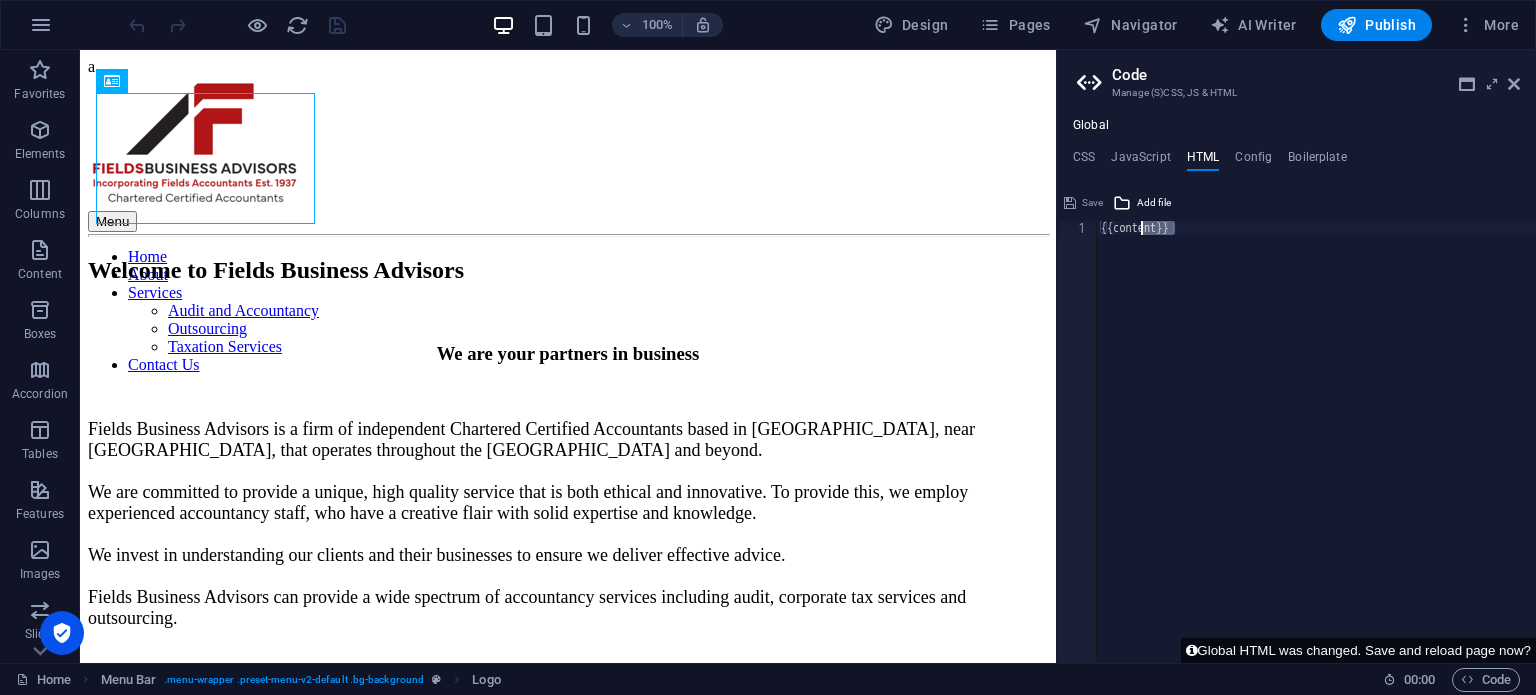 drag, startPoint x: 1203, startPoint y: 230, endPoint x: 1056, endPoint y: 229, distance: 147.0034 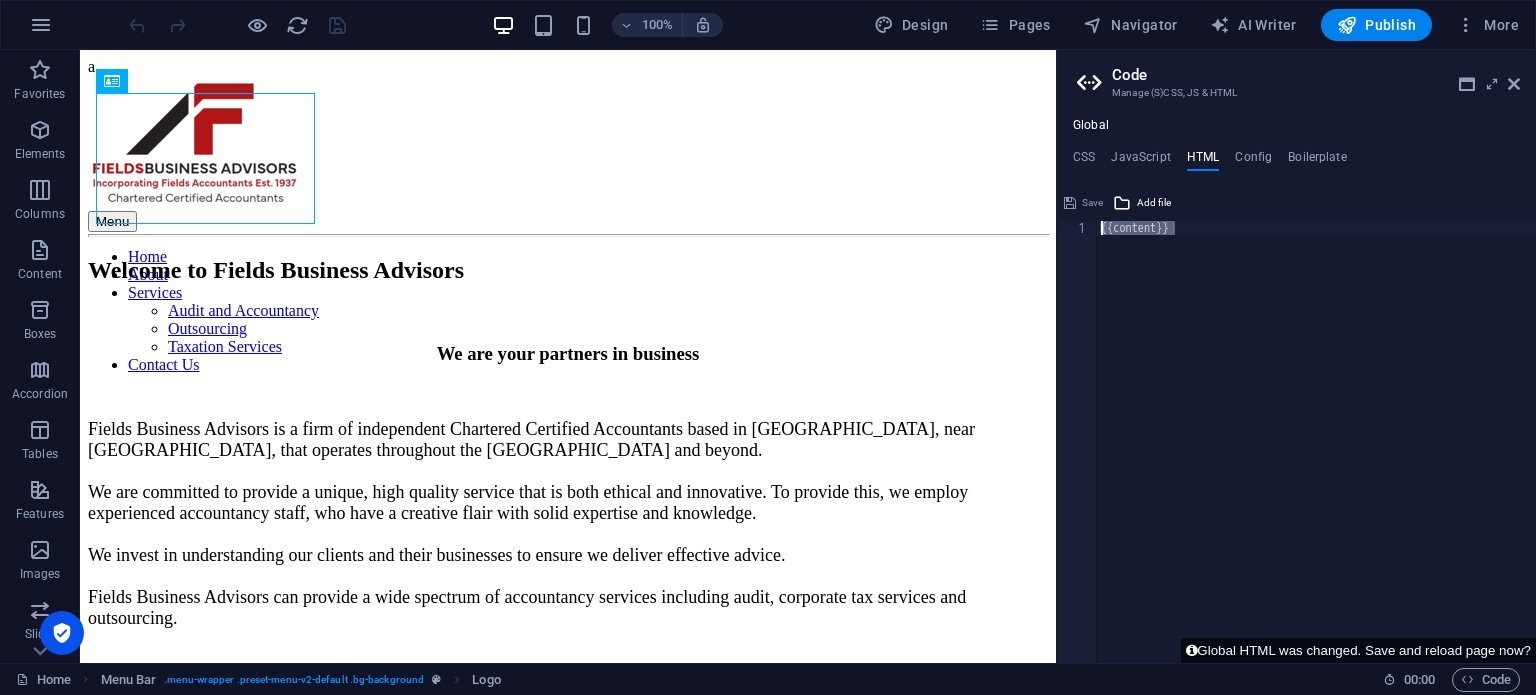 type on "{{content}}" 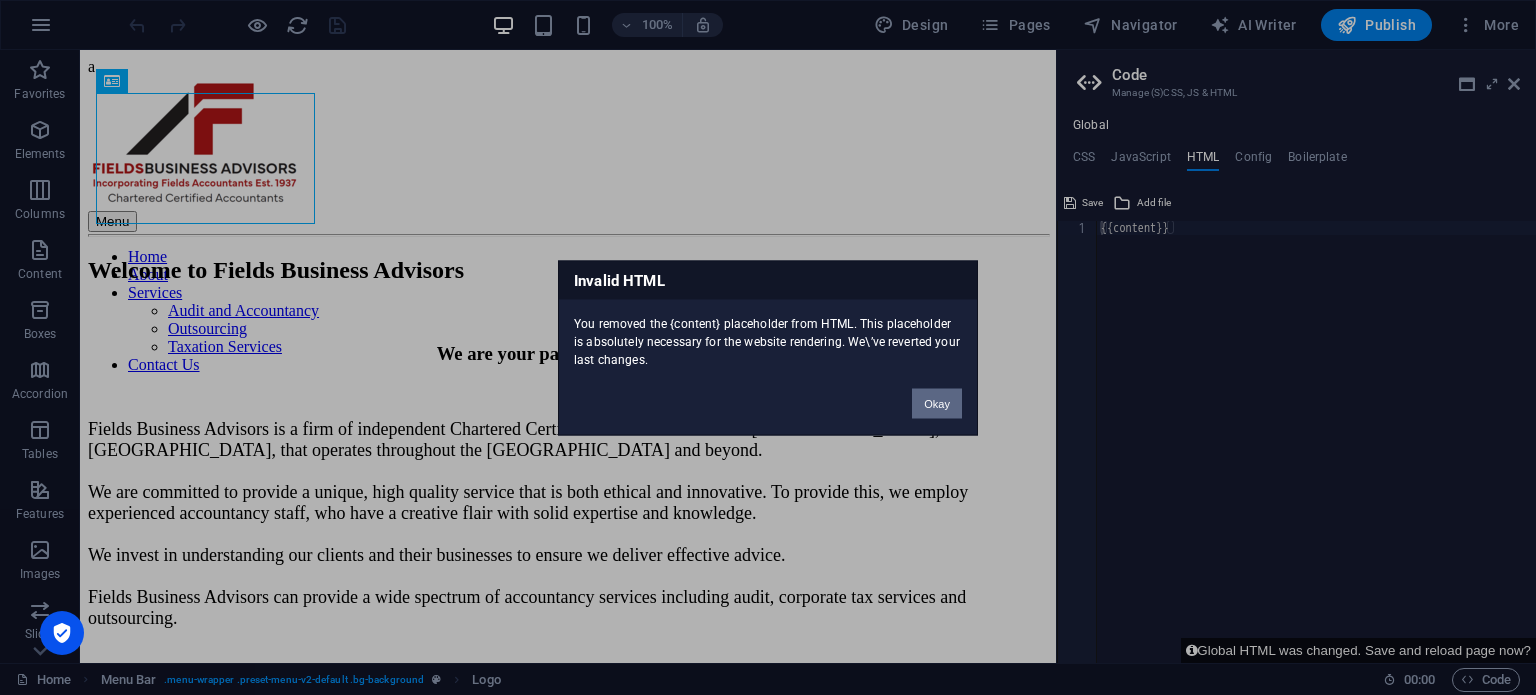 click on "Okay" at bounding box center [937, 403] 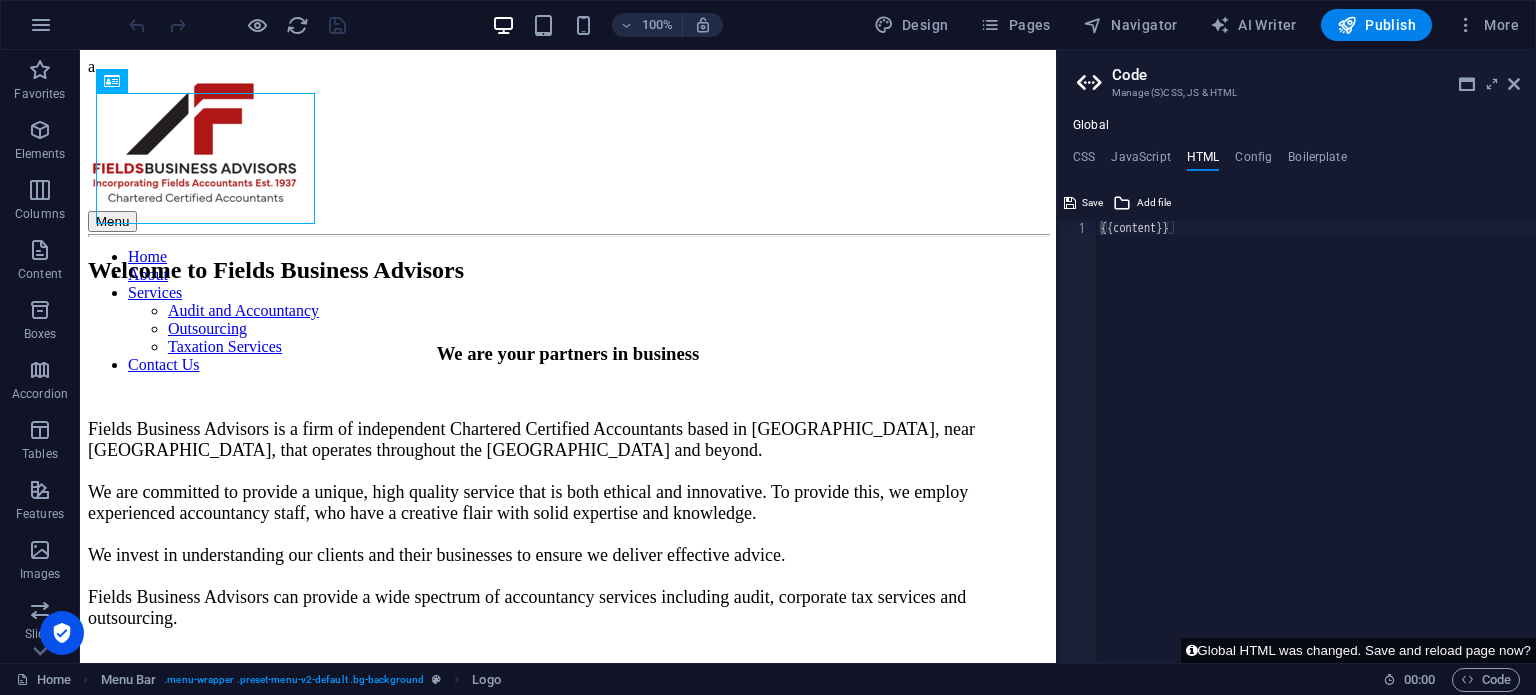click on "Global CSS JavaScript HTML Config Boilerplate @include text-with-image-v4( 174 181 184 196 222 241 249 258 259 269 270 282 289 299 312 313 314 315 316 317 318 319 320 321 324 327 330 333 341 344 347 356 .ed-element.preset-image-boxes-v3-insurance   { ... } .ed-element.preset-unequal-columns-v2-insurance-contact-page   { ... } .ed-element.preset-contact-form-v3-insurance   { ... } .ed-element.preset-boxes-v3-icons-outside   { ... } .ed-element.preset-boxes-v3-insurance-services-page   { ... } .ed-element.preset-collection-filter-buttons-insurance   { ... } .ed-element.preset-wireframe-blog   { ... } .ed-element.preset-blog-post-blog   { ... } .ed-element.preset-horizontal-form-v3-insurance-newsletter   { ... } .ed-element.preset-gallery-v3-insurance   { ... } .ed-element.preset-wireframe-blog-related-news   { ... } .ed-element.preset-menu-v2-default   { ... } .ed-element.preset-text-with-image-v4-boxed   {      @include  text-with-image-v4 (           $background :  #f3f3f3 ,            $margin :  ( 0rem ) ," at bounding box center [1296, 390] 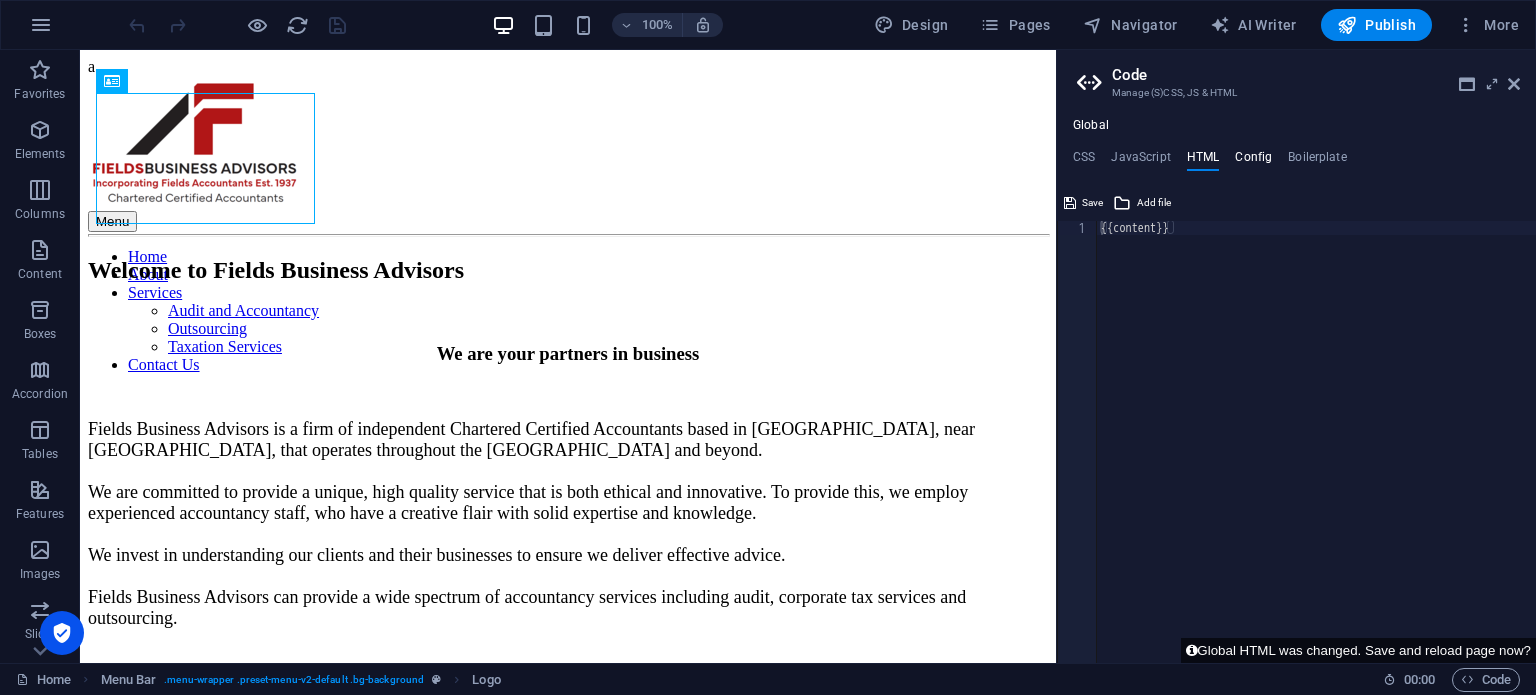 click on "Config" at bounding box center (1253, 161) 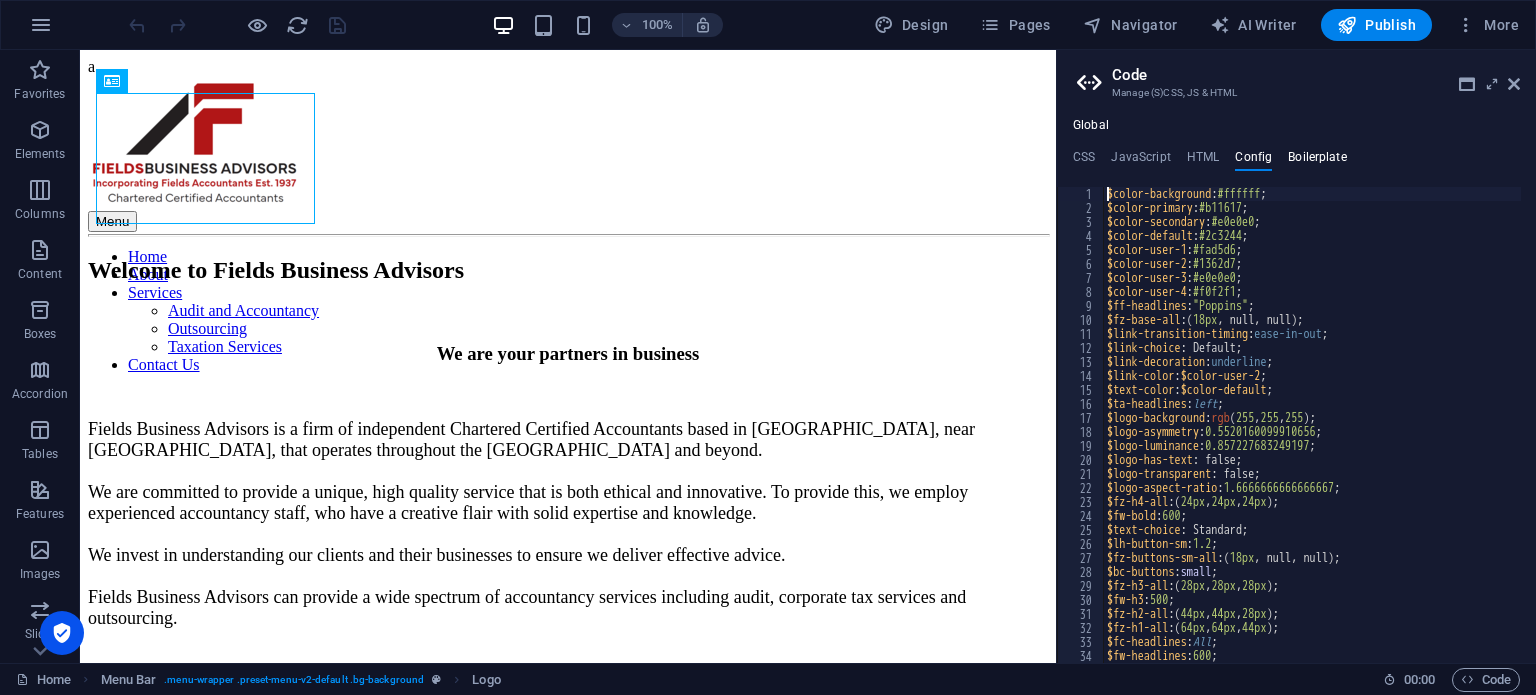 click on "Boilerplate" at bounding box center [1317, 161] 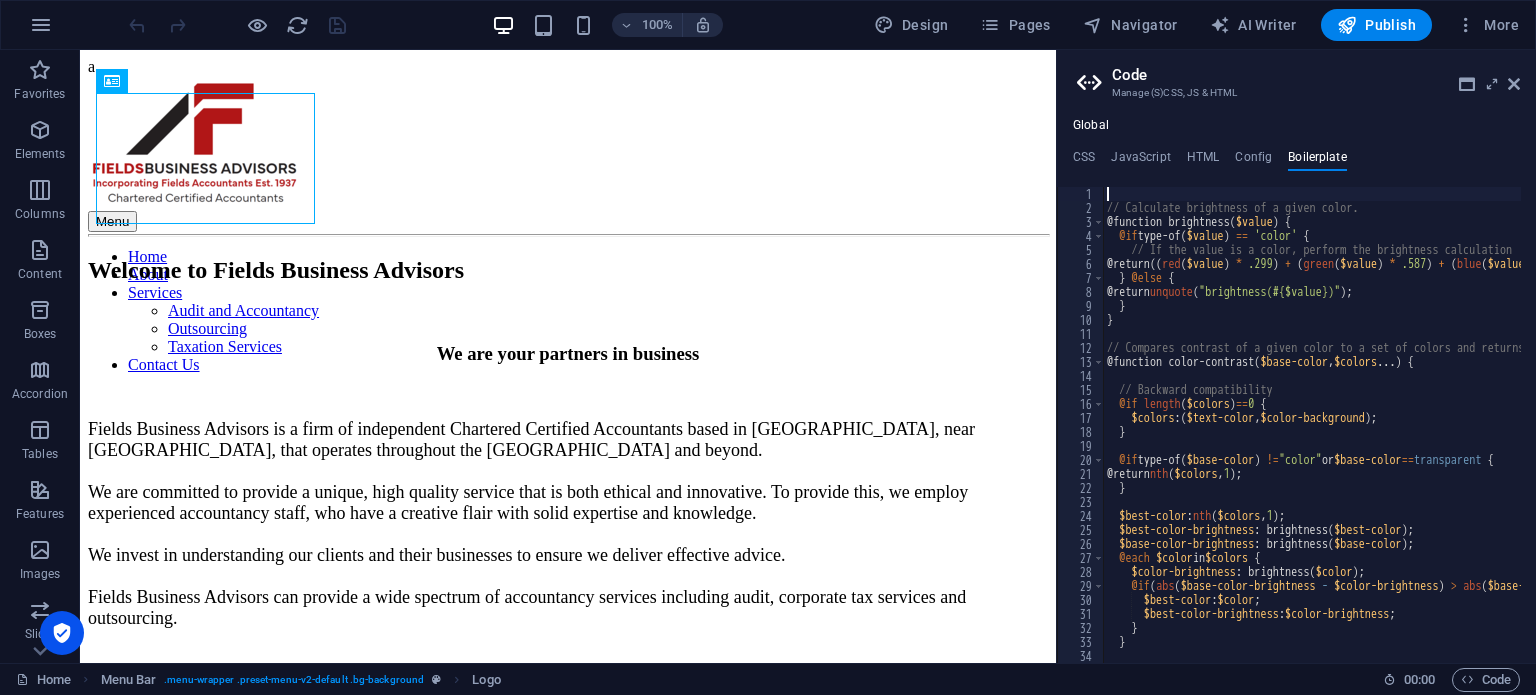 click on "CSS JavaScript HTML Config Boilerplate" at bounding box center [1296, 161] 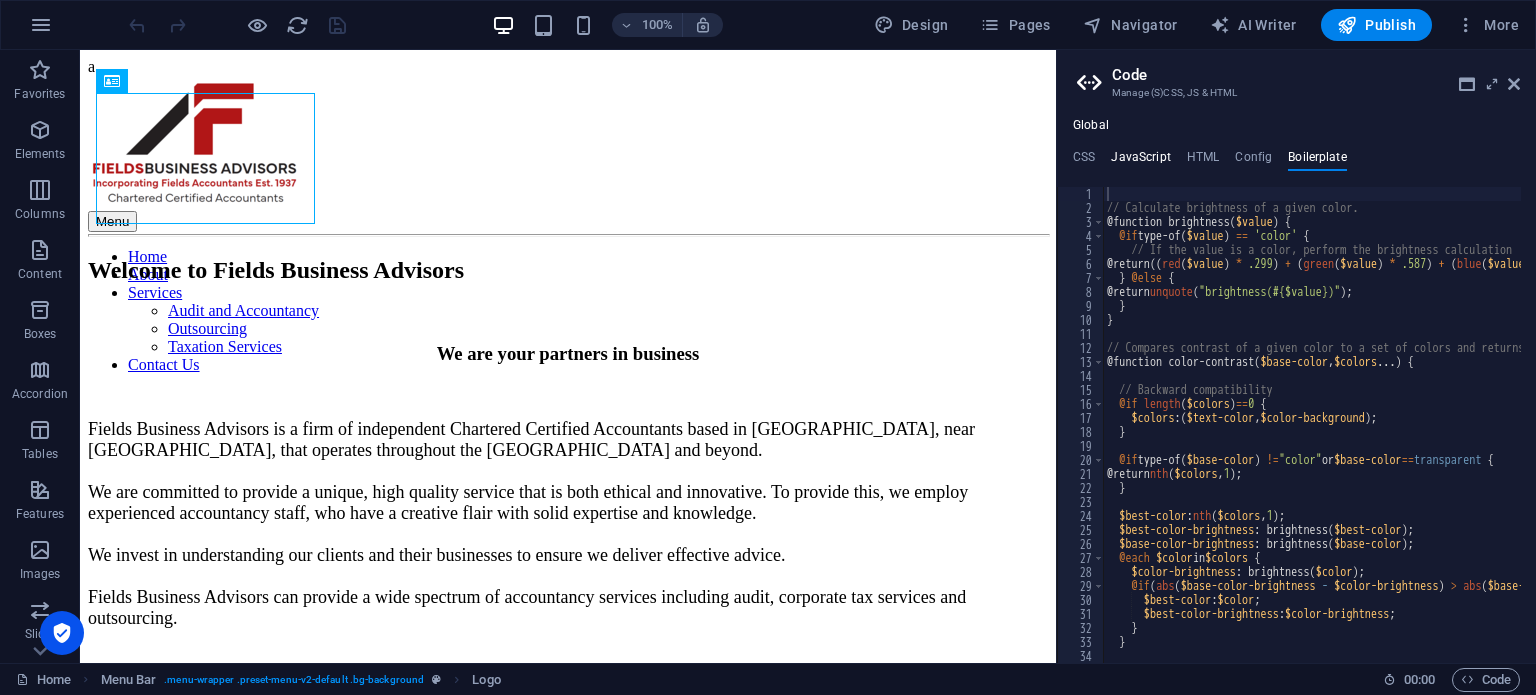click on "JavaScript" at bounding box center [1140, 161] 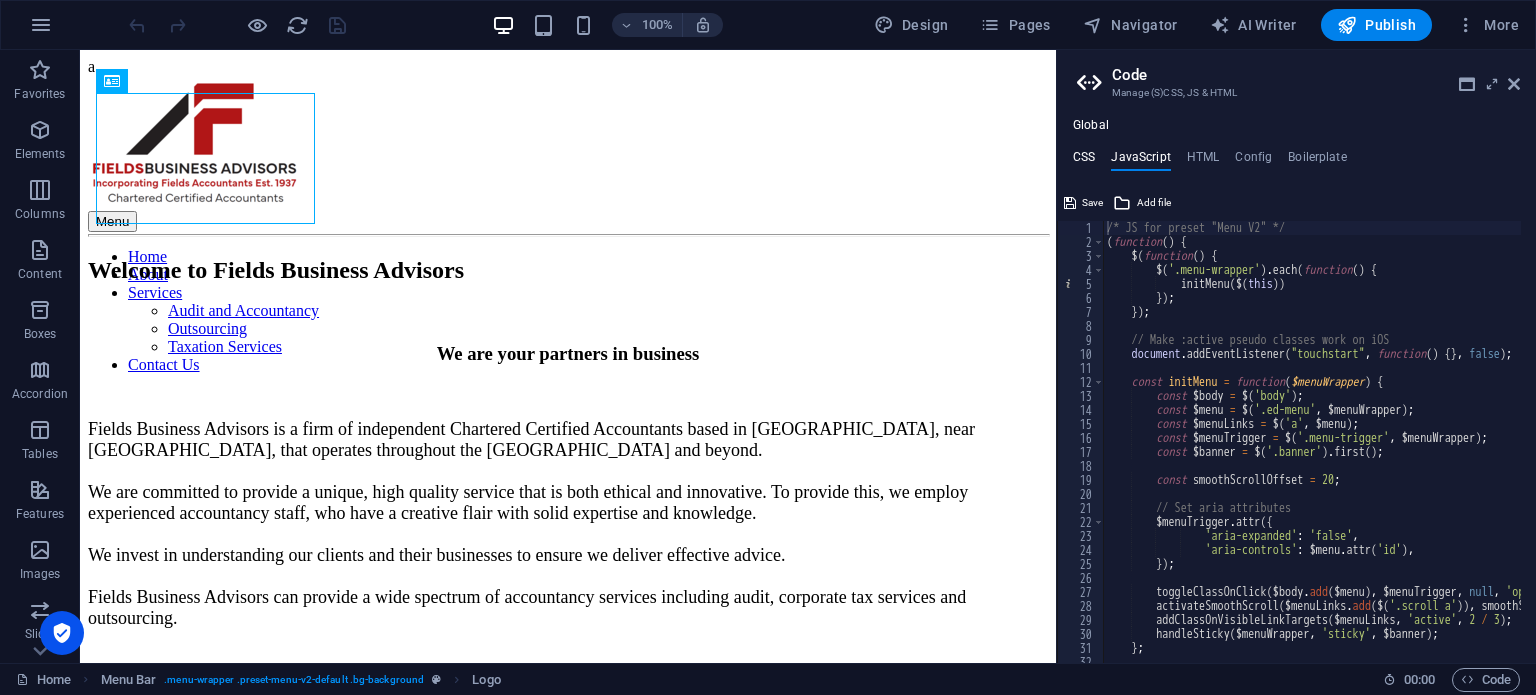 click on "CSS" at bounding box center (1084, 161) 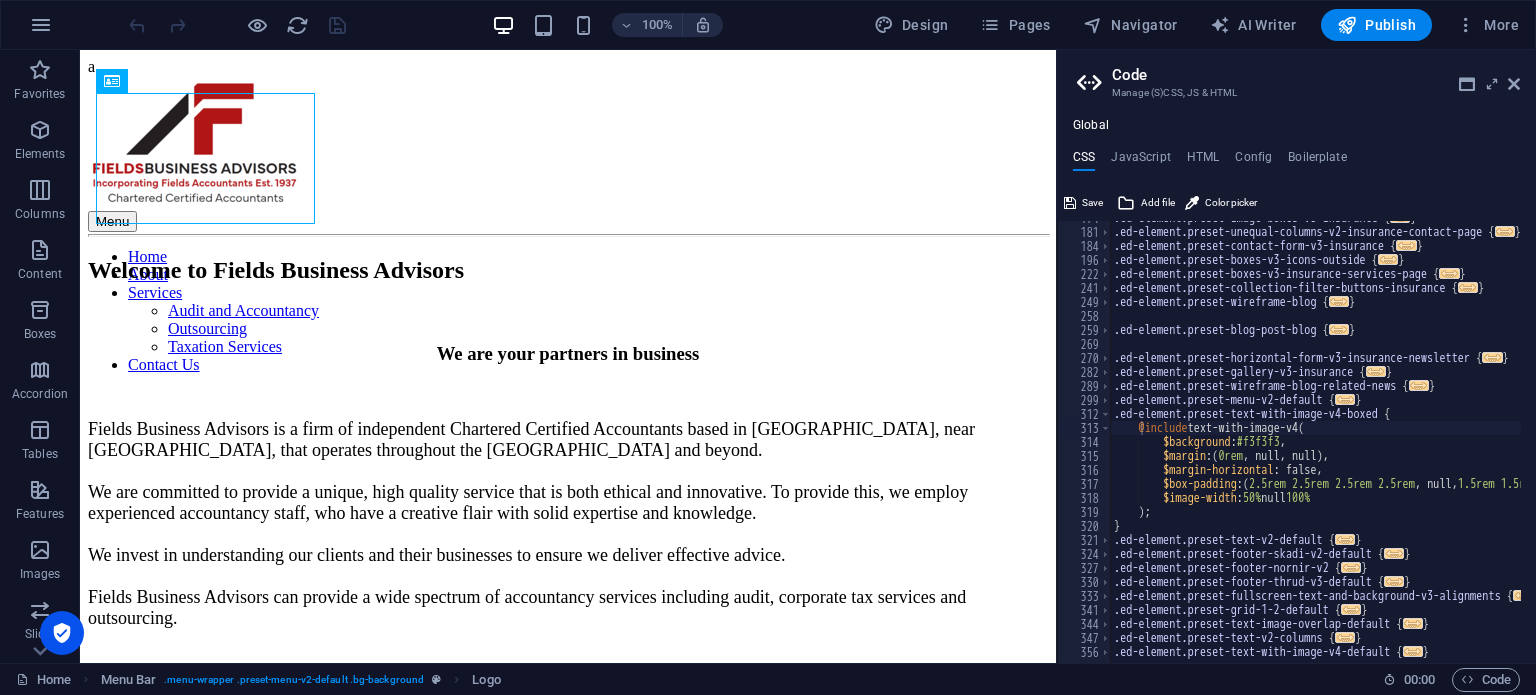 click on "a
Menu Home About  Services Audit and Accountancy Outsourcing Taxation Services Contact Us Welcome to Fields Business Advisors We are your partners in business Fields Business Advisors is a firm of independent Chartered Certified Accountants based in West Bromwich, near Birmingham, that operates throughout the Midlands and beyond.  We are committed to provide a unique, high quality service that is both ethical and innovative. To provide this, we employ experienced accountancy staff, who have a creative flair with solid expertise and knowledge. We invest in understanding our clients and their businesses to ensure we deliver effective advice. Fields Business Advisors can provide a wide spectrum of accountancy services including audit, corporate tax services and outsourcing. Drop content here or  Add elements  Paste clipboard Please contact us today for a free, no obligation consultation: Contact Us Fields Business Advisors is the trading name of Fields Business Advisors Limited." at bounding box center [568, 668] 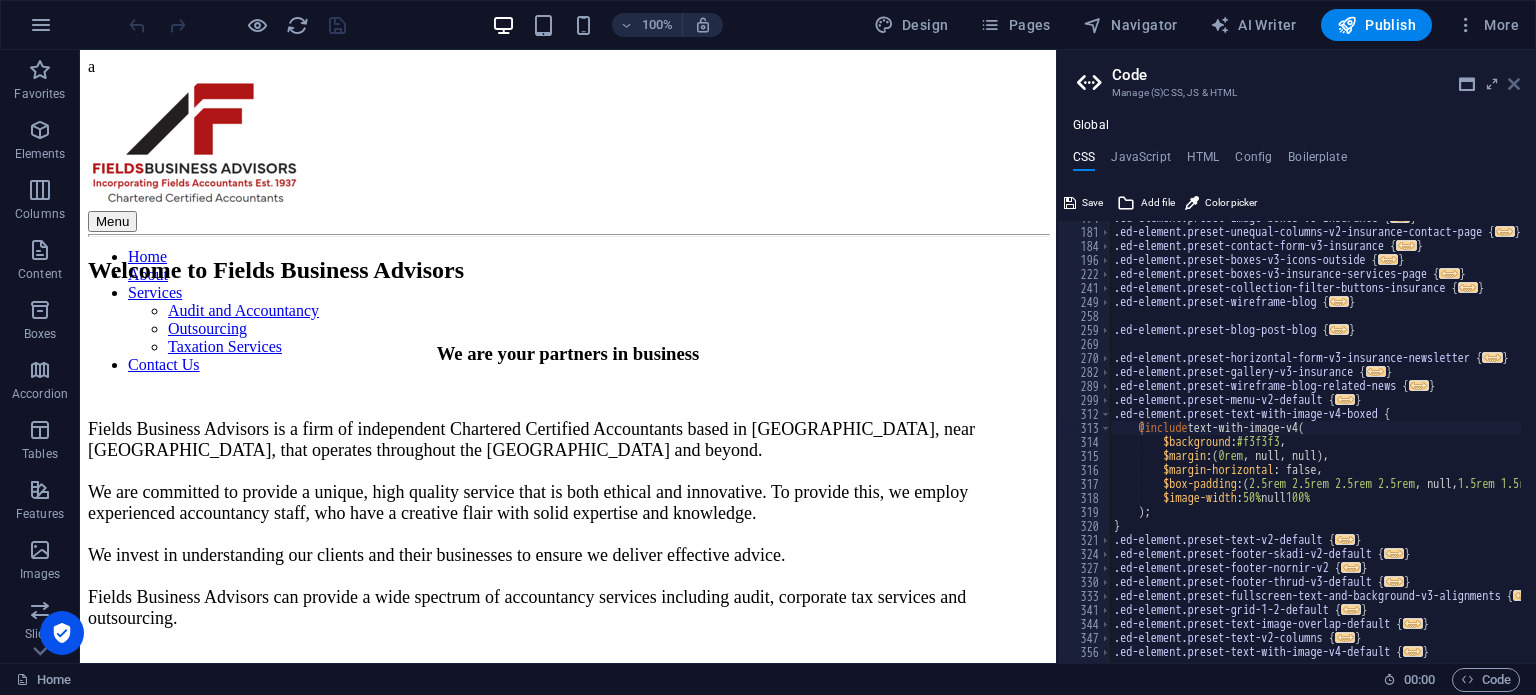 drag, startPoint x: 1513, startPoint y: 78, endPoint x: 1380, endPoint y: 1, distance: 153.68149 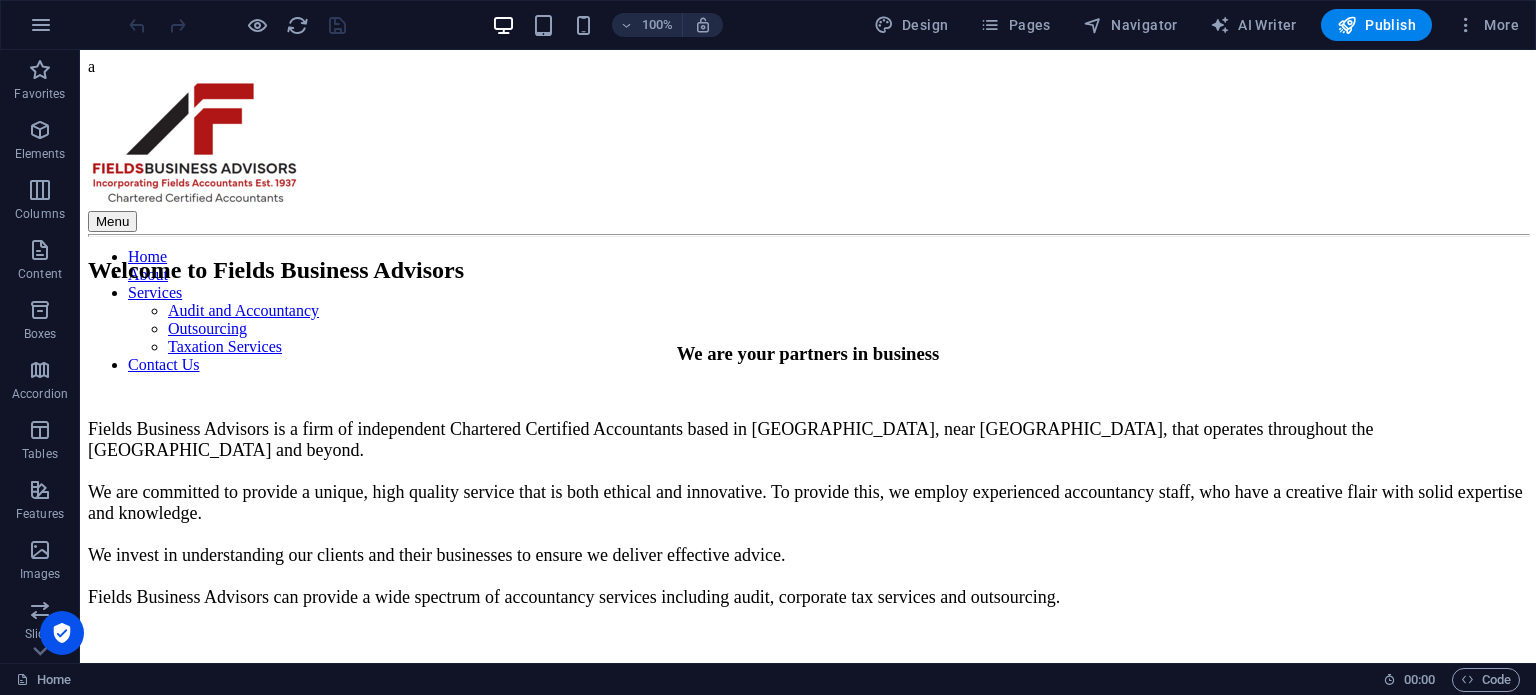 click on "a
Menu Home About  Services Audit and Accountancy Outsourcing Taxation Services Contact Us Welcome to Fields Business Advisors We are your partners in business Fields Business Advisors is a firm of independent Chartered Certified Accountants based in West Bromwich, near Birmingham, that operates throughout the Midlands and beyond.  We are committed to provide a unique, high quality service that is both ethical and innovative. To provide this, we employ experienced accountancy staff, who have a creative flair with solid expertise and knowledge. We invest in understanding our clients and their businesses to ensure we deliver effective advice. Fields Business Advisors can provide a wide spectrum of accountancy services including audit, corporate tax services and outsourcing. Drop content here or  Add elements  Paste clipboard Please contact us today for a free, no obligation consultation: Contact Us Fields Business Advisors is the trading name of Fields Business Advisors Limited." at bounding box center [808, 668] 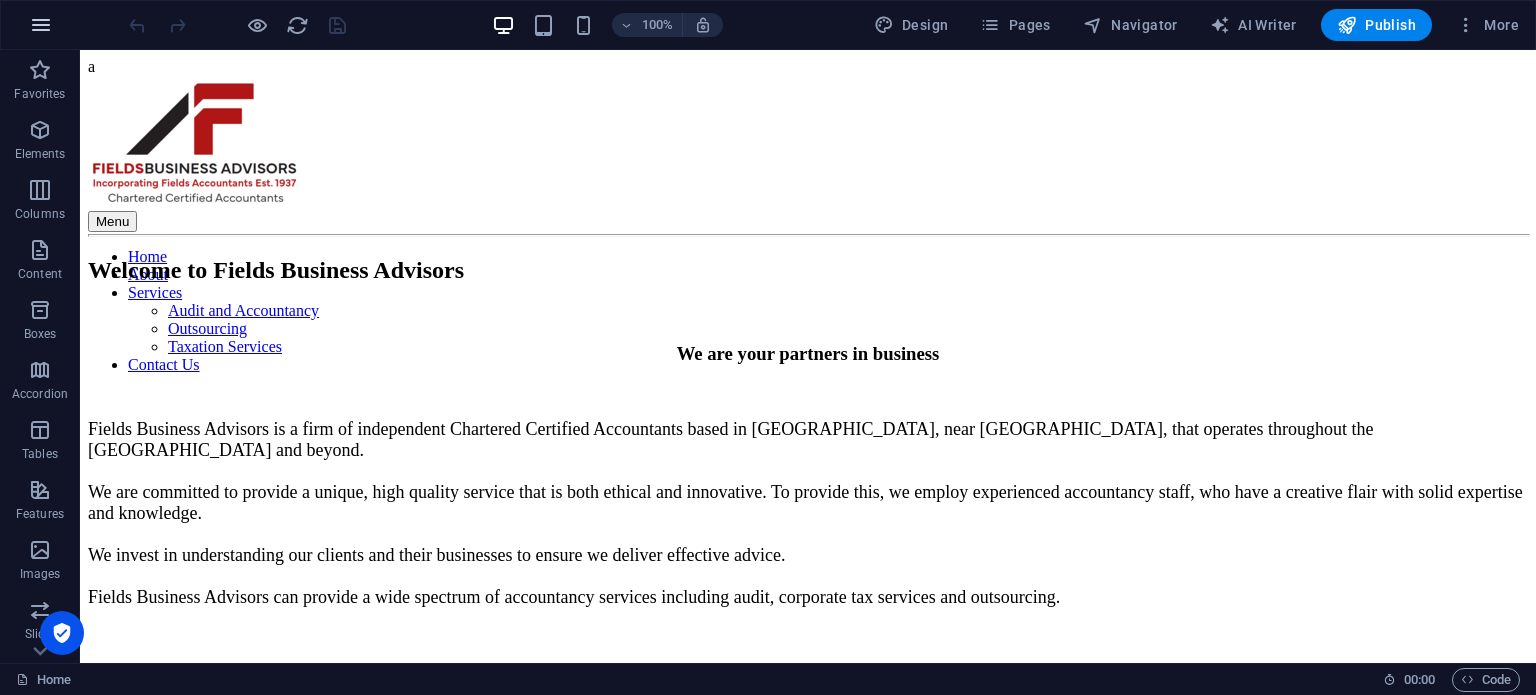 click at bounding box center [41, 25] 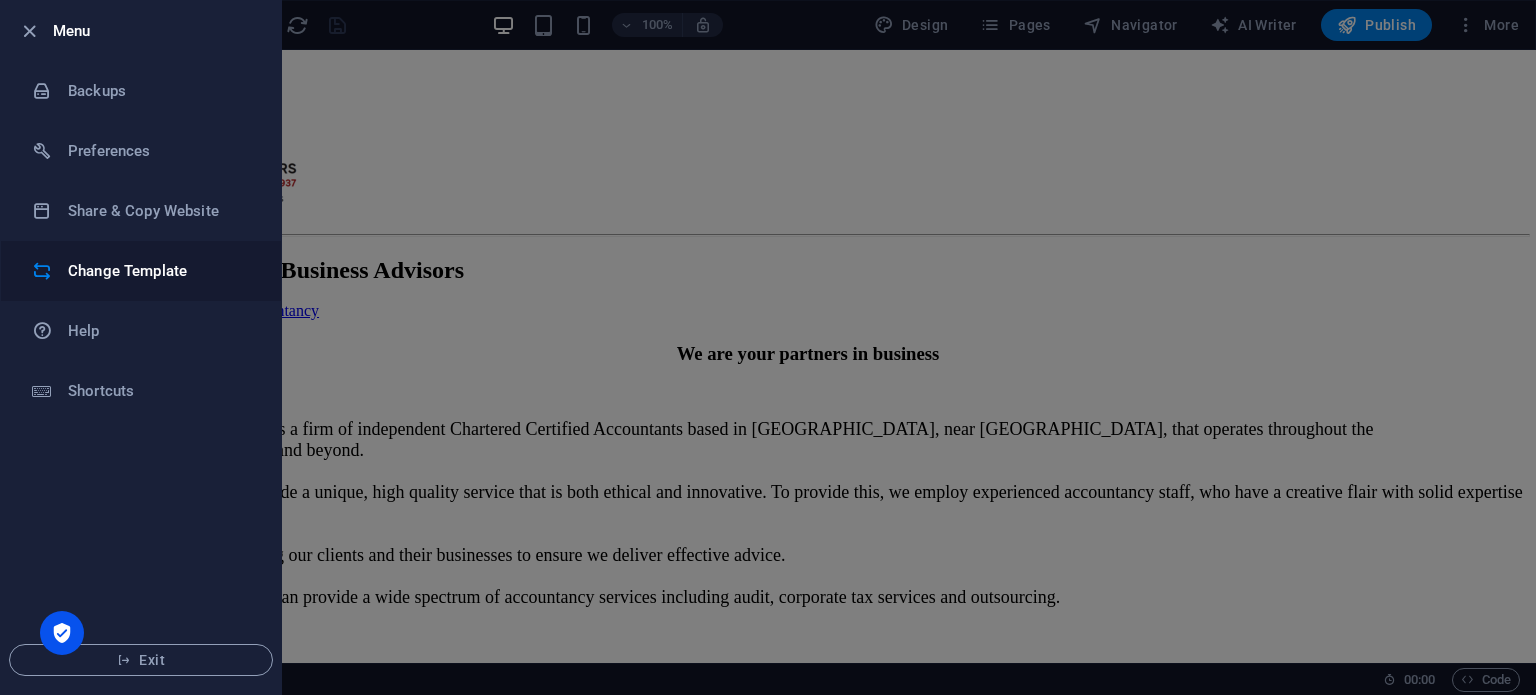 click on "Change Template" at bounding box center (160, 271) 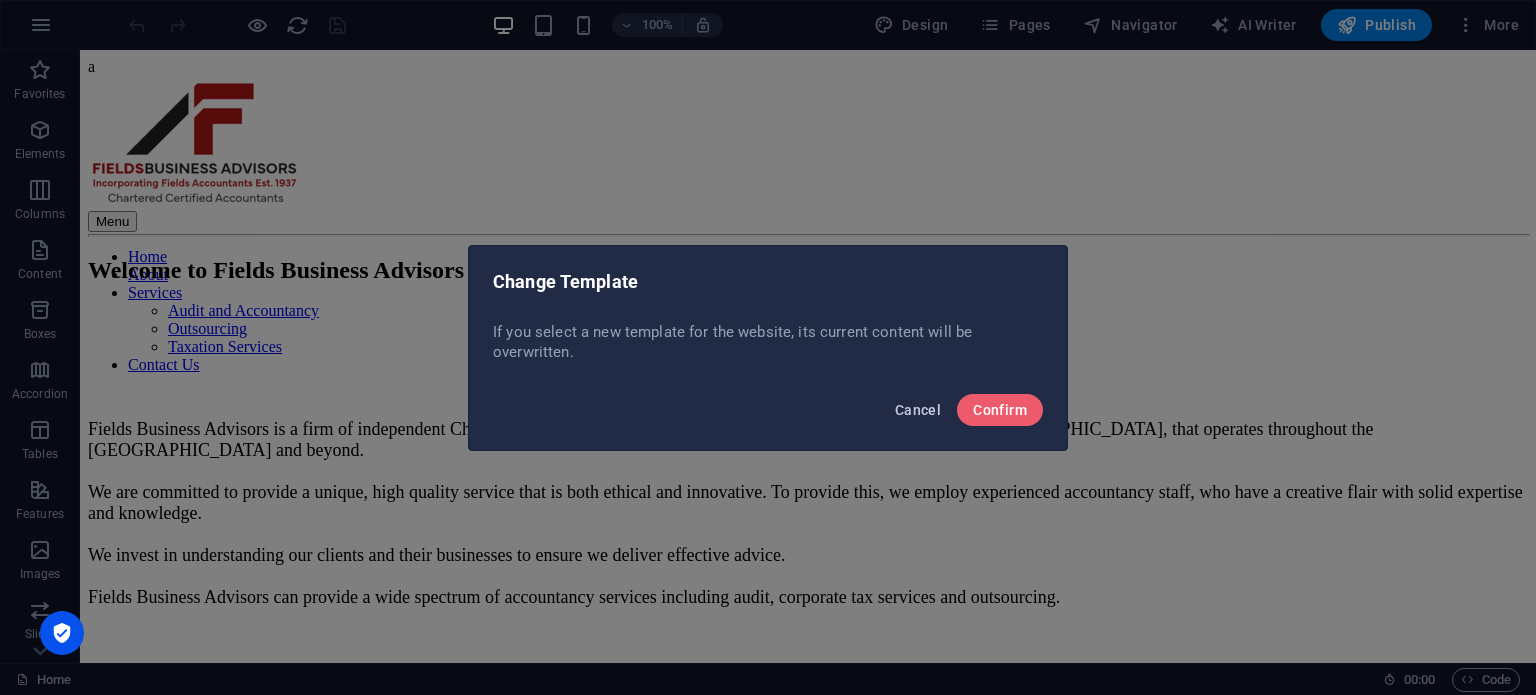 click on "Cancel" at bounding box center (918, 410) 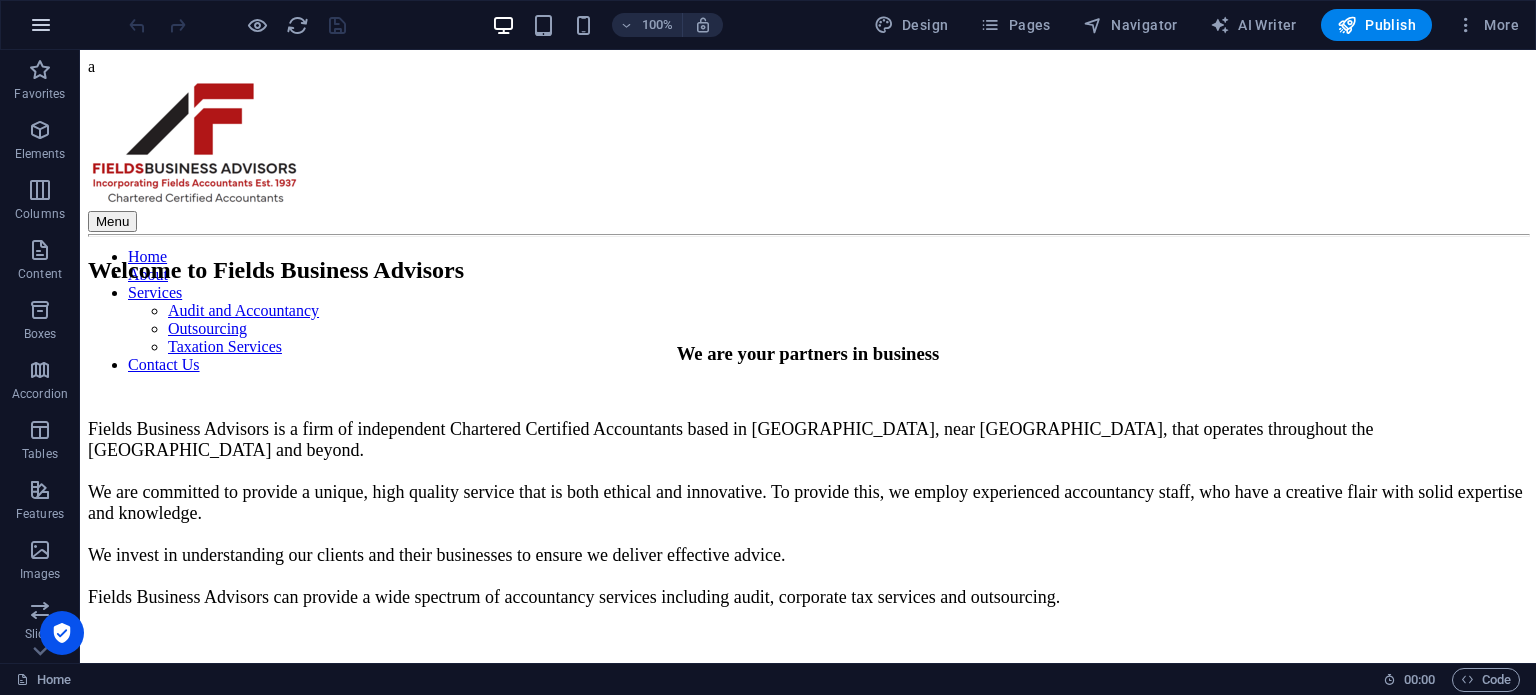 click at bounding box center [41, 25] 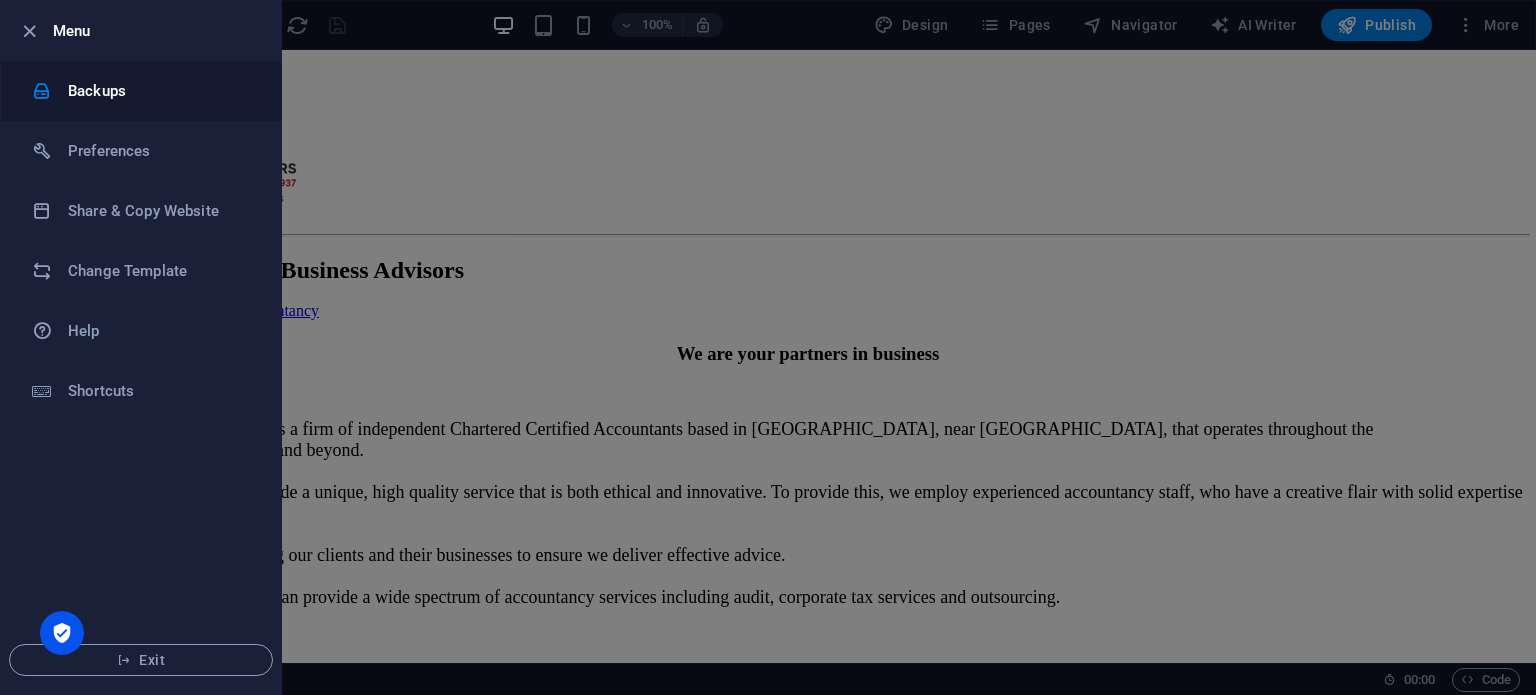 click on "Backups" at bounding box center (141, 91) 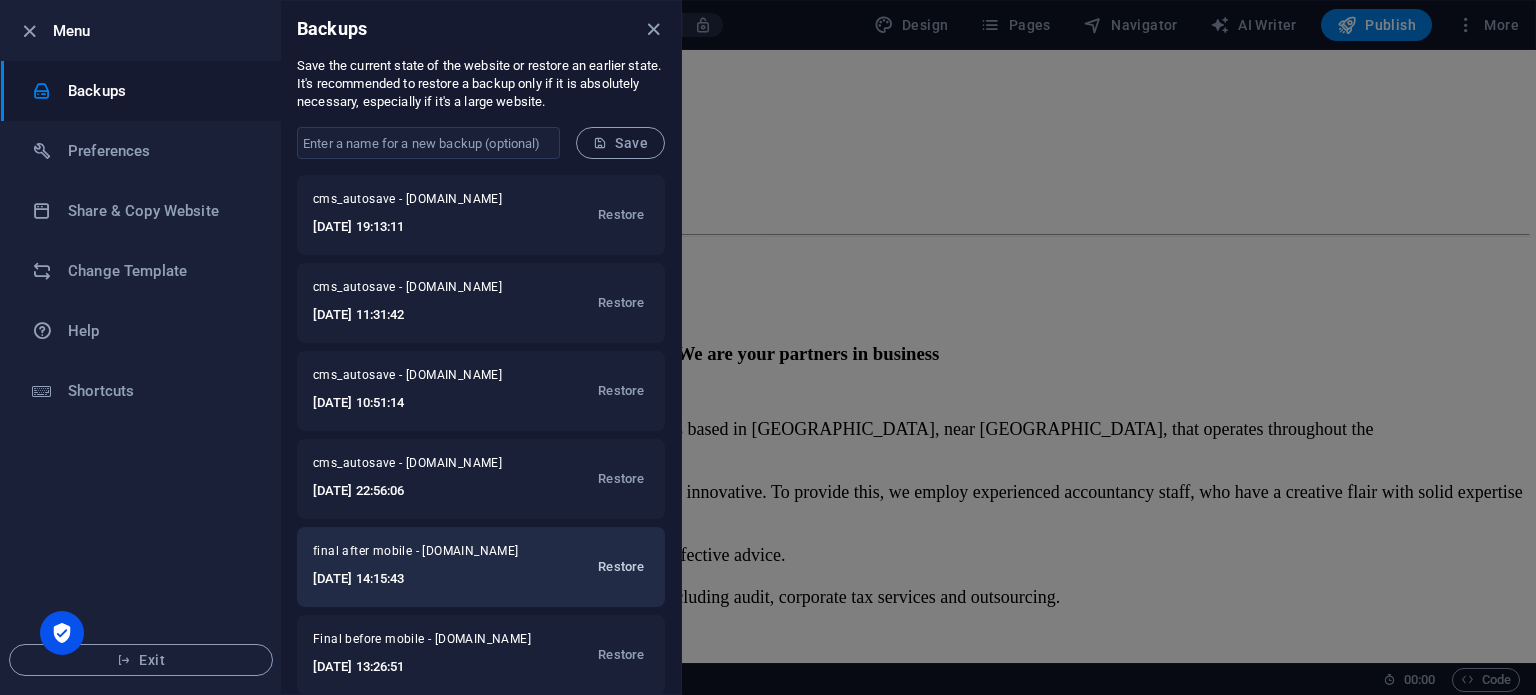 click on "Restore" at bounding box center [621, 567] 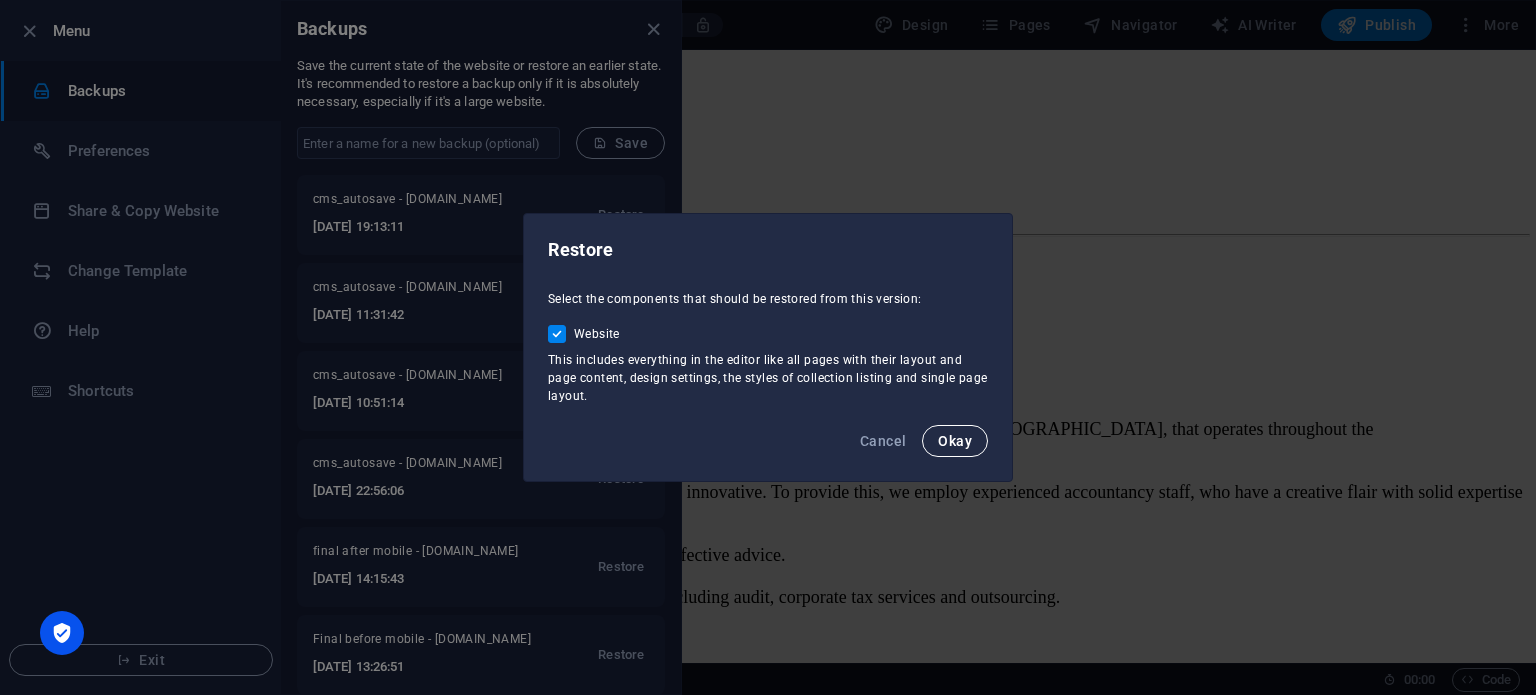 click on "Okay" at bounding box center [955, 441] 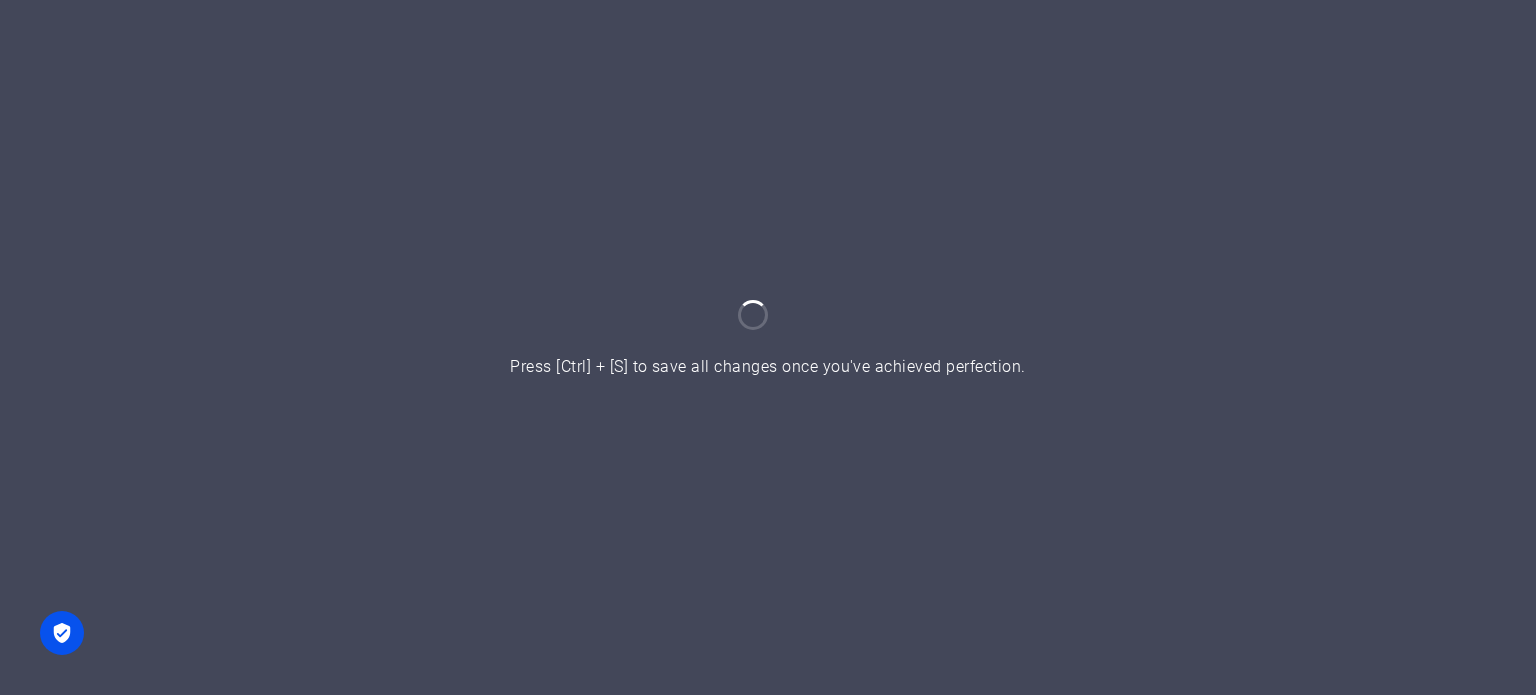 scroll, scrollTop: 0, scrollLeft: 0, axis: both 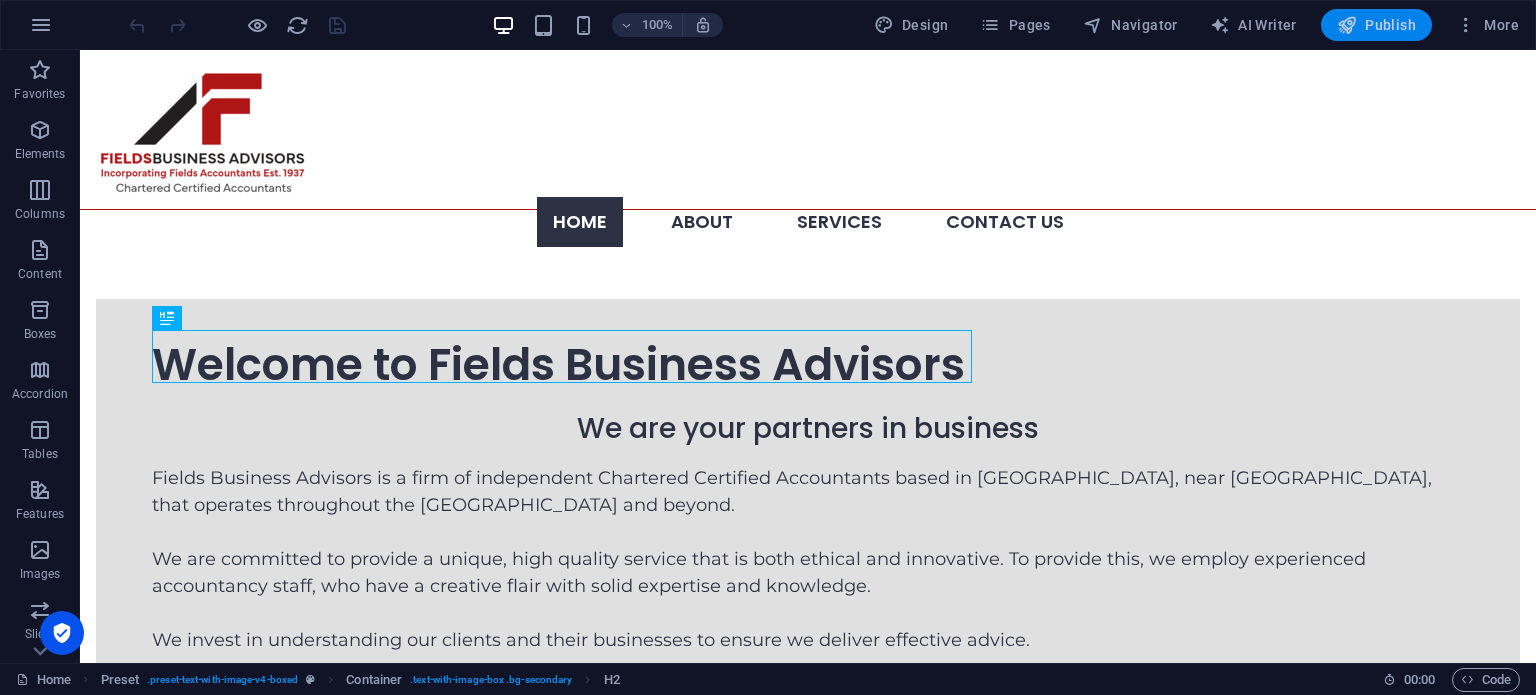 click on "Publish" at bounding box center (1376, 25) 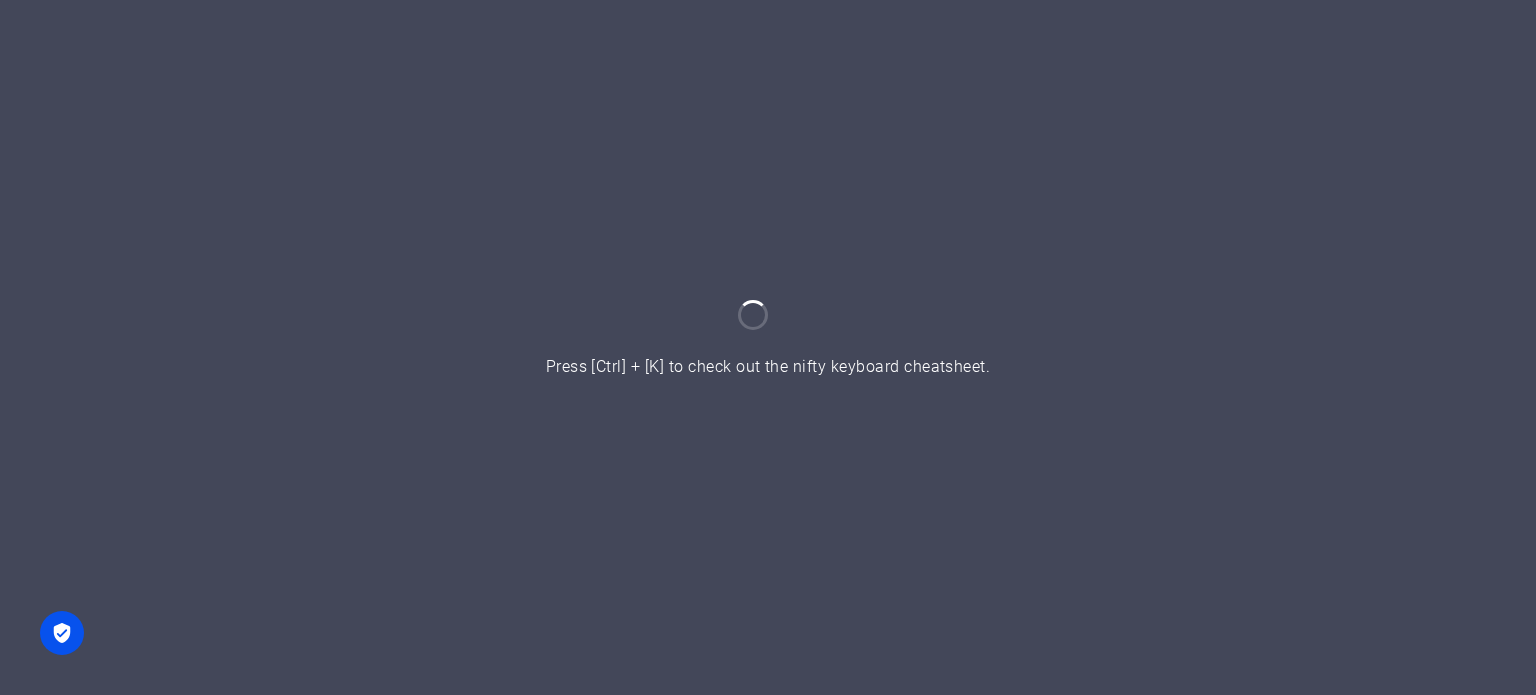 scroll, scrollTop: 0, scrollLeft: 0, axis: both 